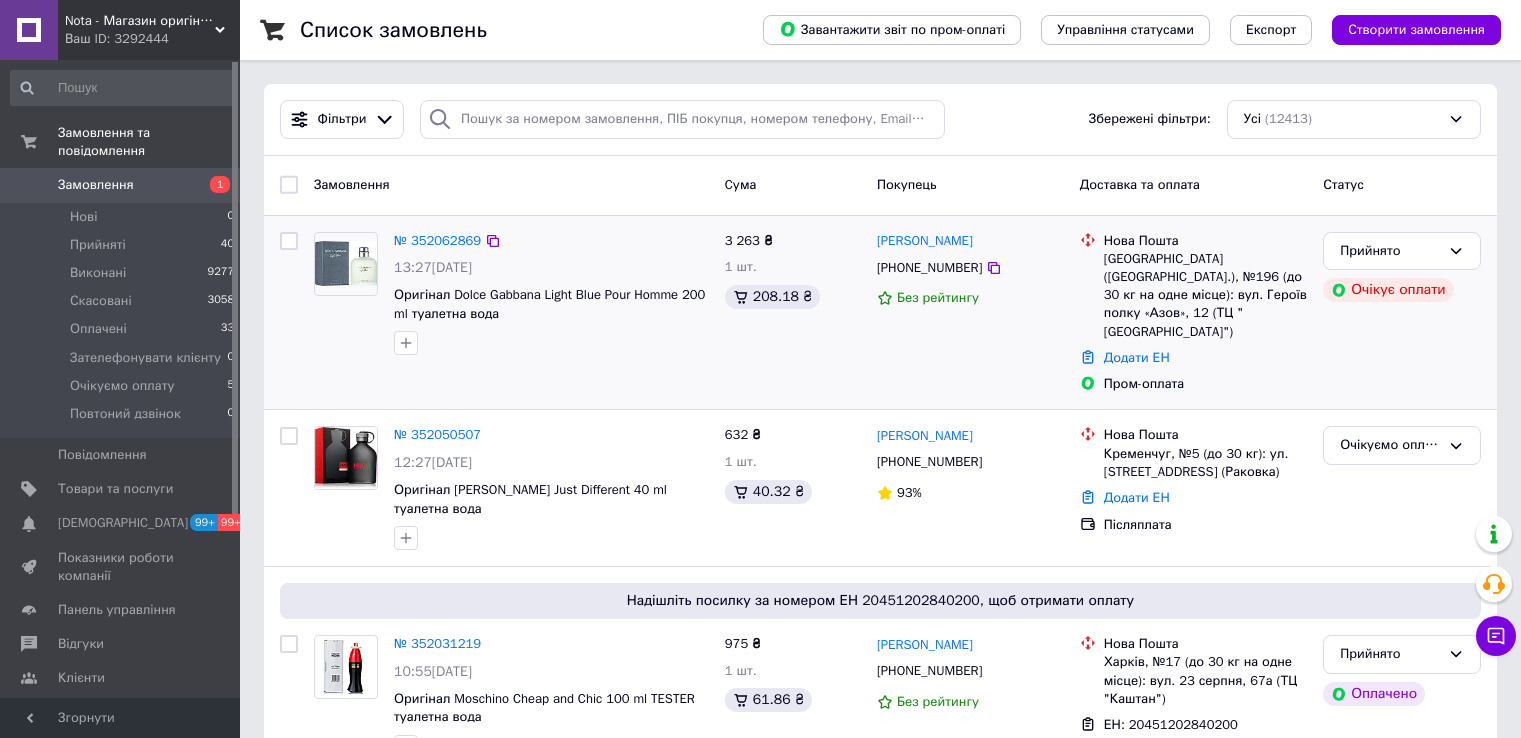 scroll, scrollTop: 0, scrollLeft: 0, axis: both 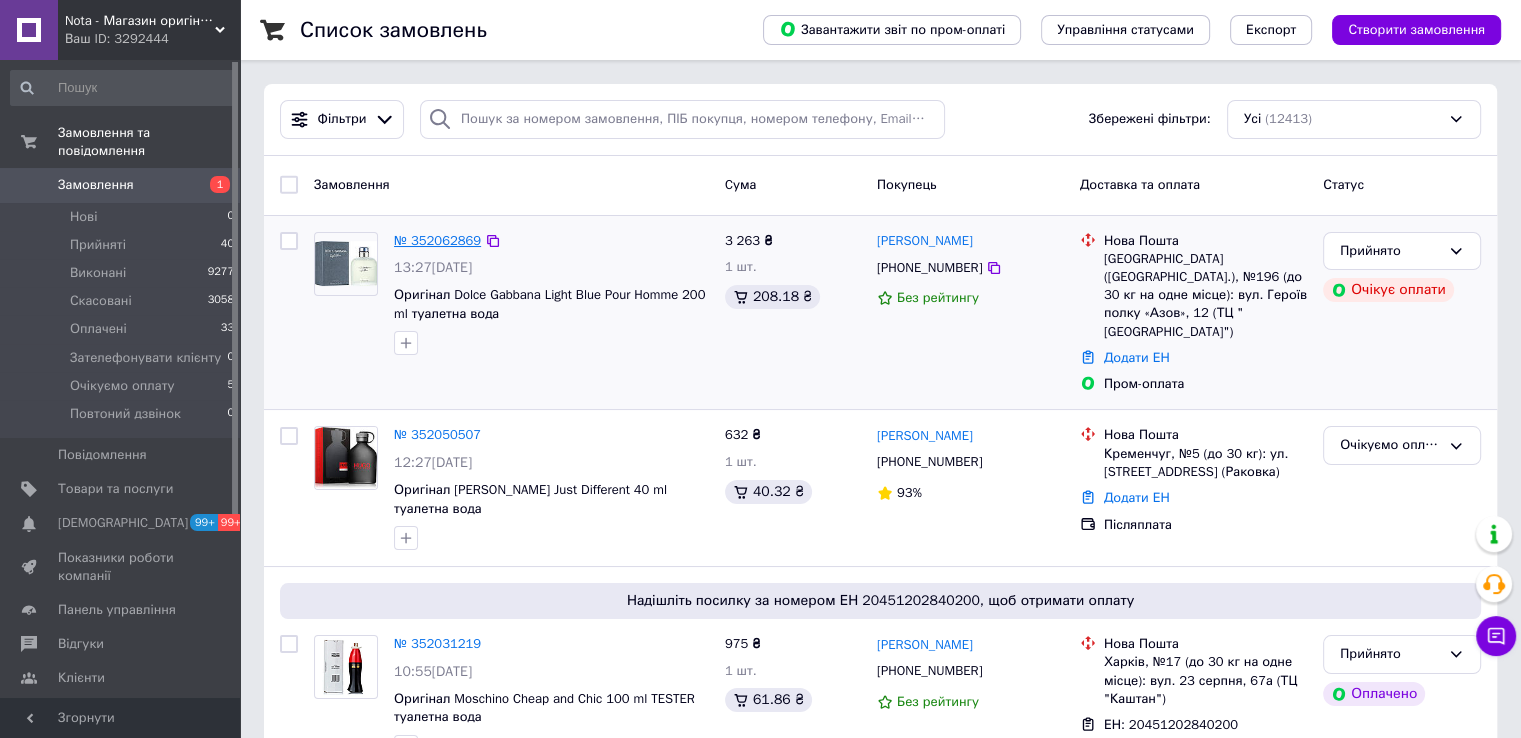 click on "№ 352062869" at bounding box center [437, 240] 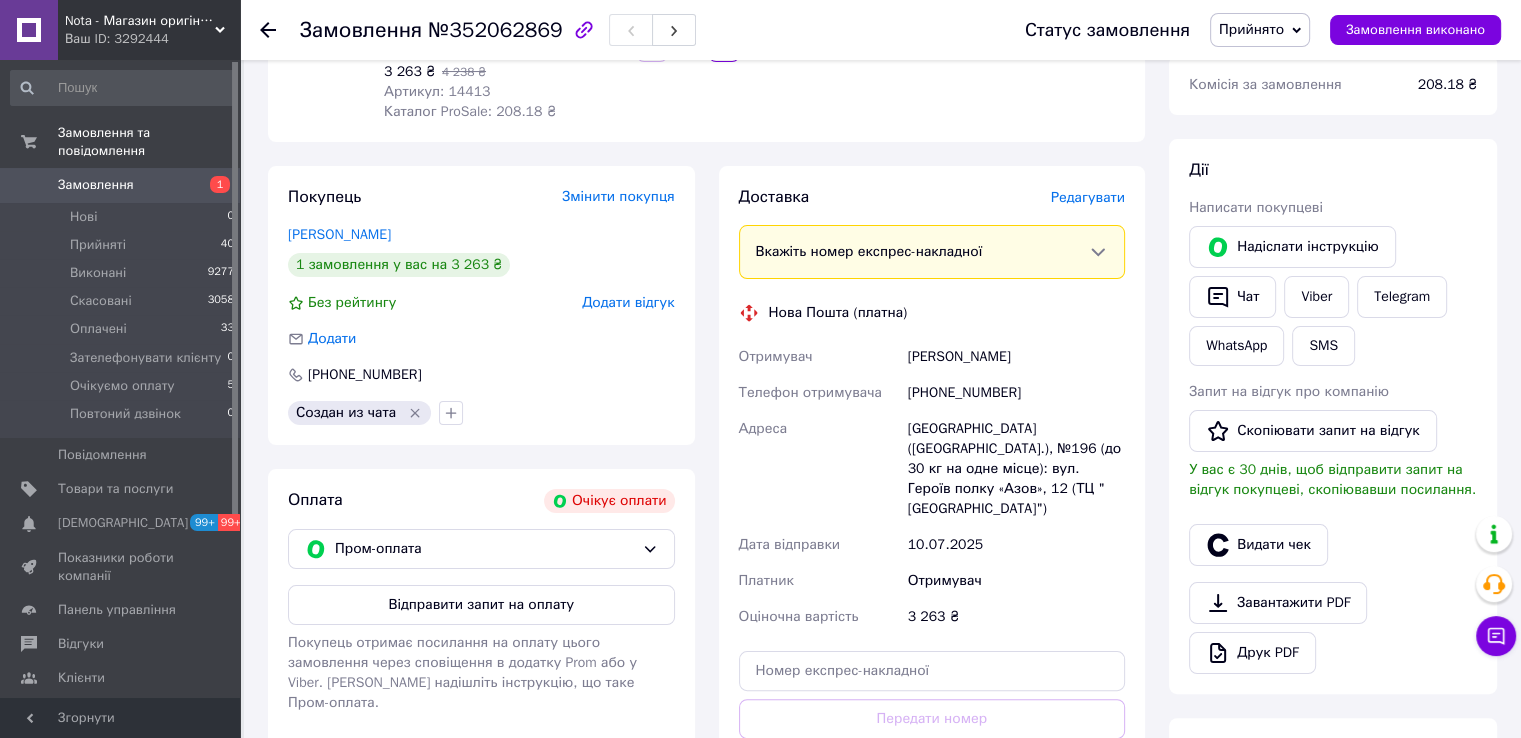 scroll, scrollTop: 500, scrollLeft: 0, axis: vertical 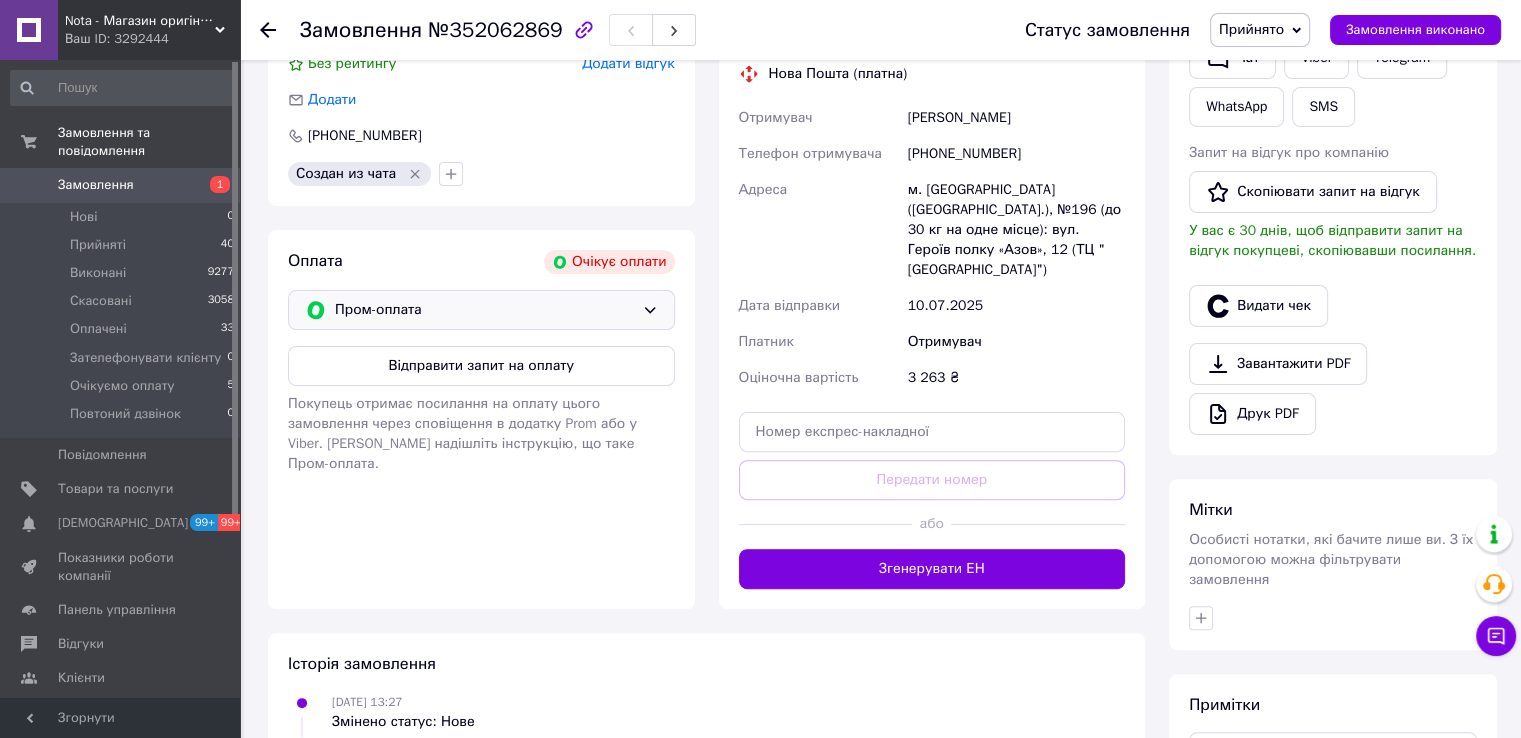 click on "Пром-оплата" at bounding box center (481, 310) 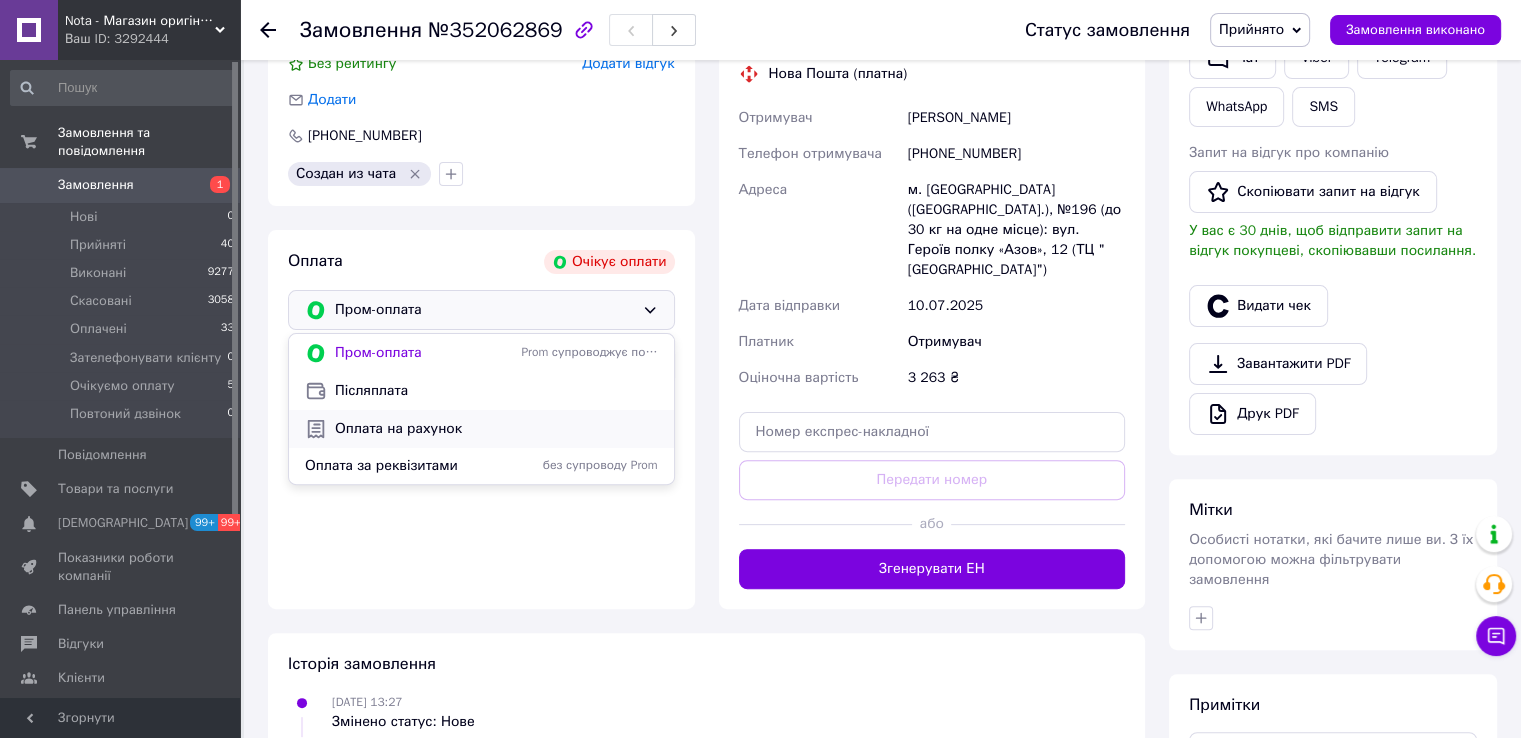 click on "Оплата на рахунок" at bounding box center [496, 429] 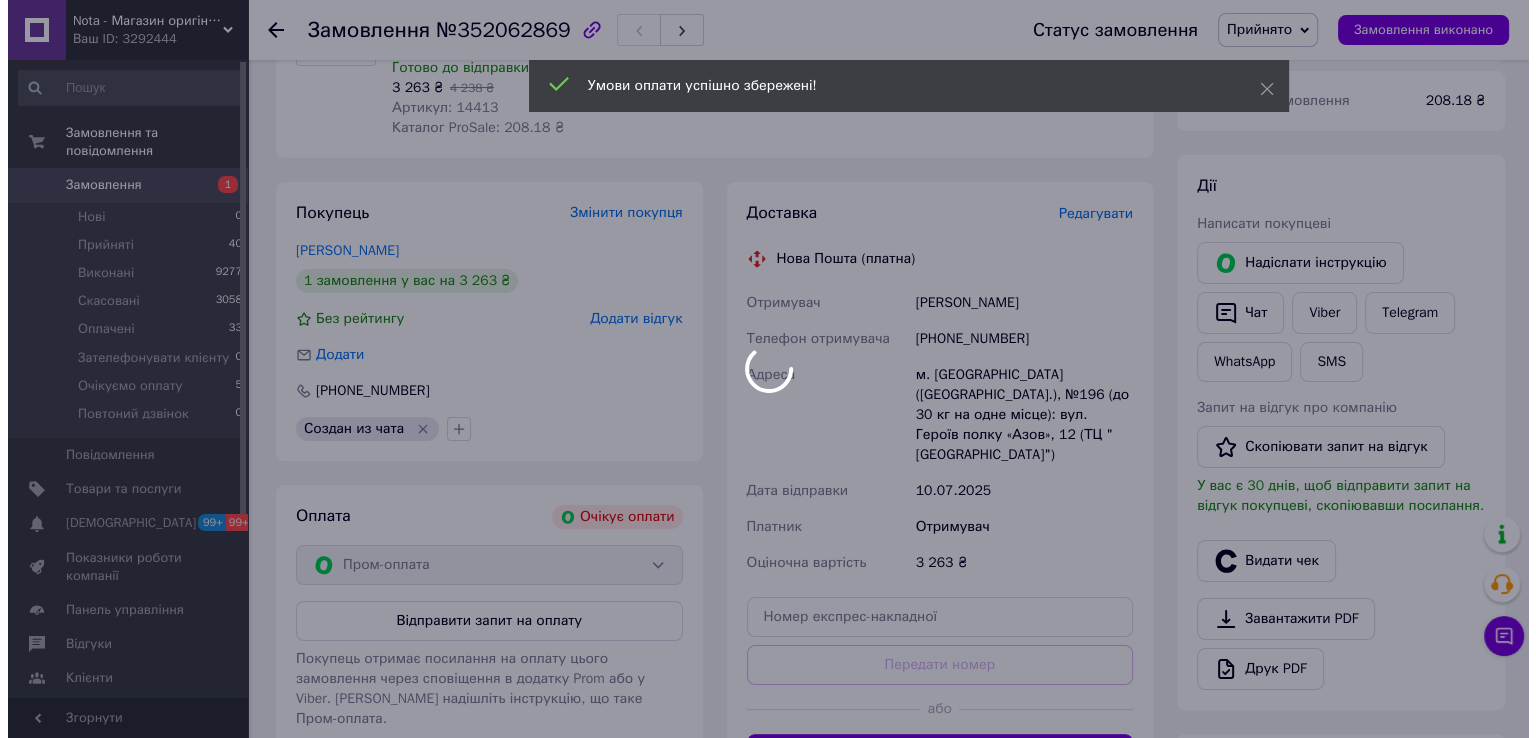 scroll, scrollTop: 166, scrollLeft: 0, axis: vertical 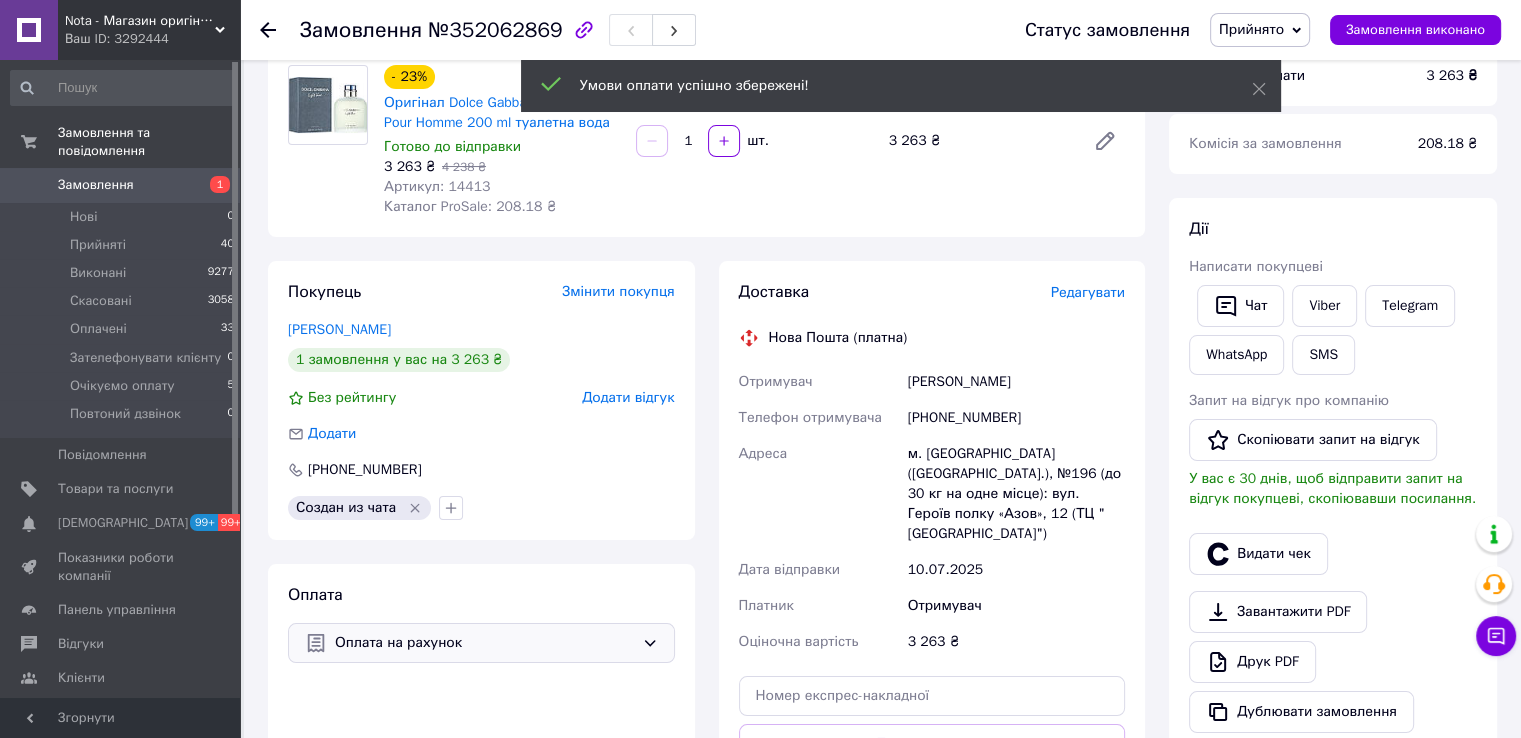 click on "Редагувати" at bounding box center [1088, 292] 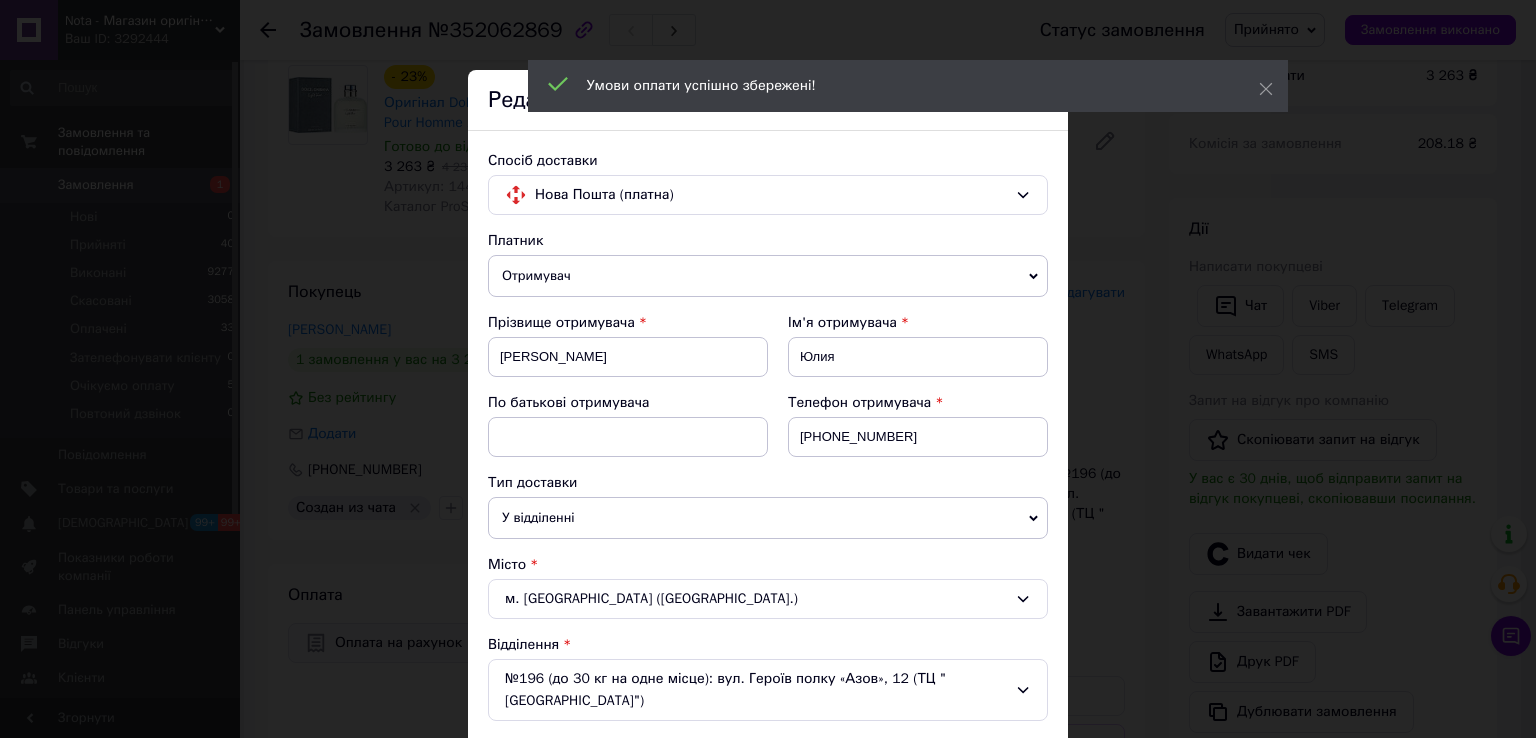 scroll, scrollTop: 666, scrollLeft: 0, axis: vertical 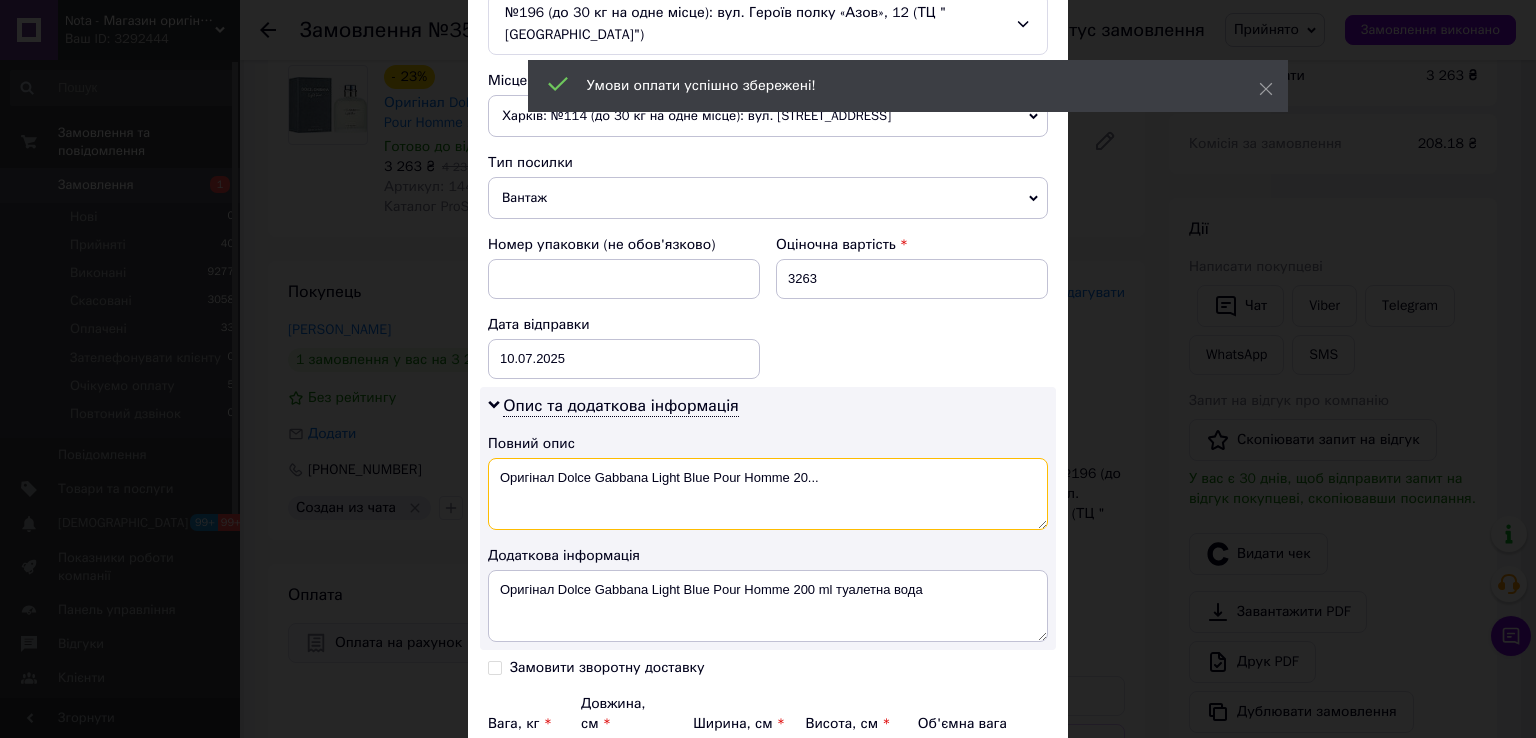 click on "Оригінал Dolce Gabbana Light Blue Pour Homme 20..." at bounding box center [768, 494] 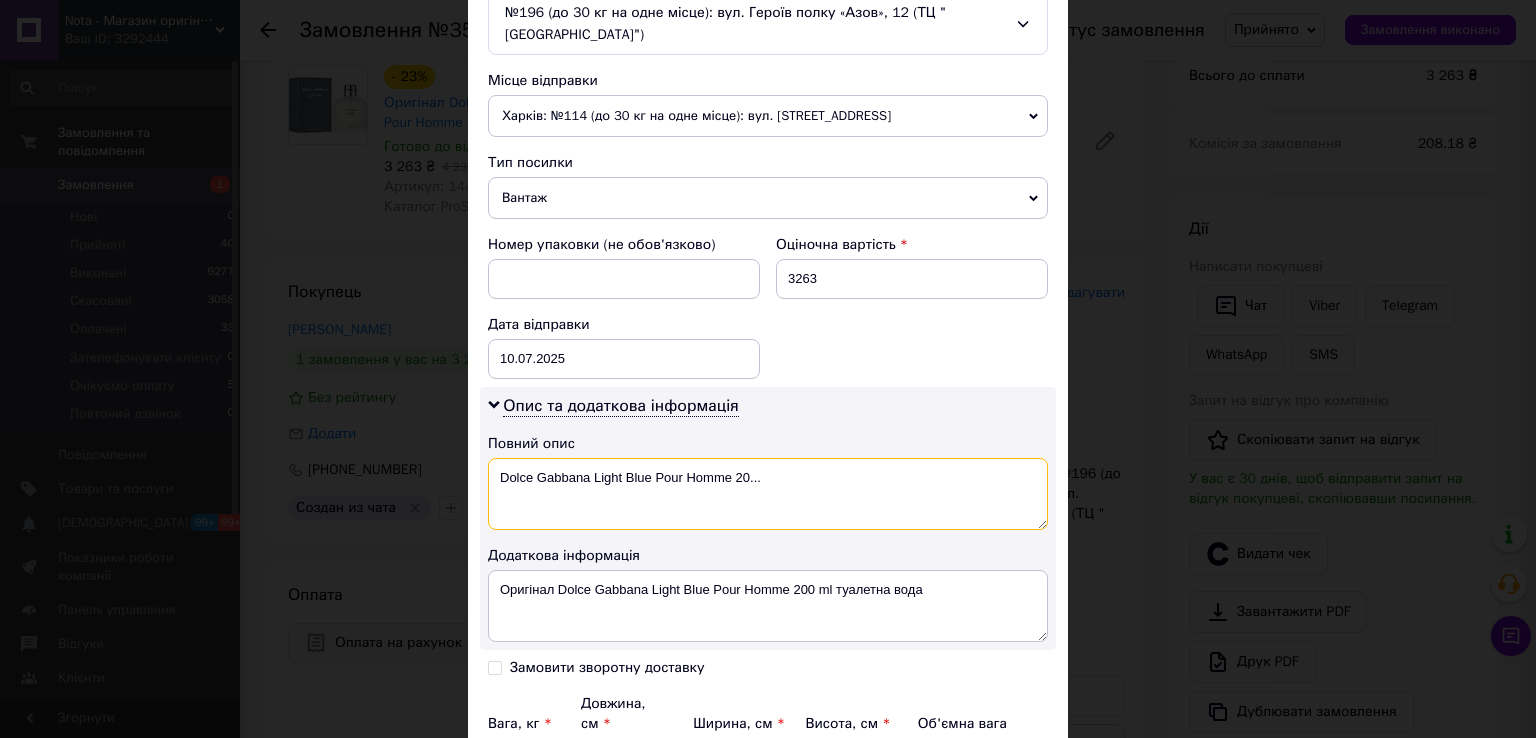 drag, startPoint x: 789, startPoint y: 481, endPoint x: 762, endPoint y: 485, distance: 27.294687 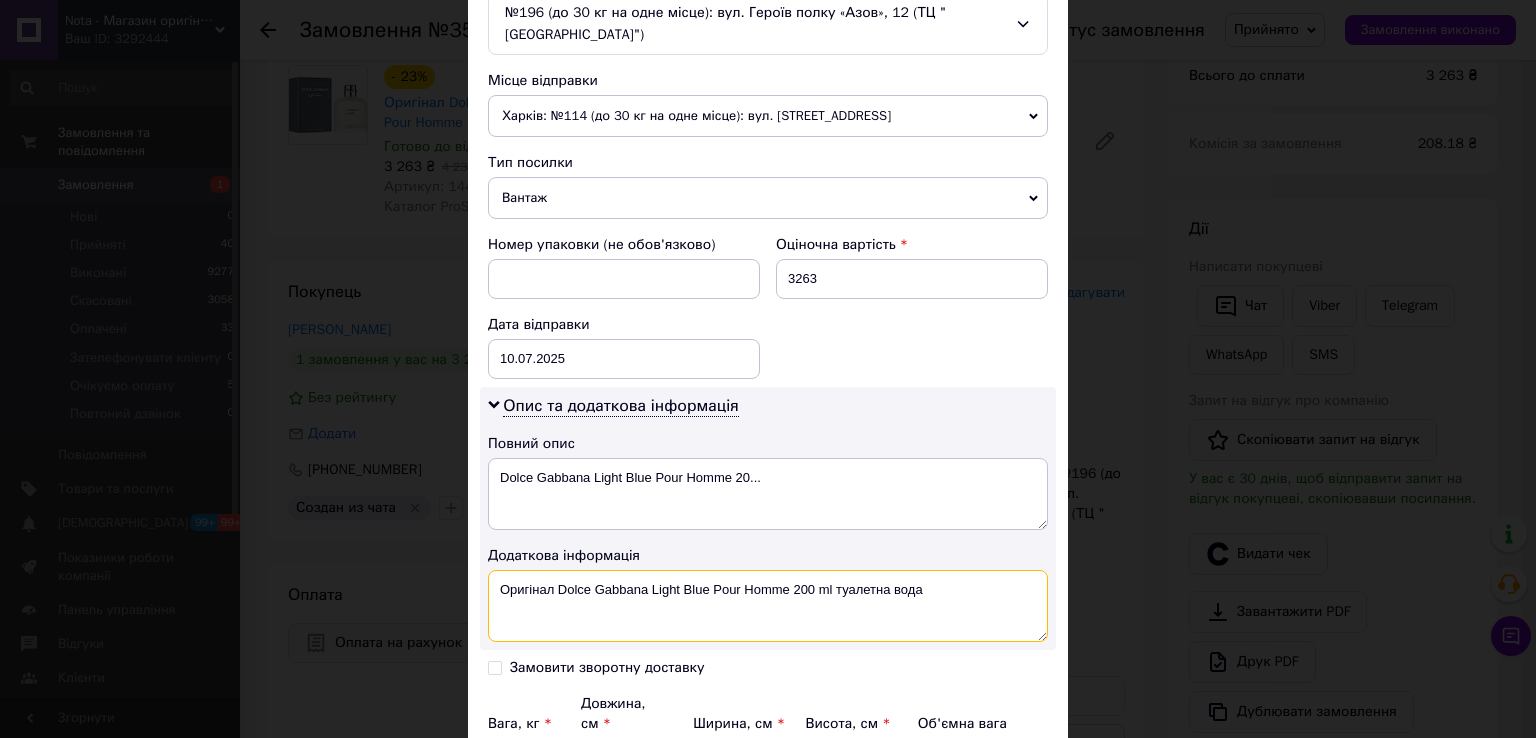 drag, startPoint x: 832, startPoint y: 582, endPoint x: 793, endPoint y: 578, distance: 39.20459 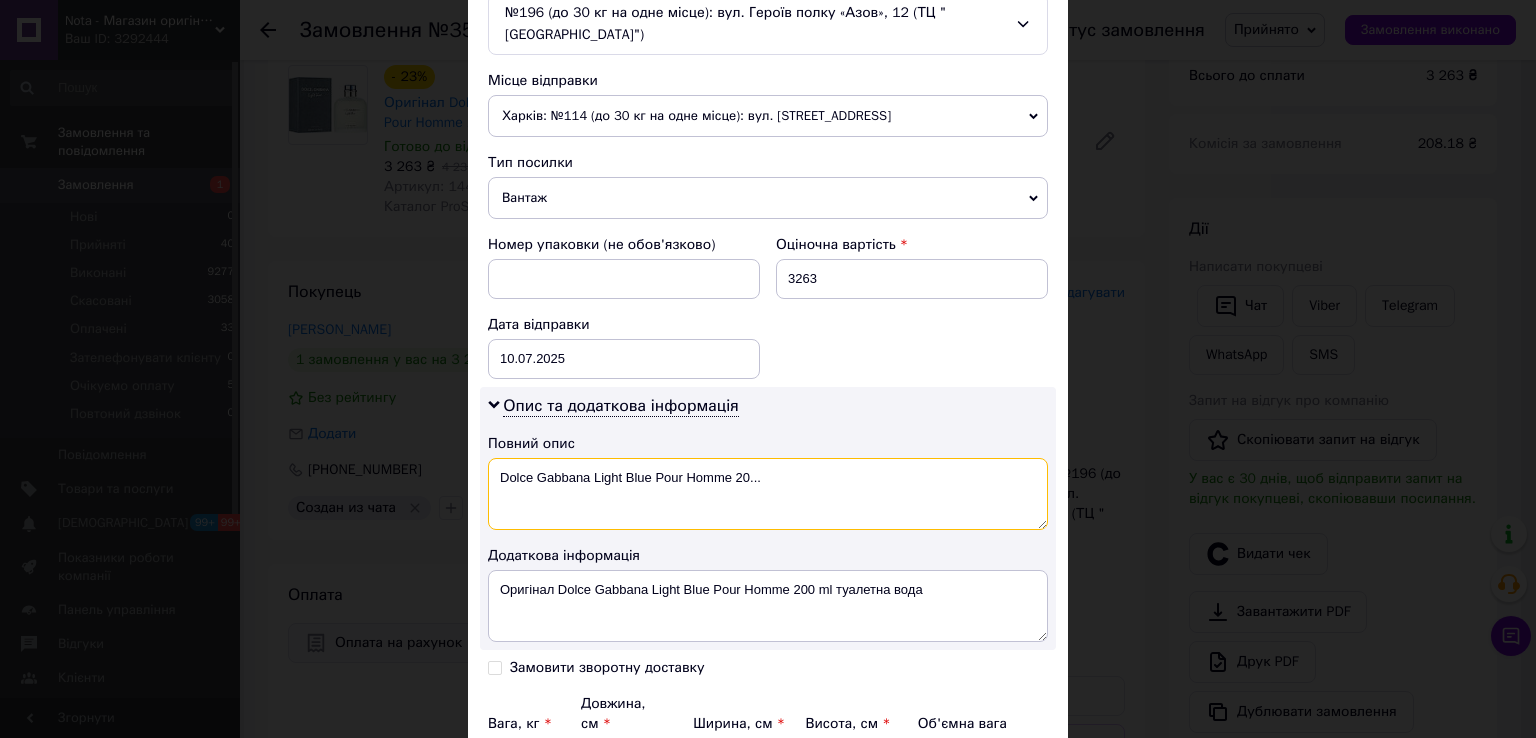 drag, startPoint x: 745, startPoint y: 465, endPoint x: 733, endPoint y: 464, distance: 12.0415945 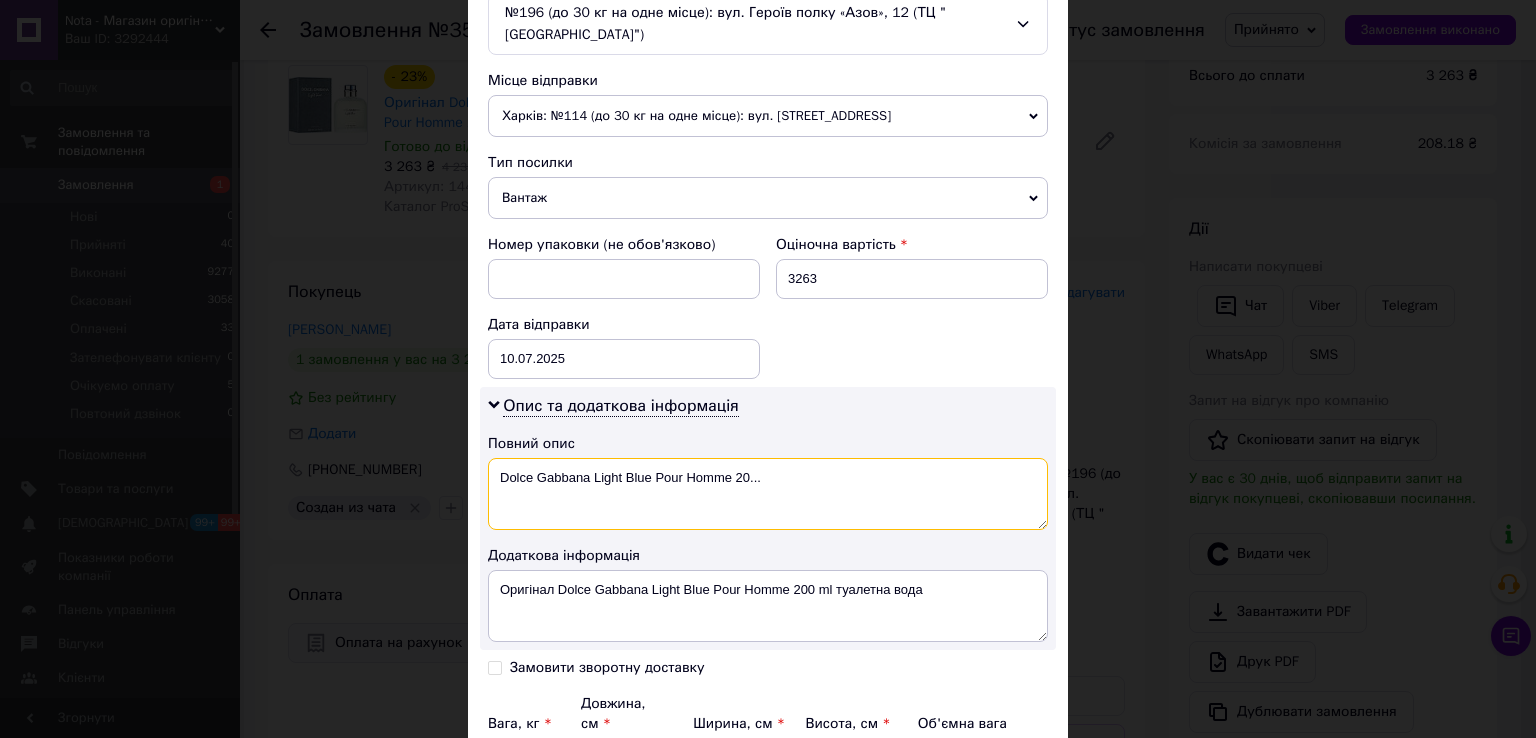 paste on "0 ml" 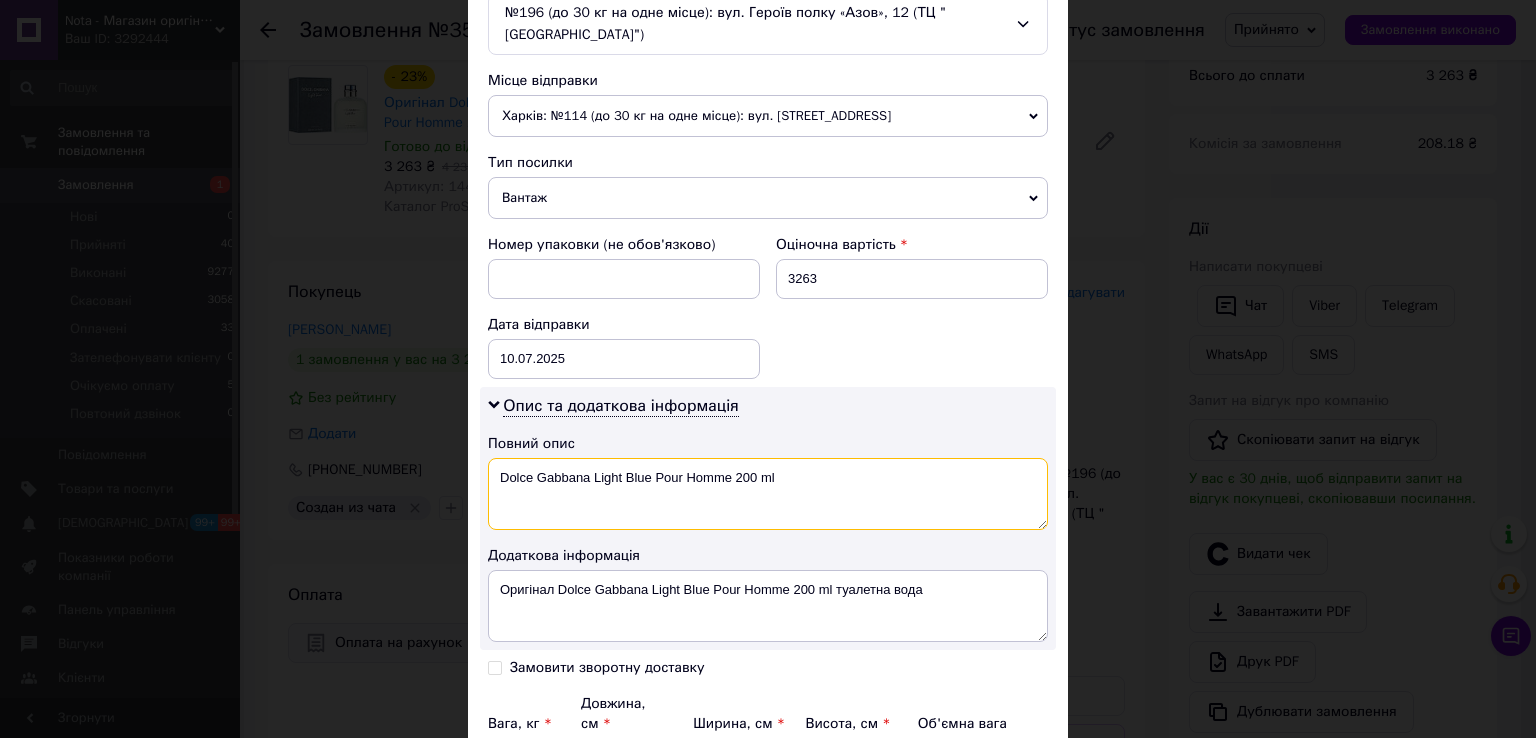 type on "Dolce Gabbana Light Blue Pour Homme 200 ml" 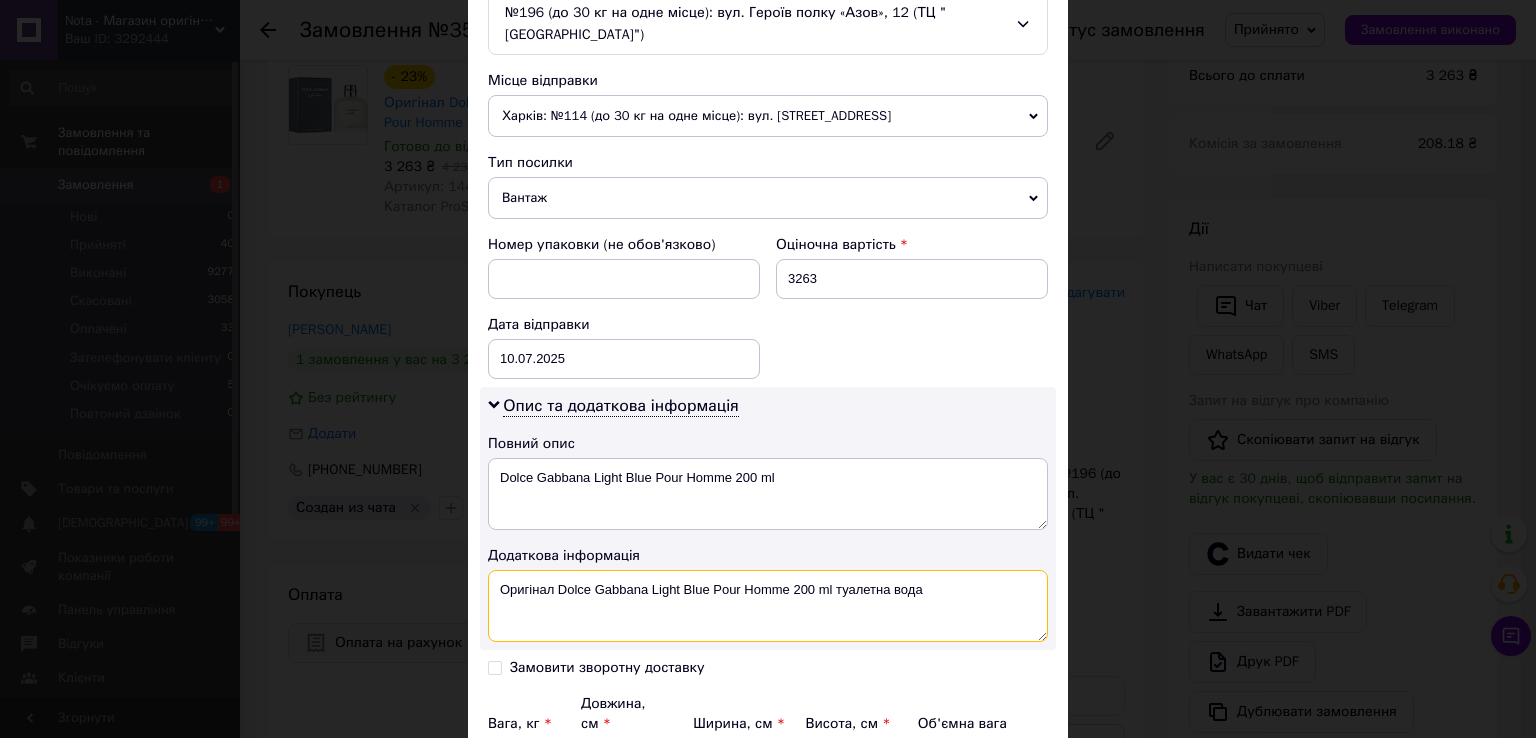 click on "Оригінал Dolce Gabbana Light Blue Pour Homme 200 ml туалетна вода" at bounding box center [768, 606] 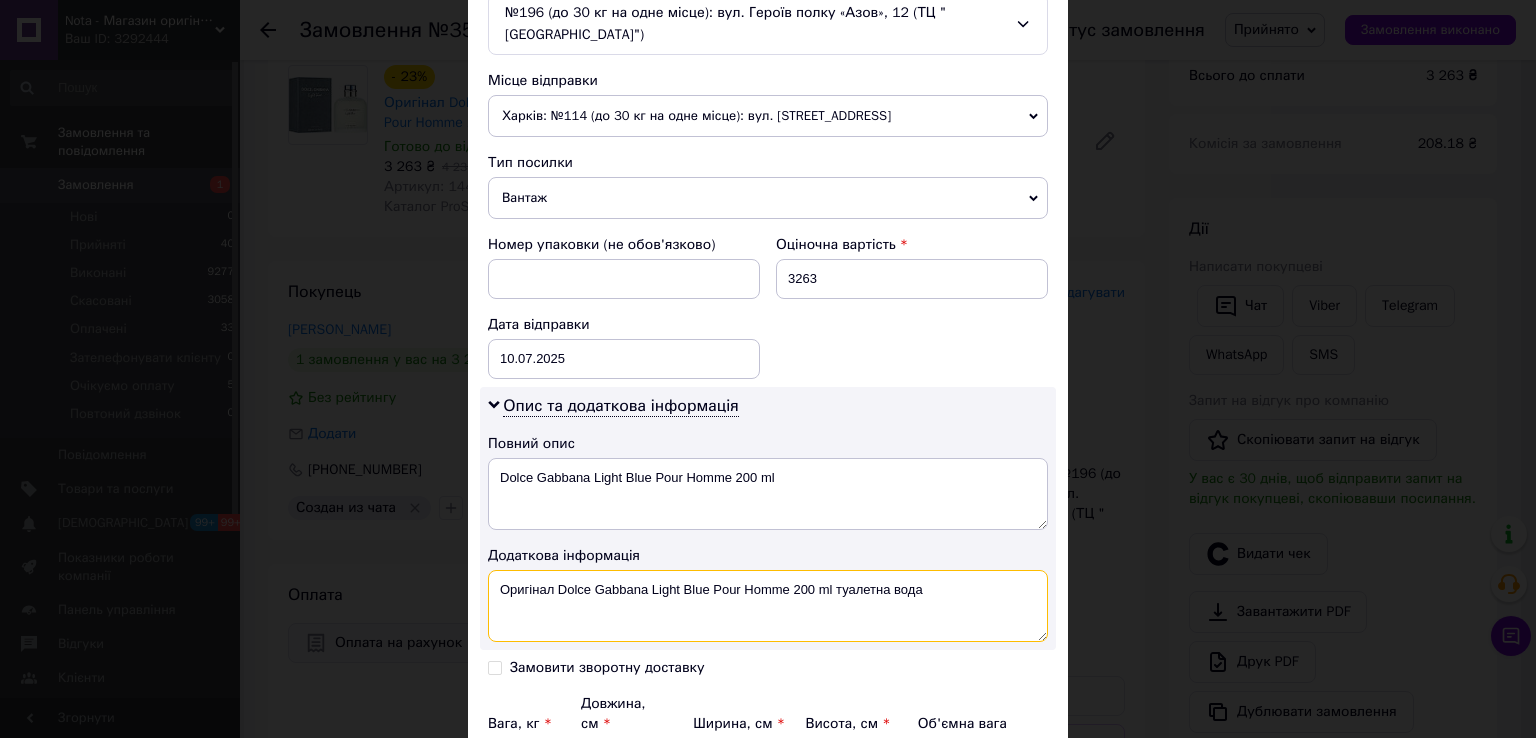 click on "Оригінал Dolce Gabbana Light Blue Pour Homme 200 ml туалетна вода" at bounding box center (768, 606) 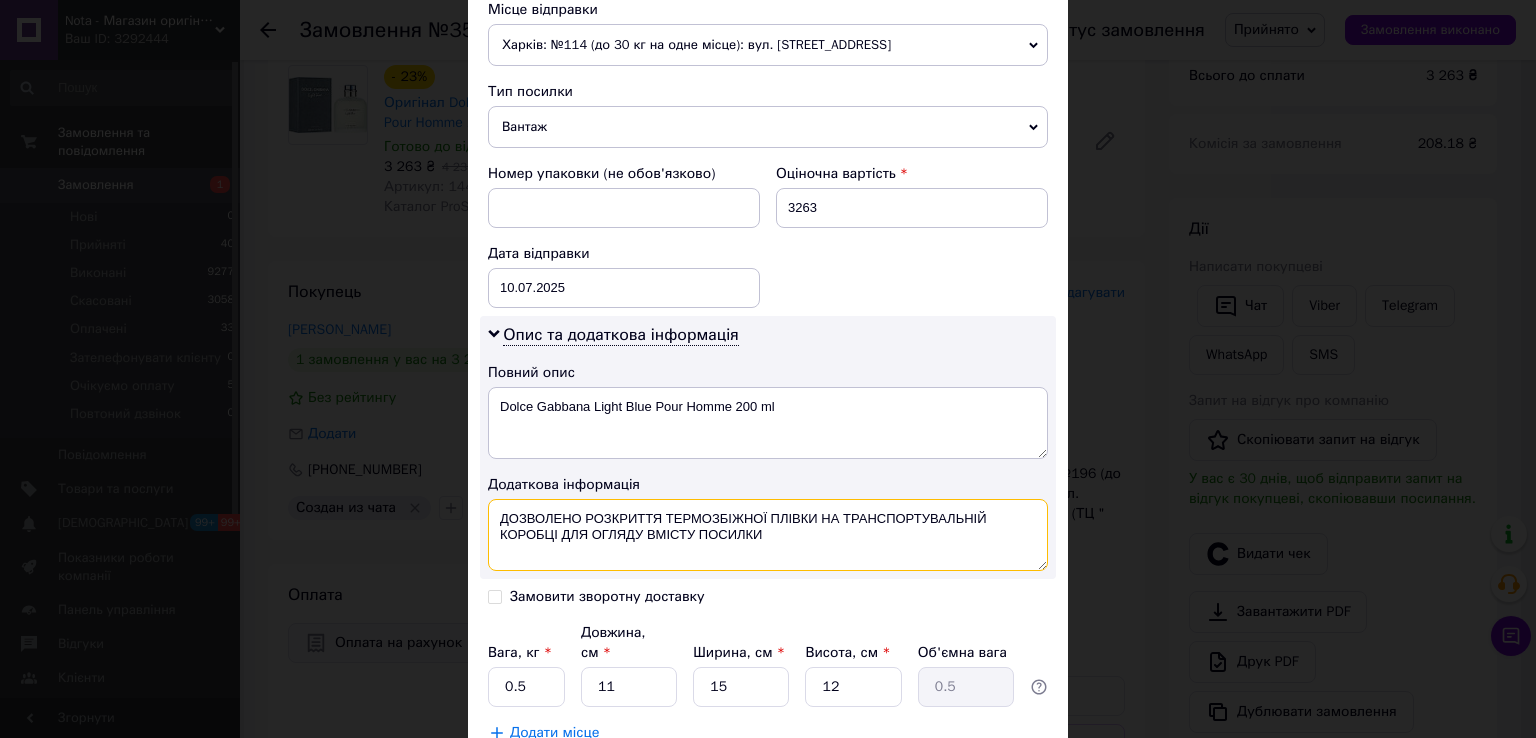 scroll, scrollTop: 700, scrollLeft: 0, axis: vertical 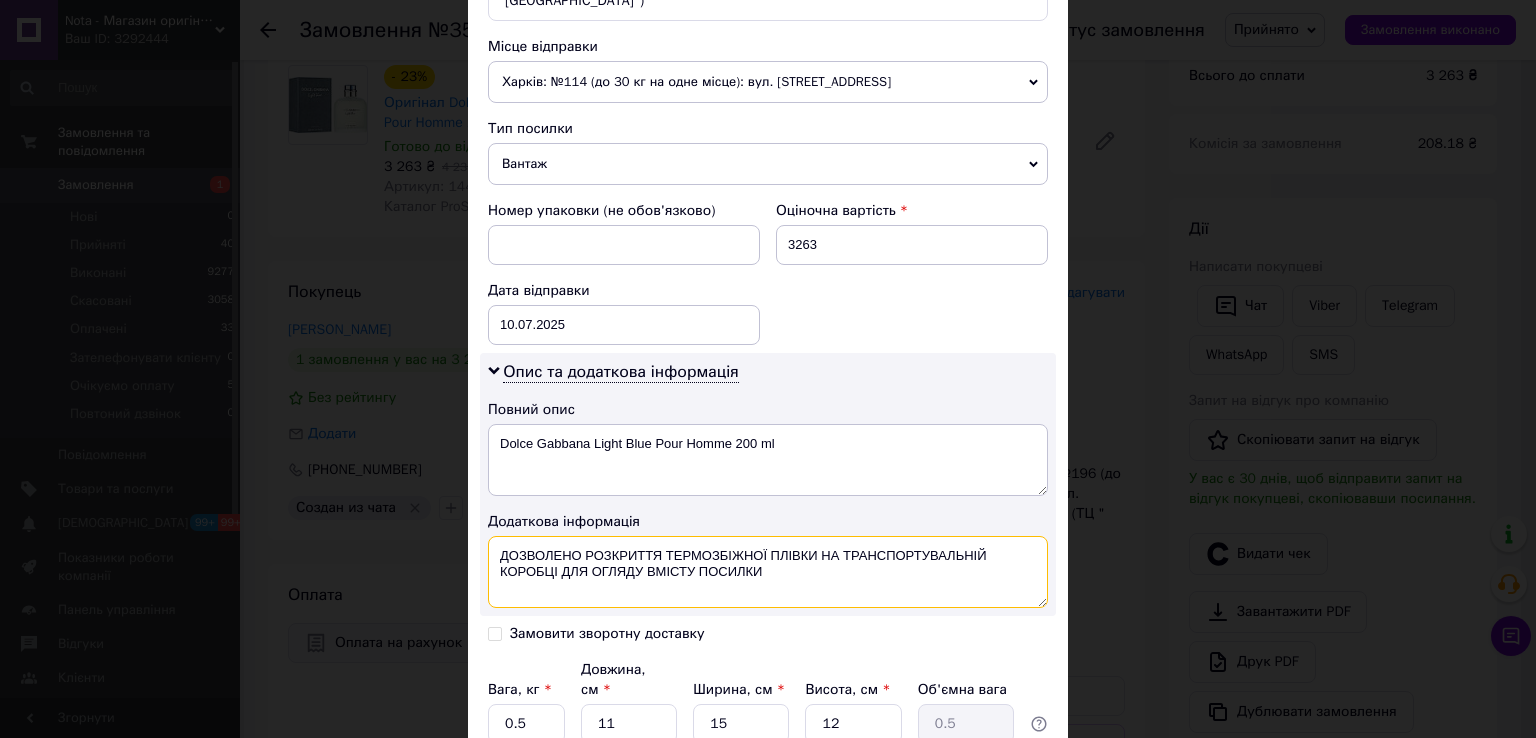 type on "ДОЗВОЛЕНО РОЗКРИТТЯ ТЕРМОЗБІЖНОЇ ПЛІВКИ НА ТРАНСПОРТУВАЛЬНІЙ КОРОБЦІ ДЛЯ ОГЛЯДУ ВМІСТУ ПОСИЛКИ" 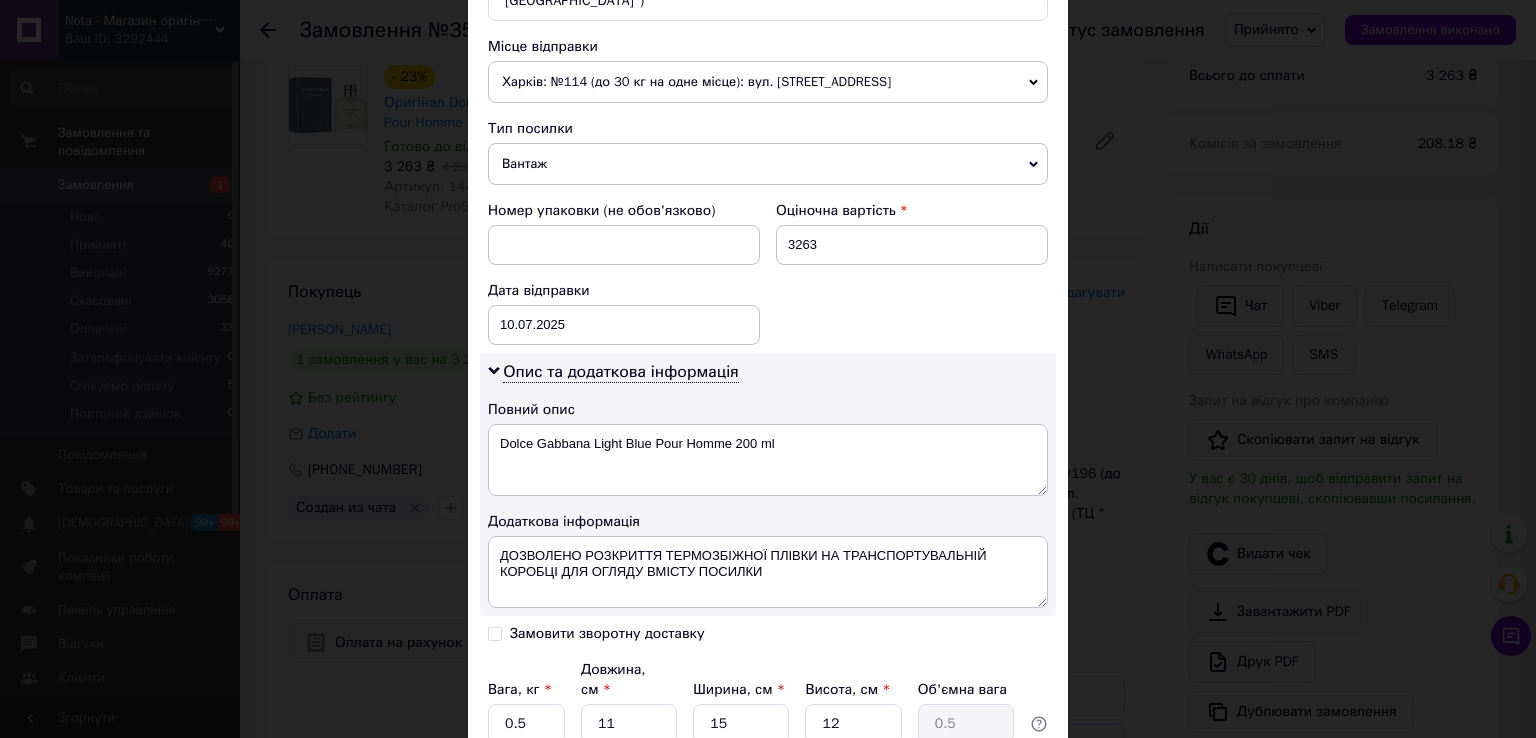 click on "Харків: №114 (до 30 кг на одне місце): вул. [STREET_ADDRESS]" at bounding box center [768, 82] 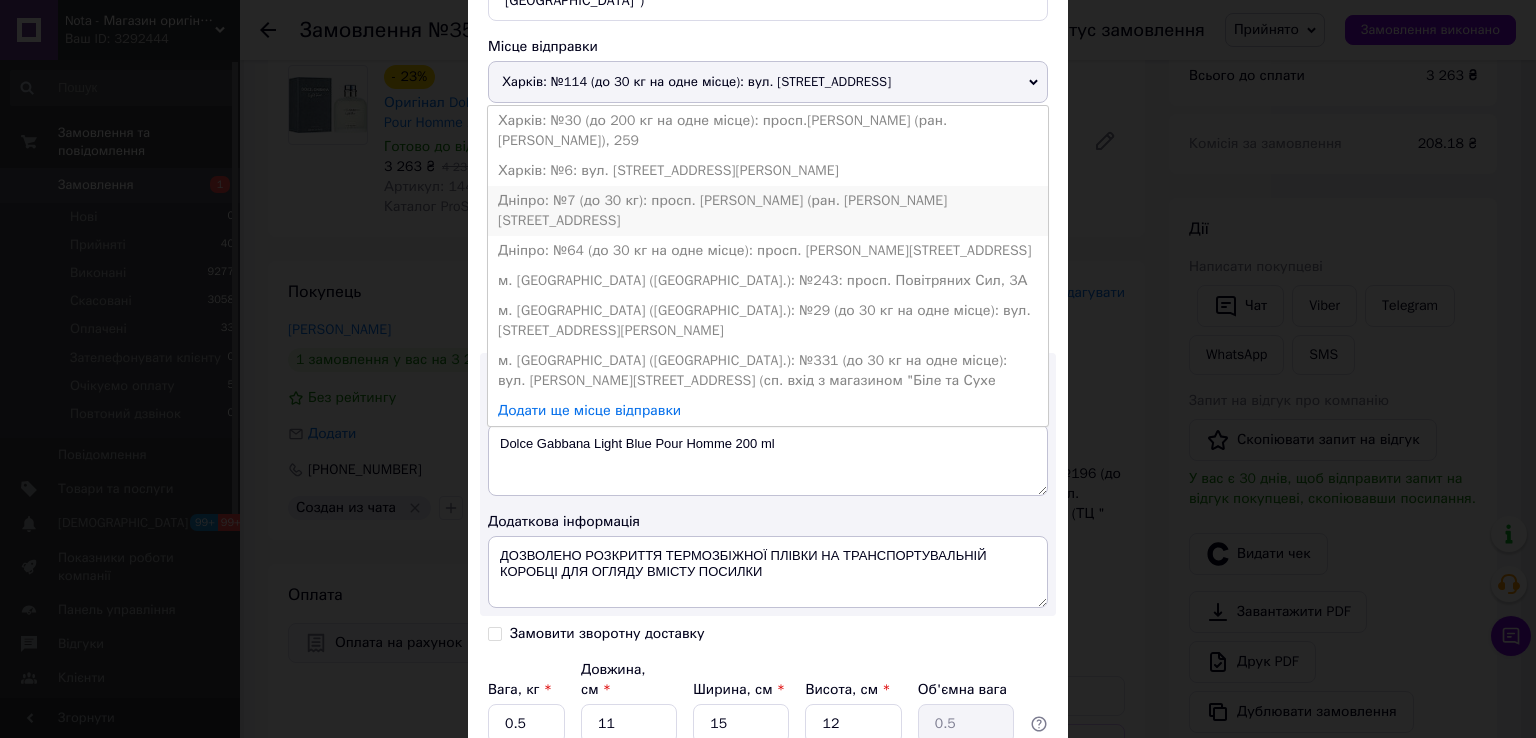 click on "Дніпро: №7 (до 30 кг): просп. [PERSON_NAME] (ран. [PERSON_NAME][STREET_ADDRESS]" at bounding box center [768, 211] 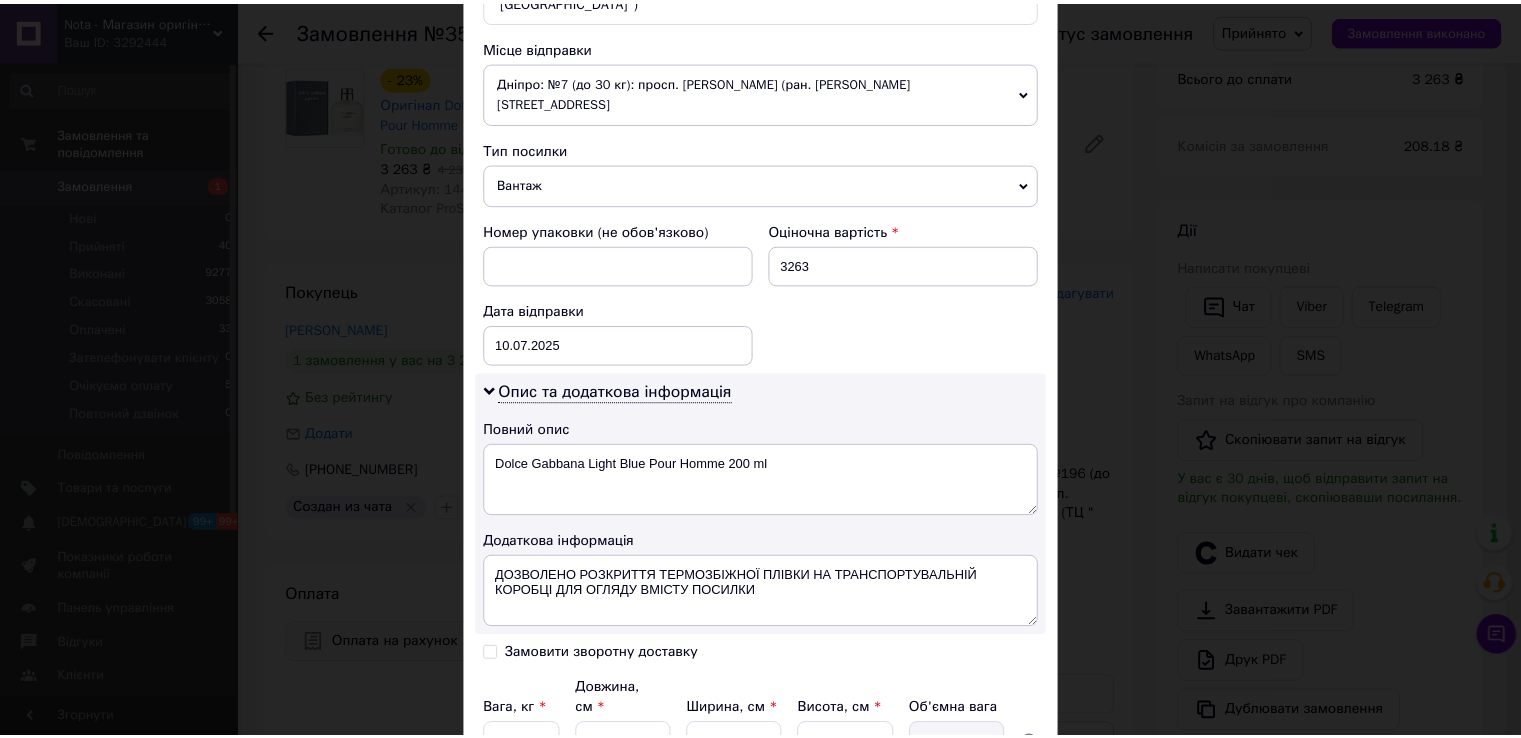 scroll, scrollTop: 866, scrollLeft: 0, axis: vertical 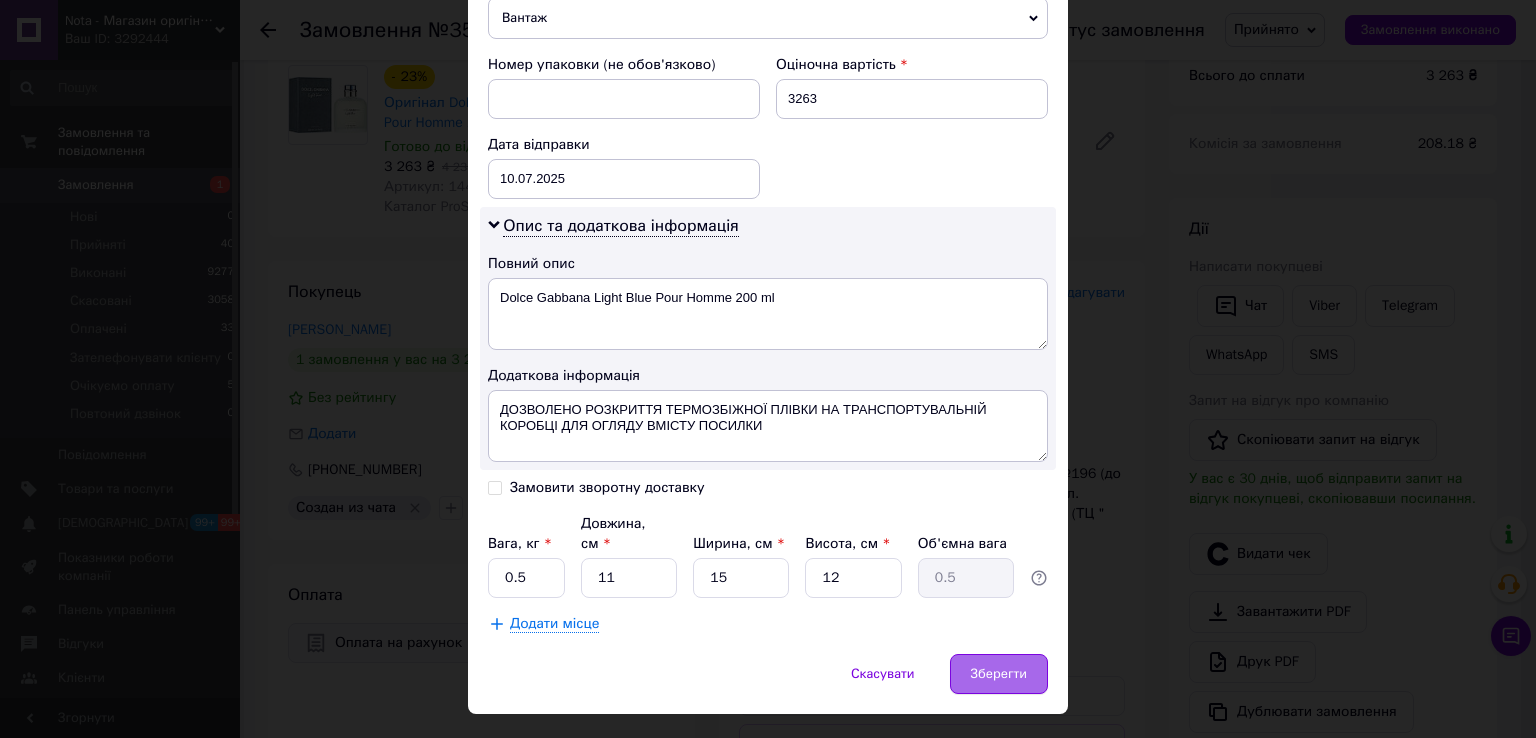 click on "Зберегти" at bounding box center (999, 674) 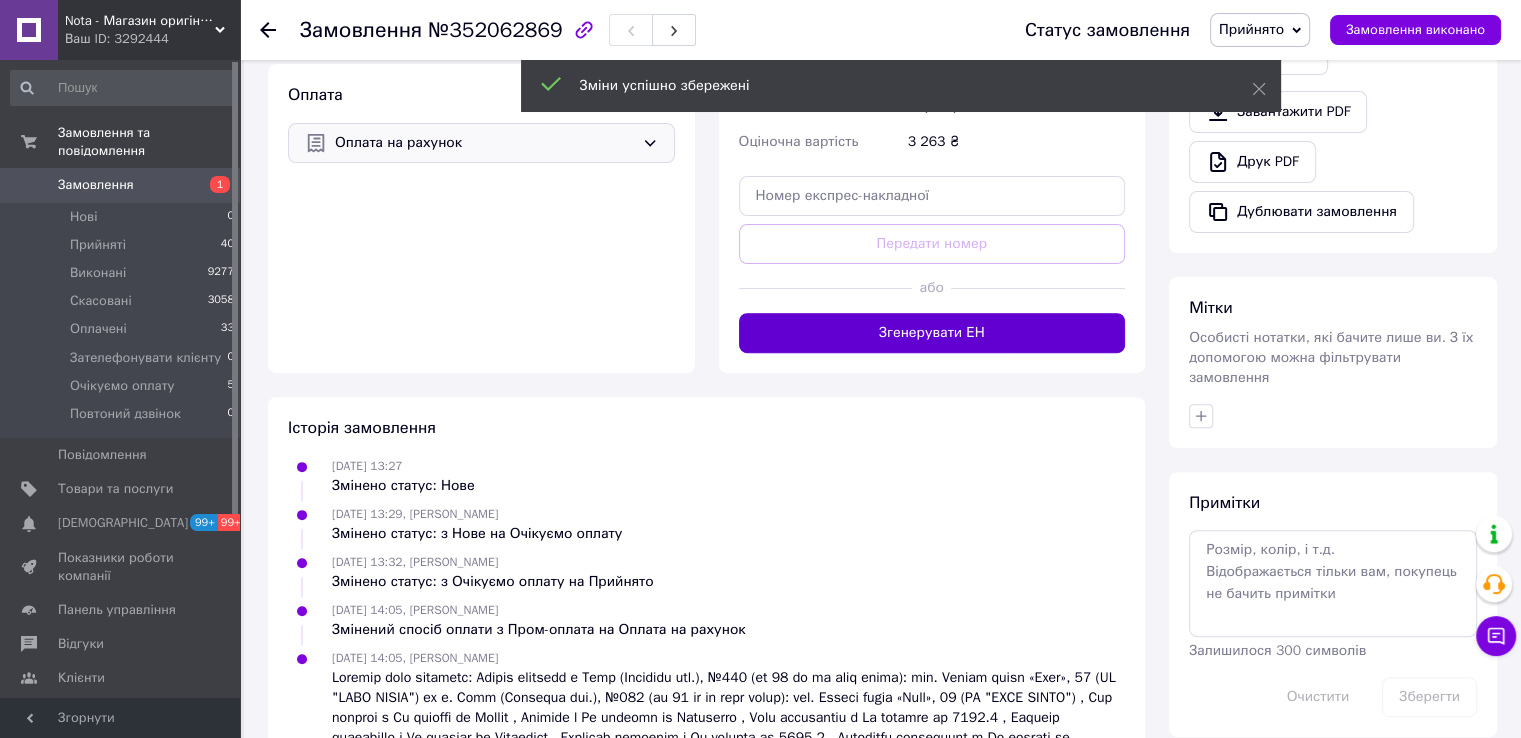 click on "Згенерувати ЕН" at bounding box center (932, 333) 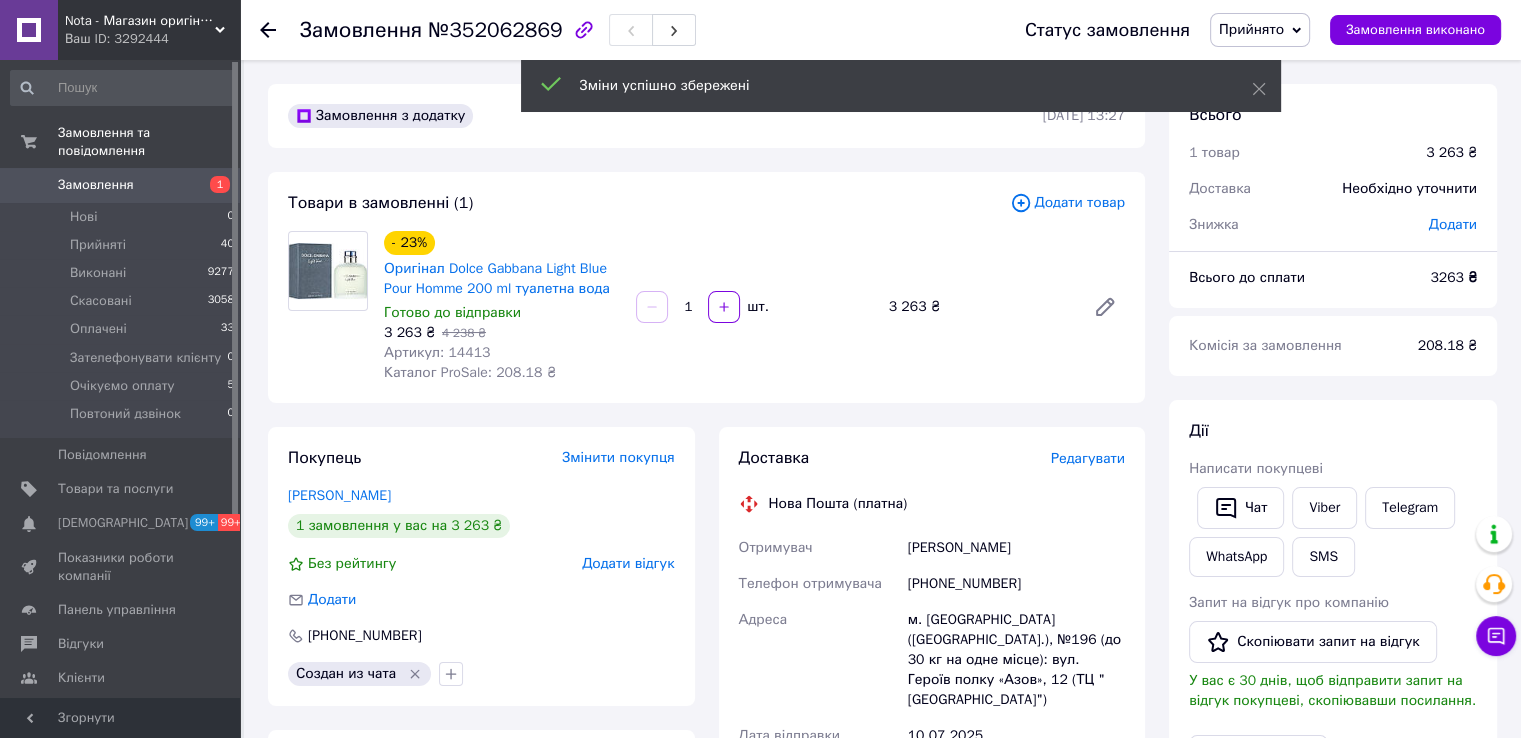 scroll, scrollTop: 166, scrollLeft: 0, axis: vertical 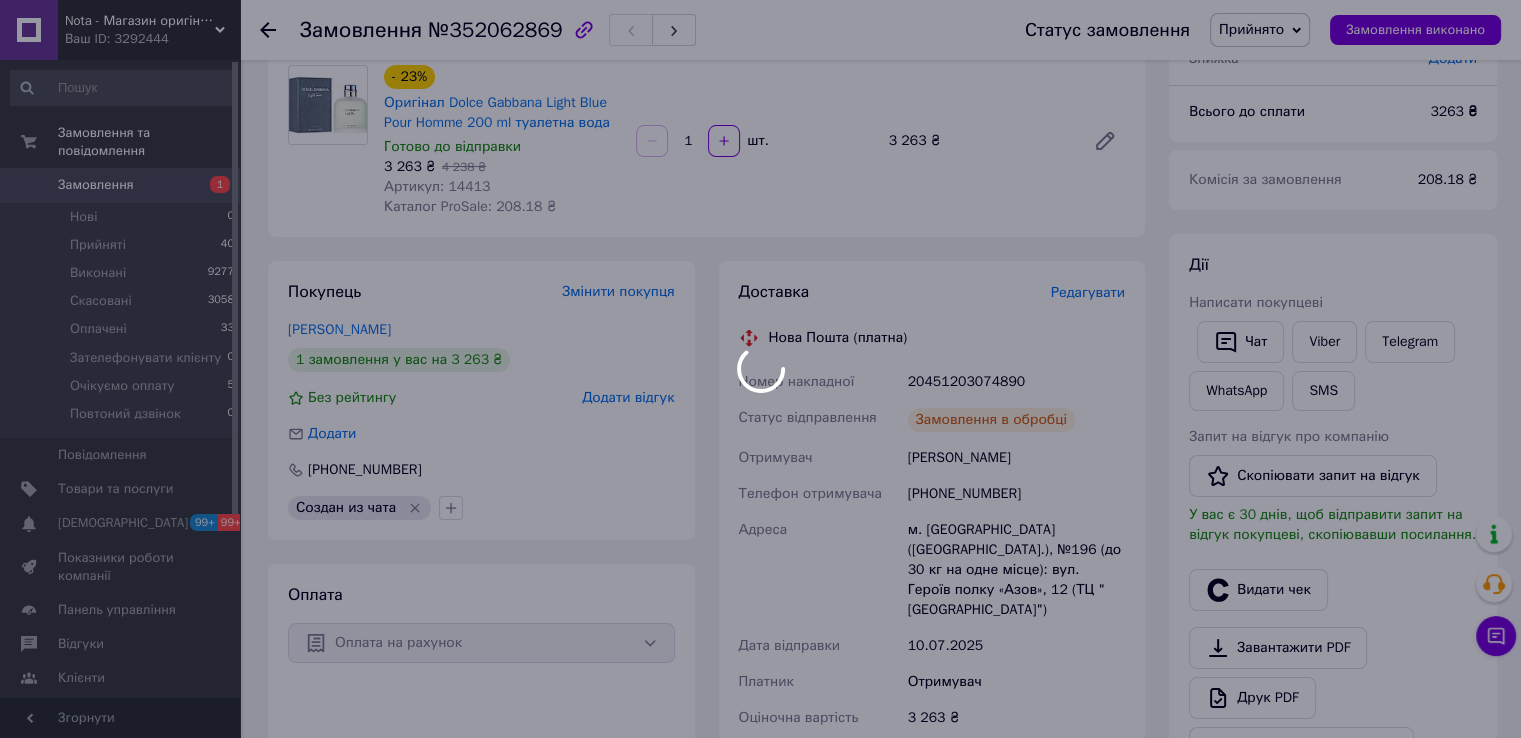 click at bounding box center [760, 369] 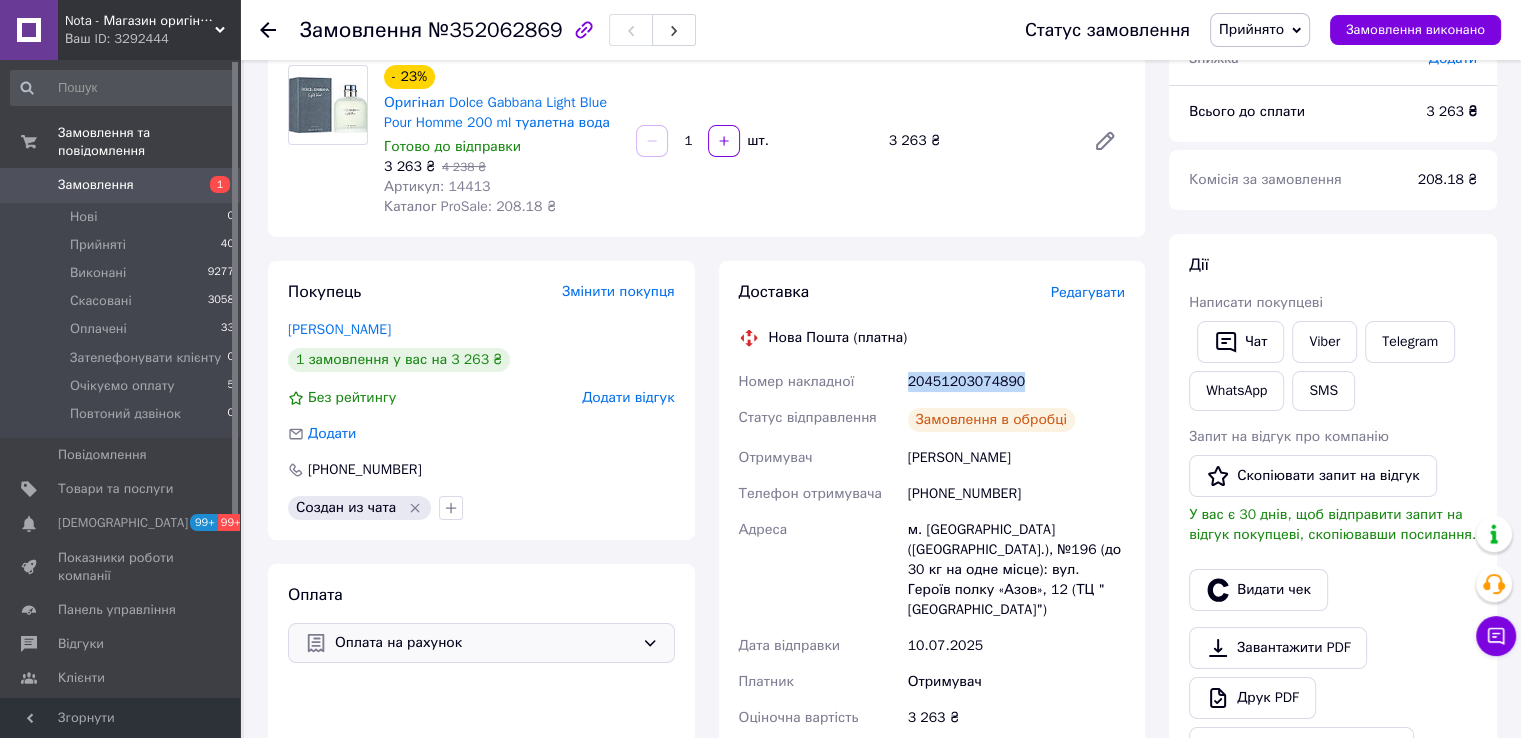 click on "20451203074890" at bounding box center [1016, 382] 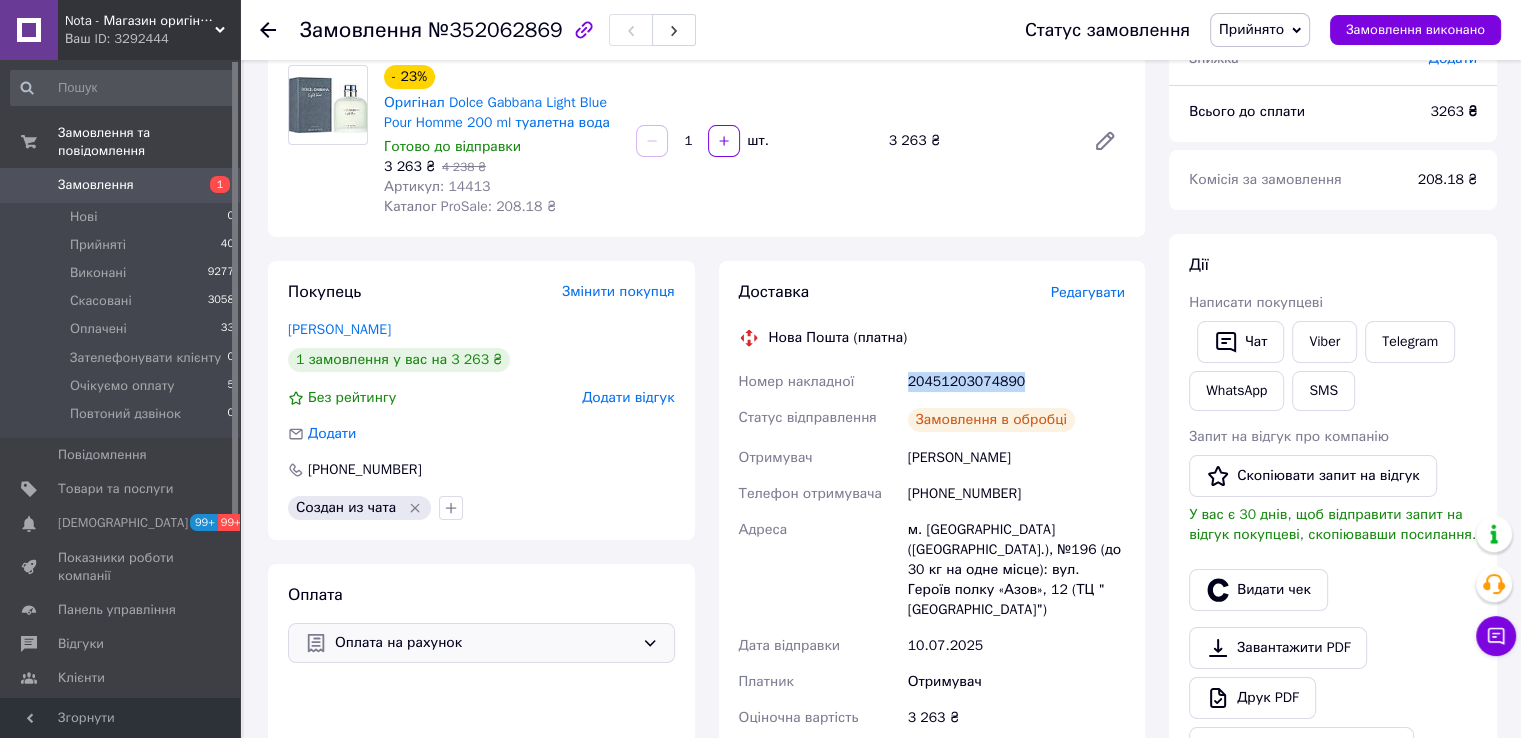 copy on "20451203074890" 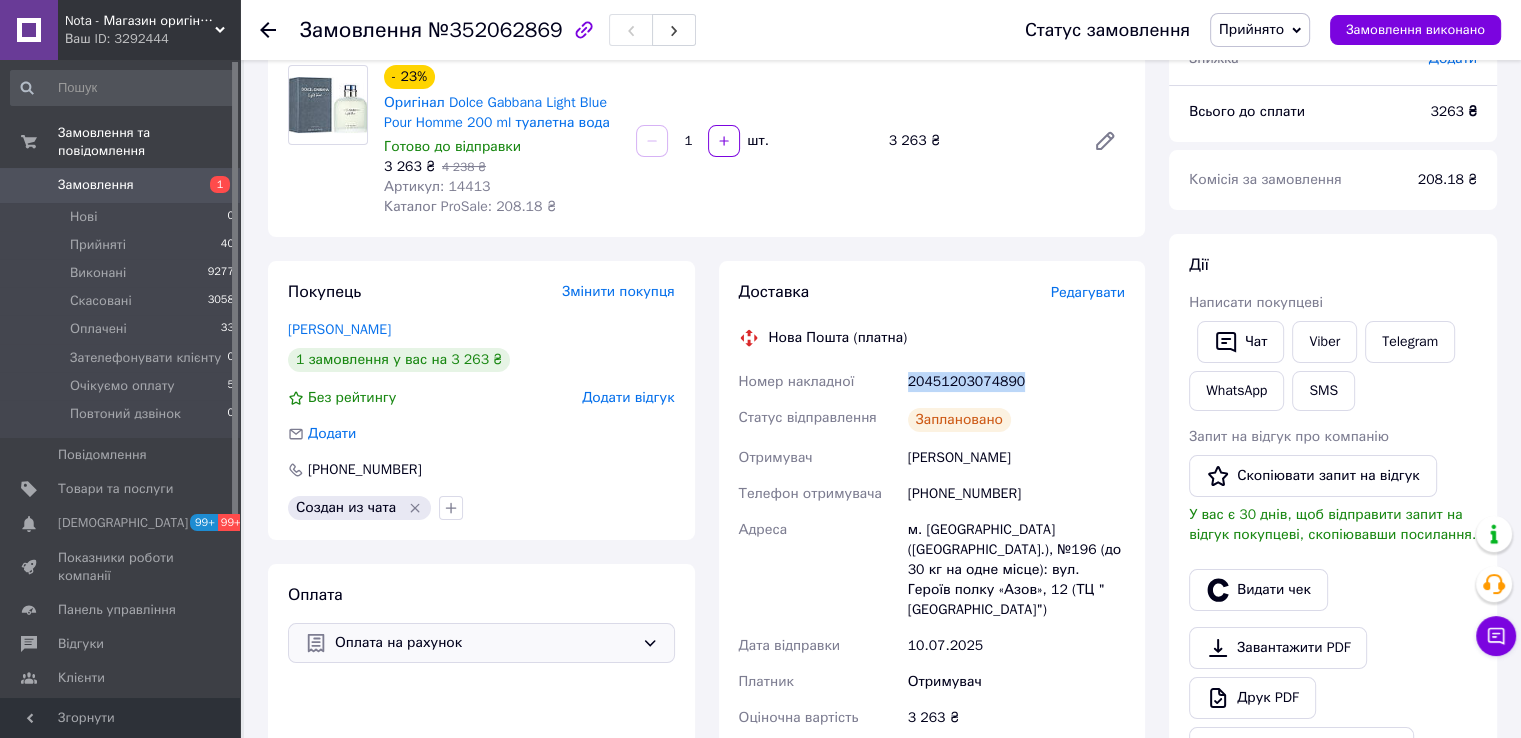 copy on "20451203074890" 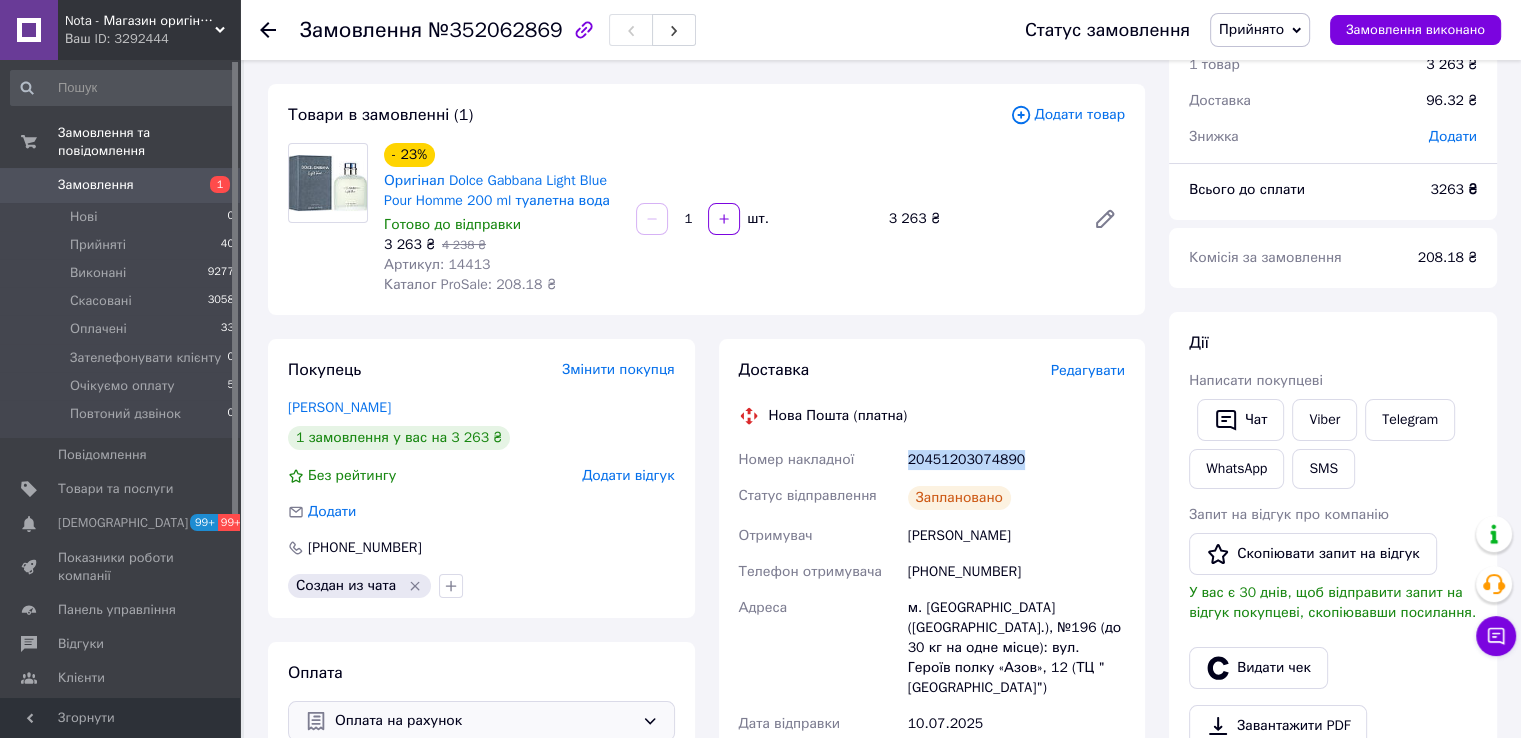 scroll, scrollTop: 333, scrollLeft: 0, axis: vertical 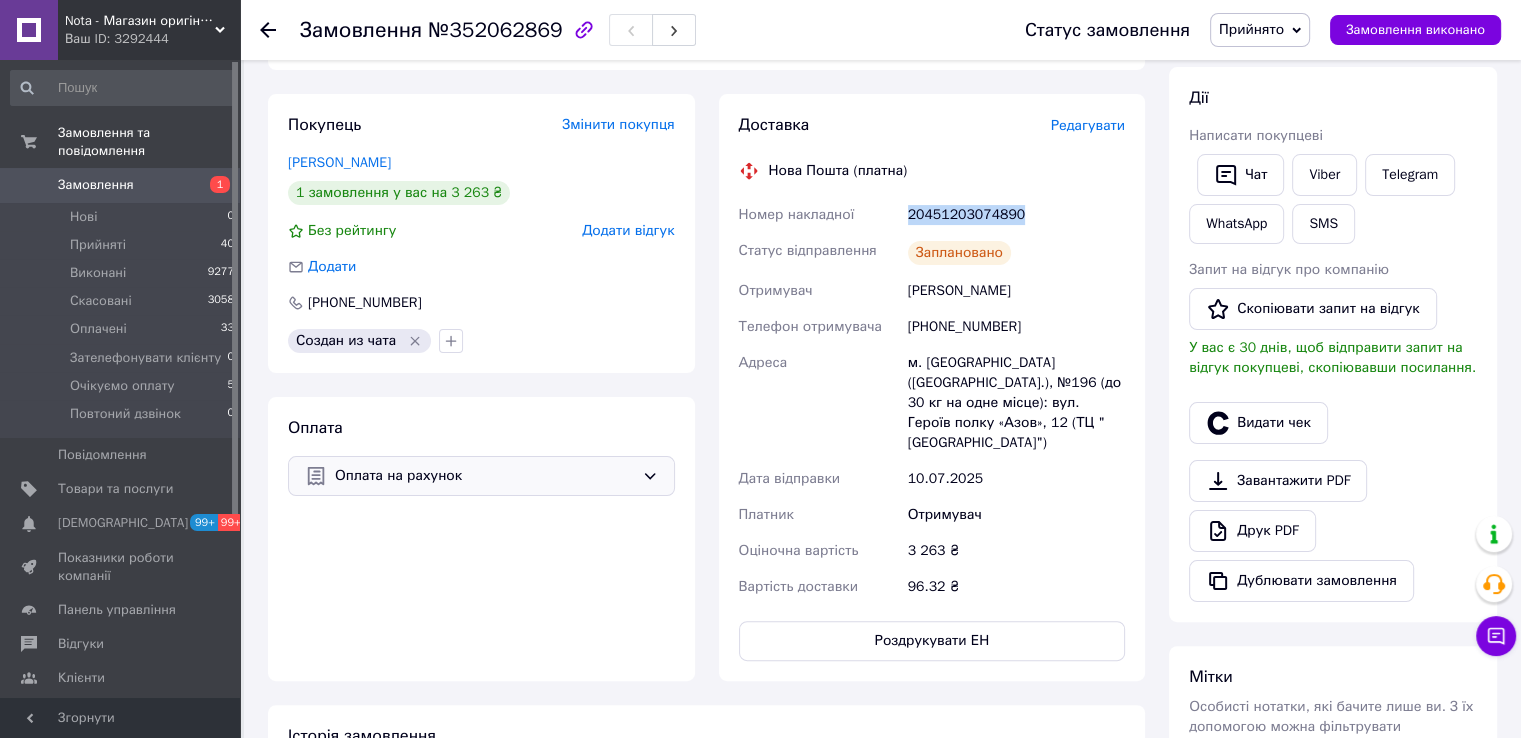 click on "20451203074890" at bounding box center [1016, 215] 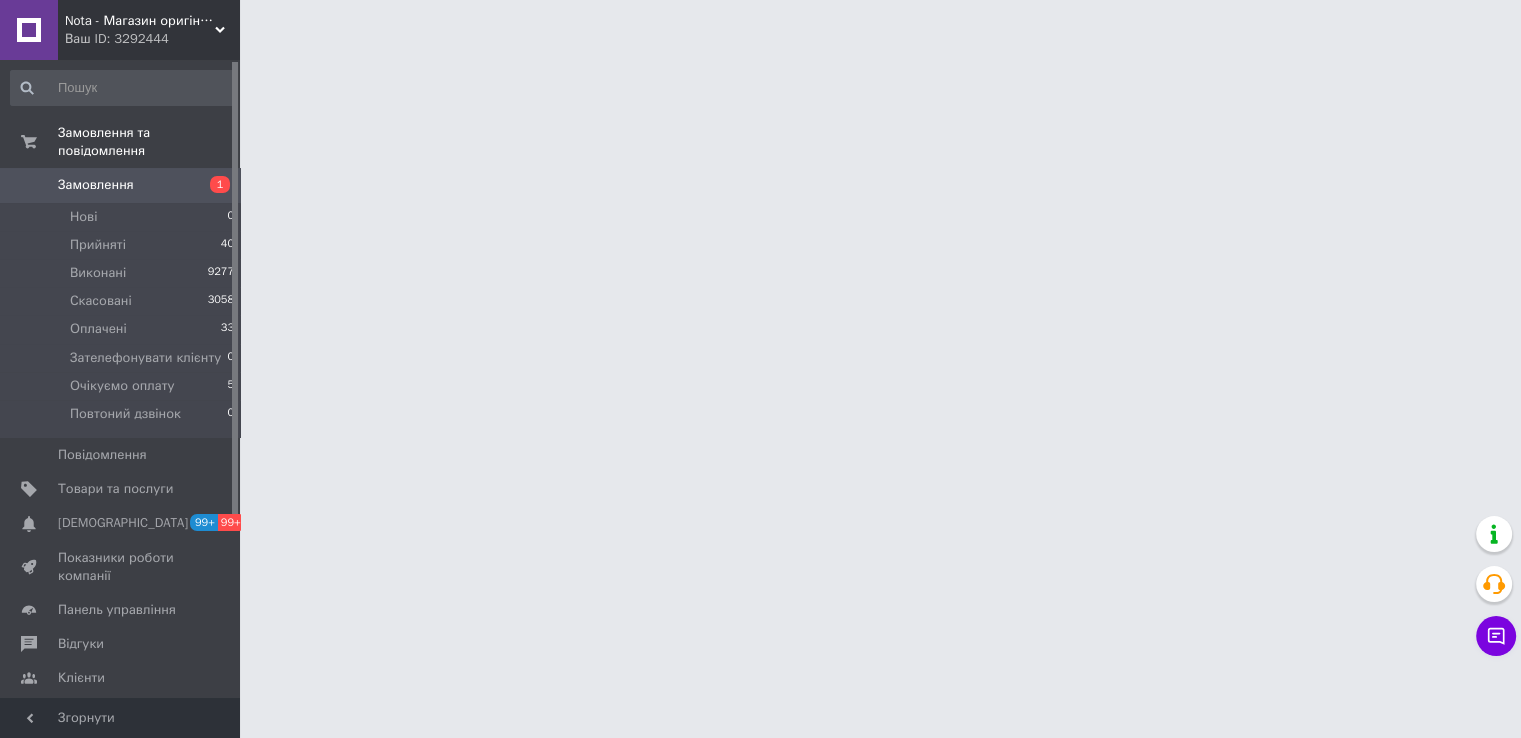 scroll, scrollTop: 0, scrollLeft: 0, axis: both 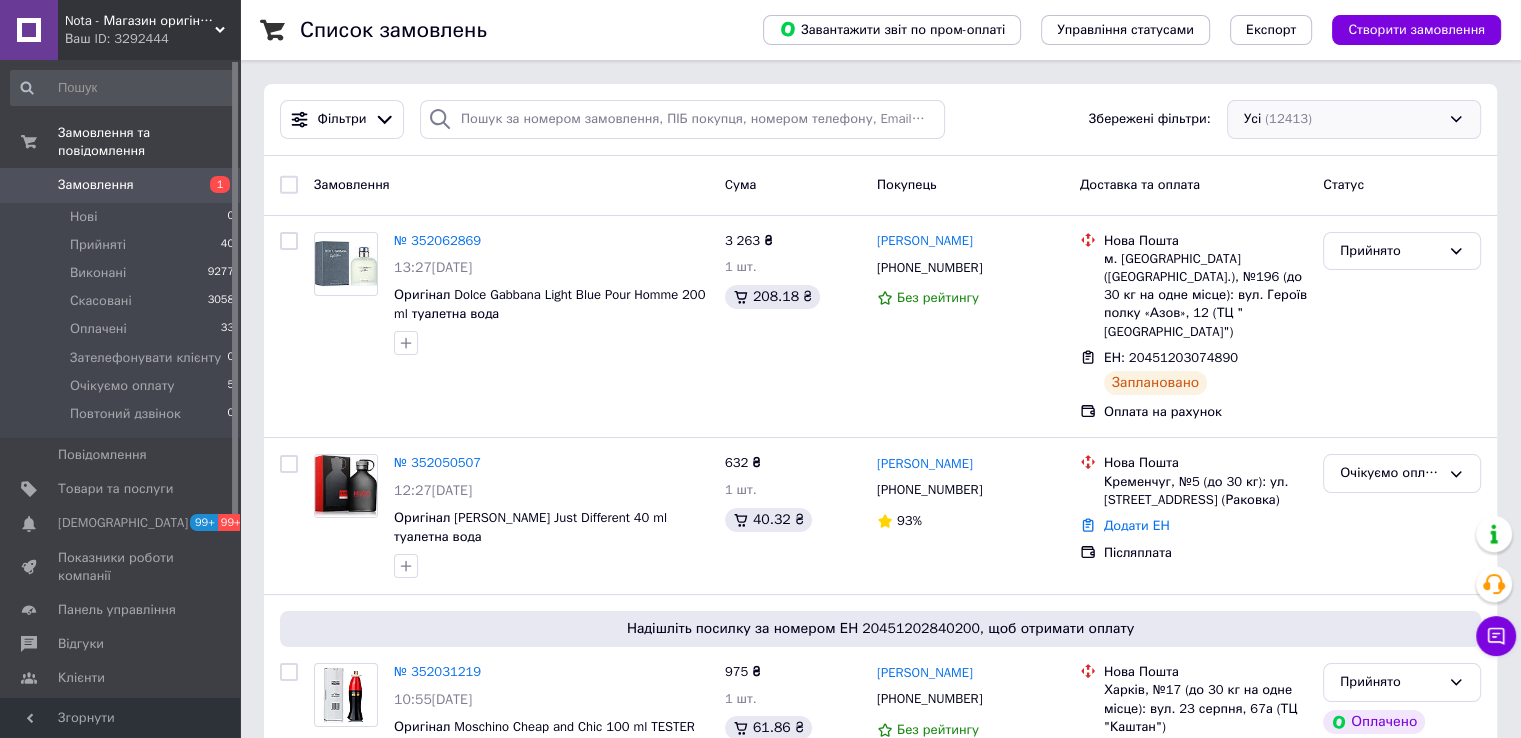 click on "Усі (12413)" at bounding box center (1354, 119) 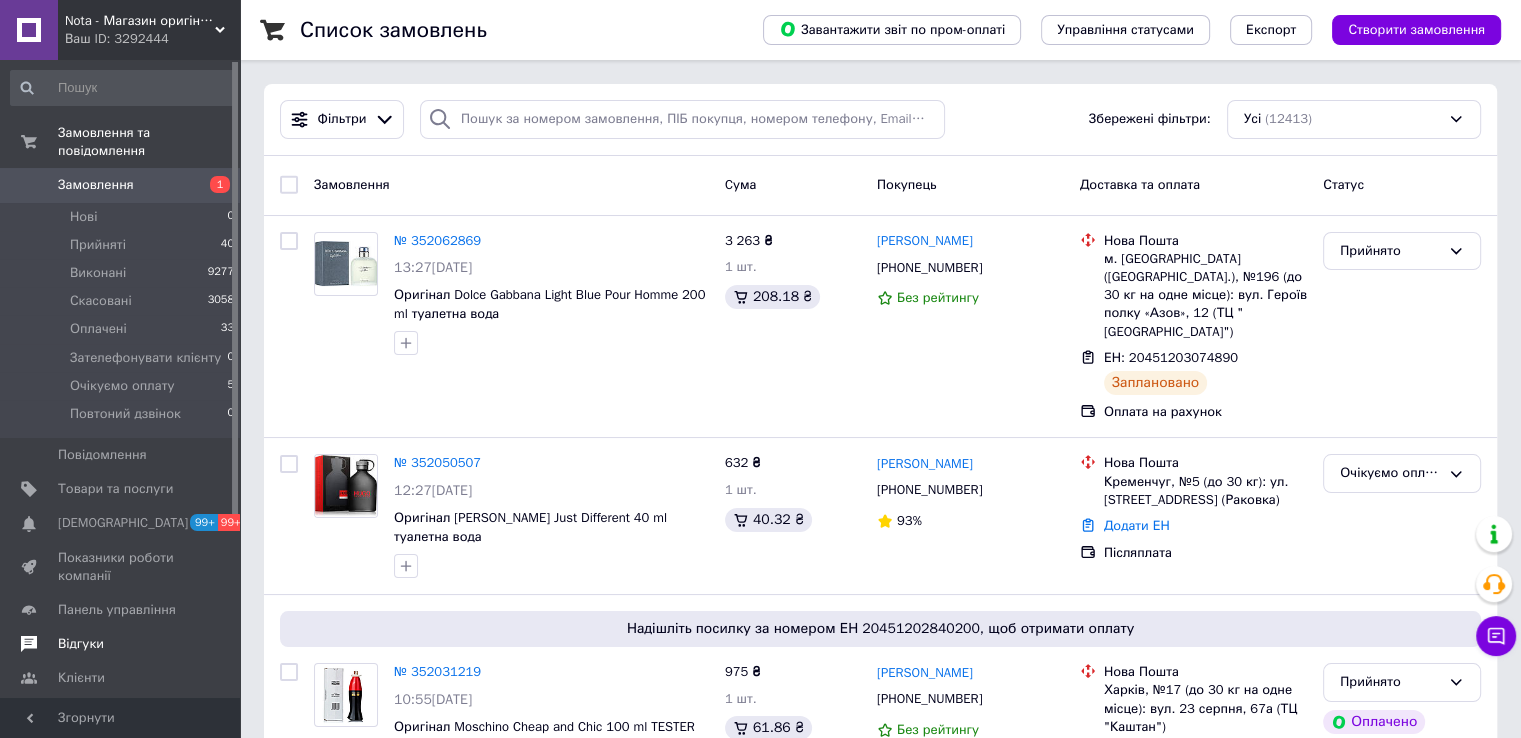 click on "Відгуки" at bounding box center (81, 644) 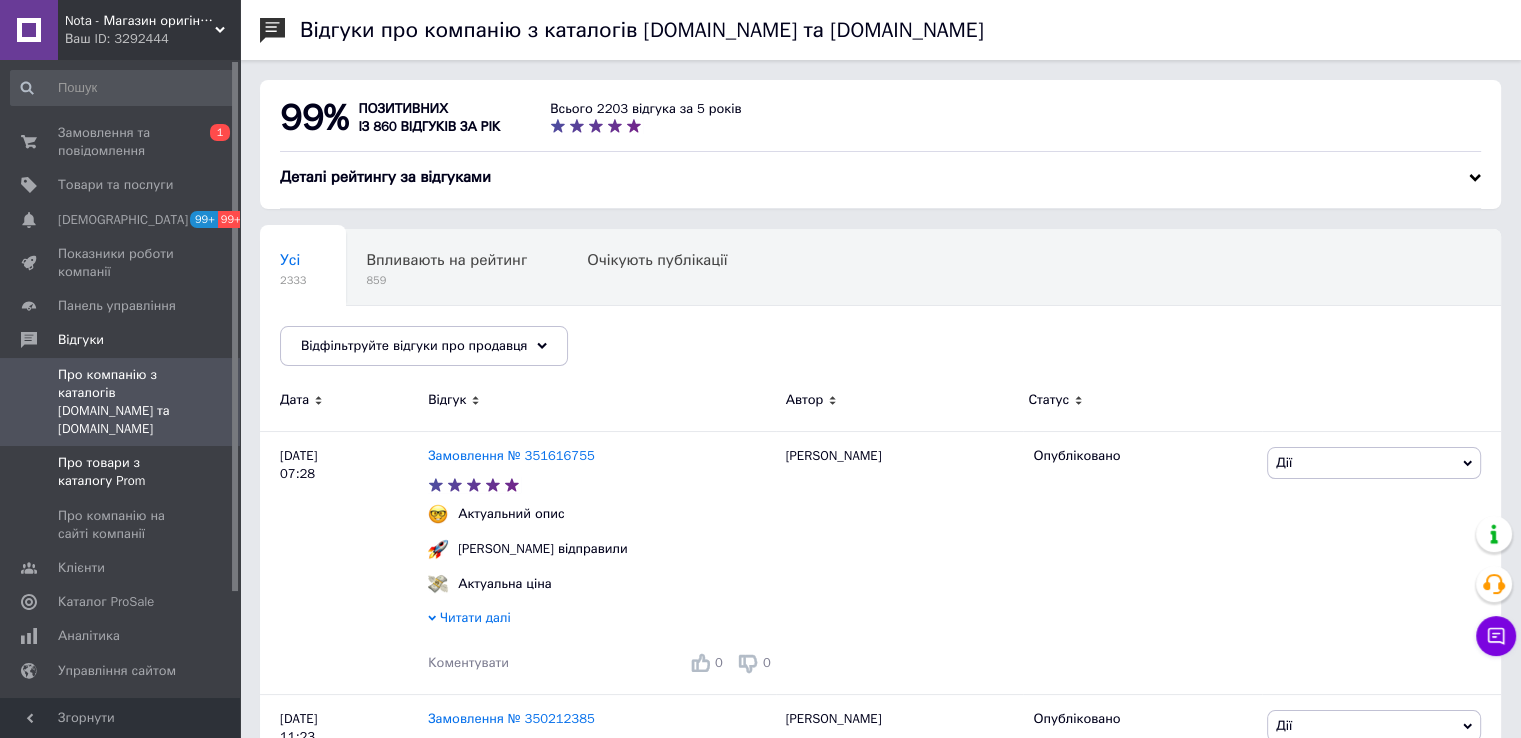 click on "Про товари з каталогу Prom" at bounding box center (121, 472) 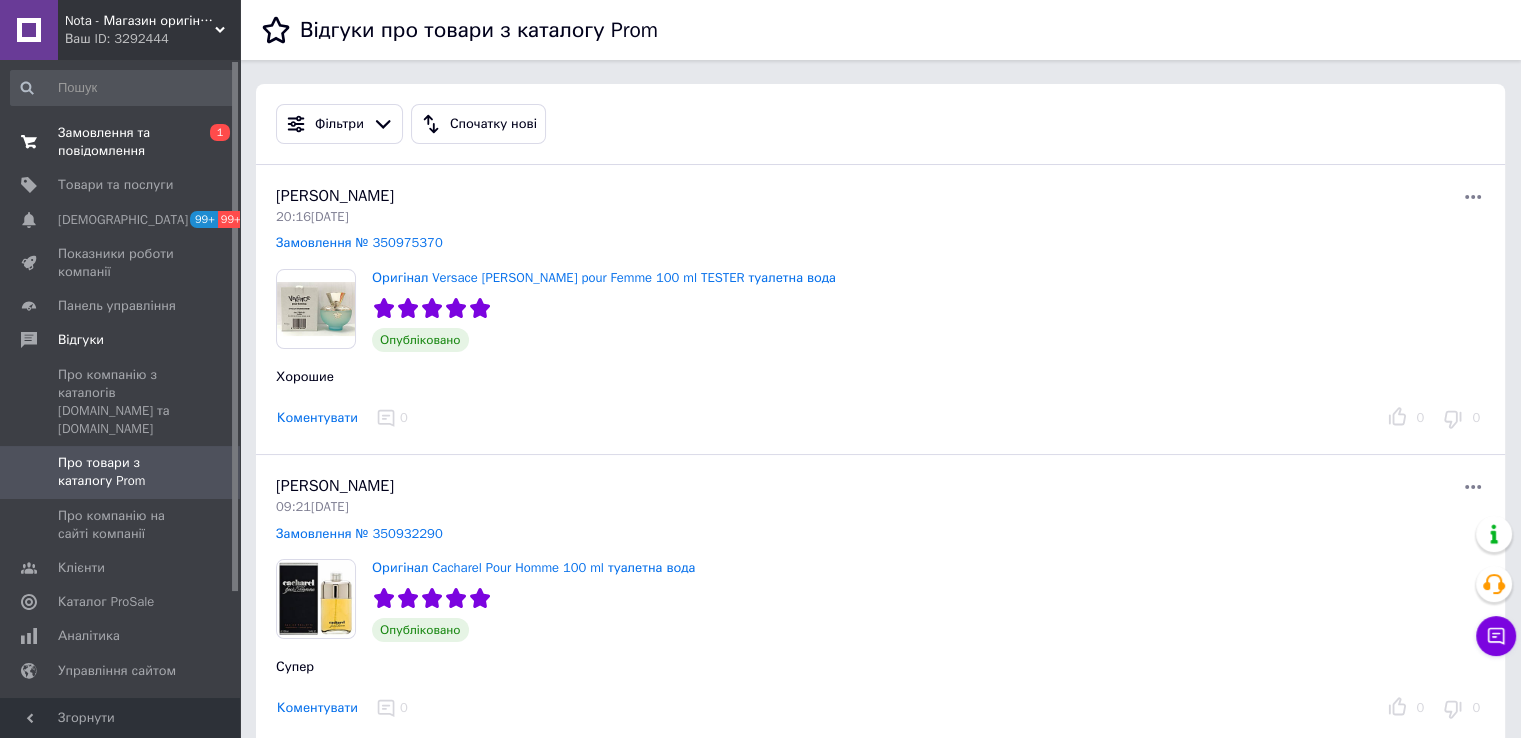click on "Замовлення та повідомлення" at bounding box center (121, 142) 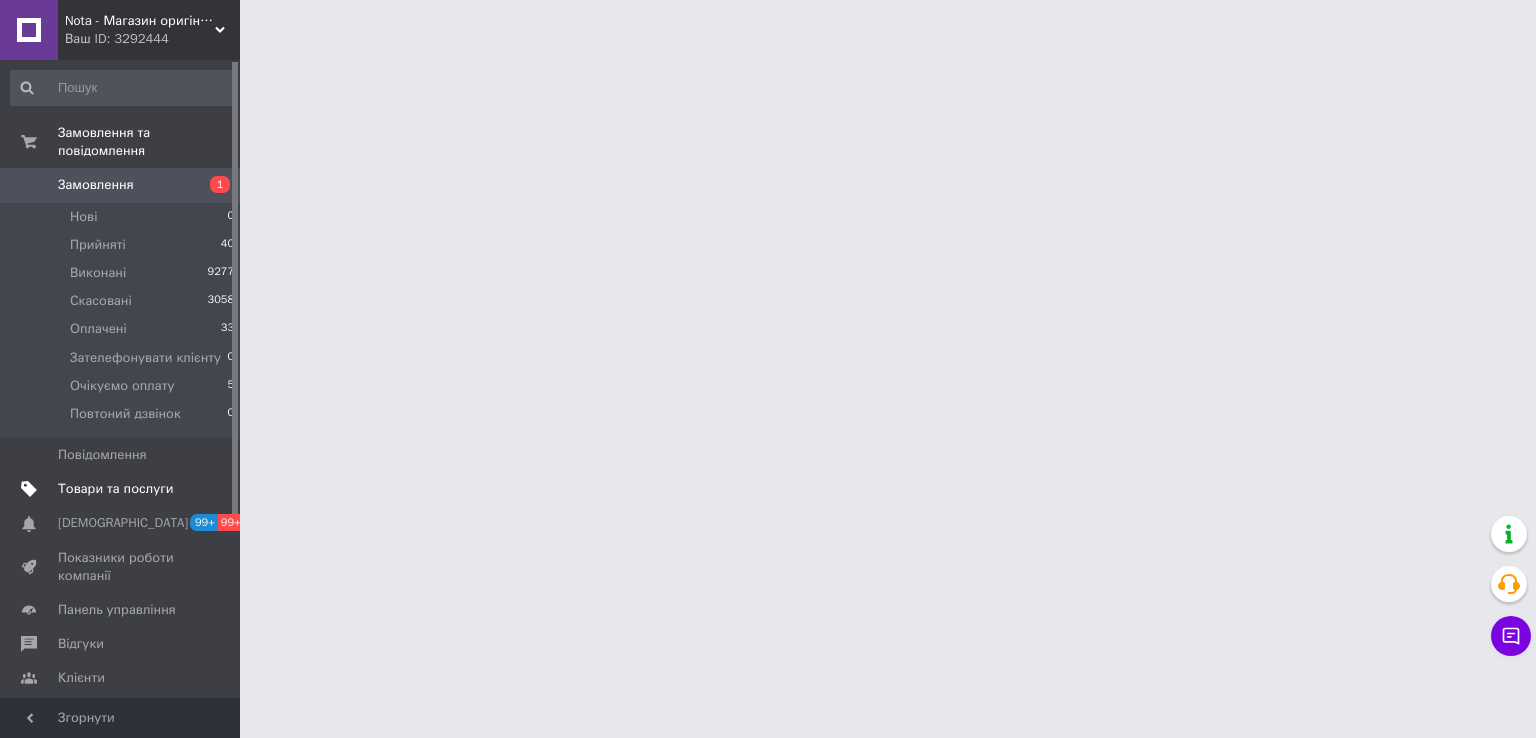 click on "Товари та послуги" at bounding box center [115, 489] 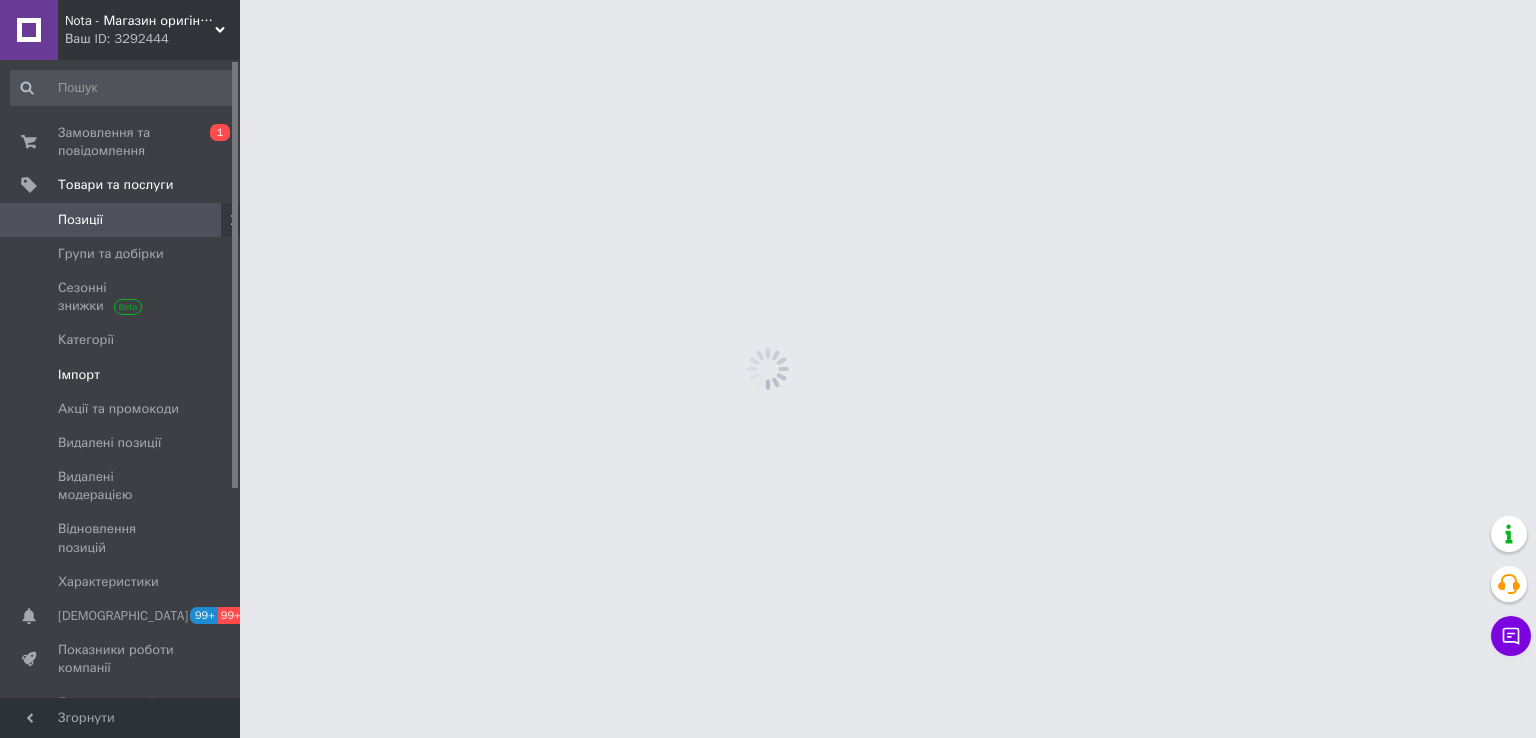 click on "Імпорт" at bounding box center [79, 375] 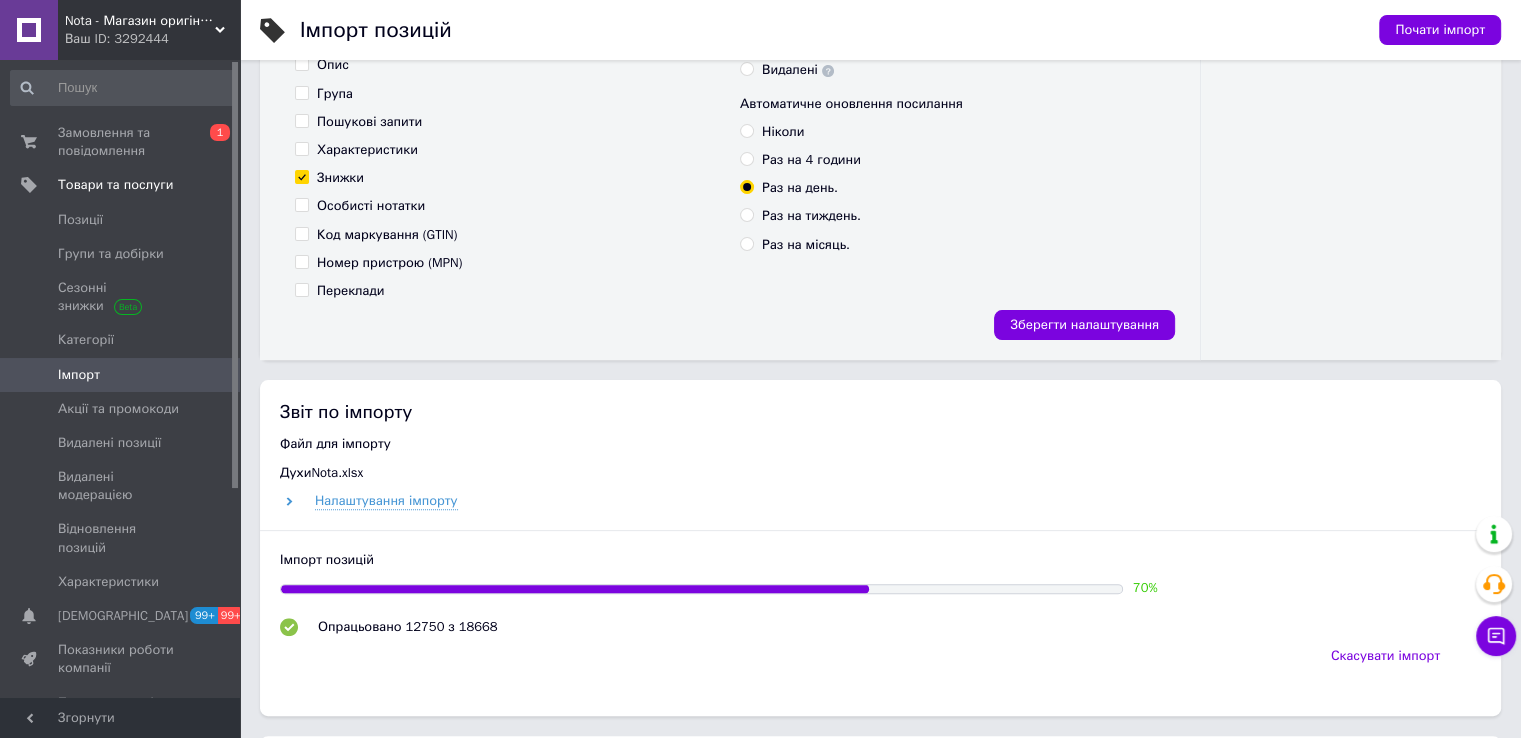 scroll, scrollTop: 833, scrollLeft: 0, axis: vertical 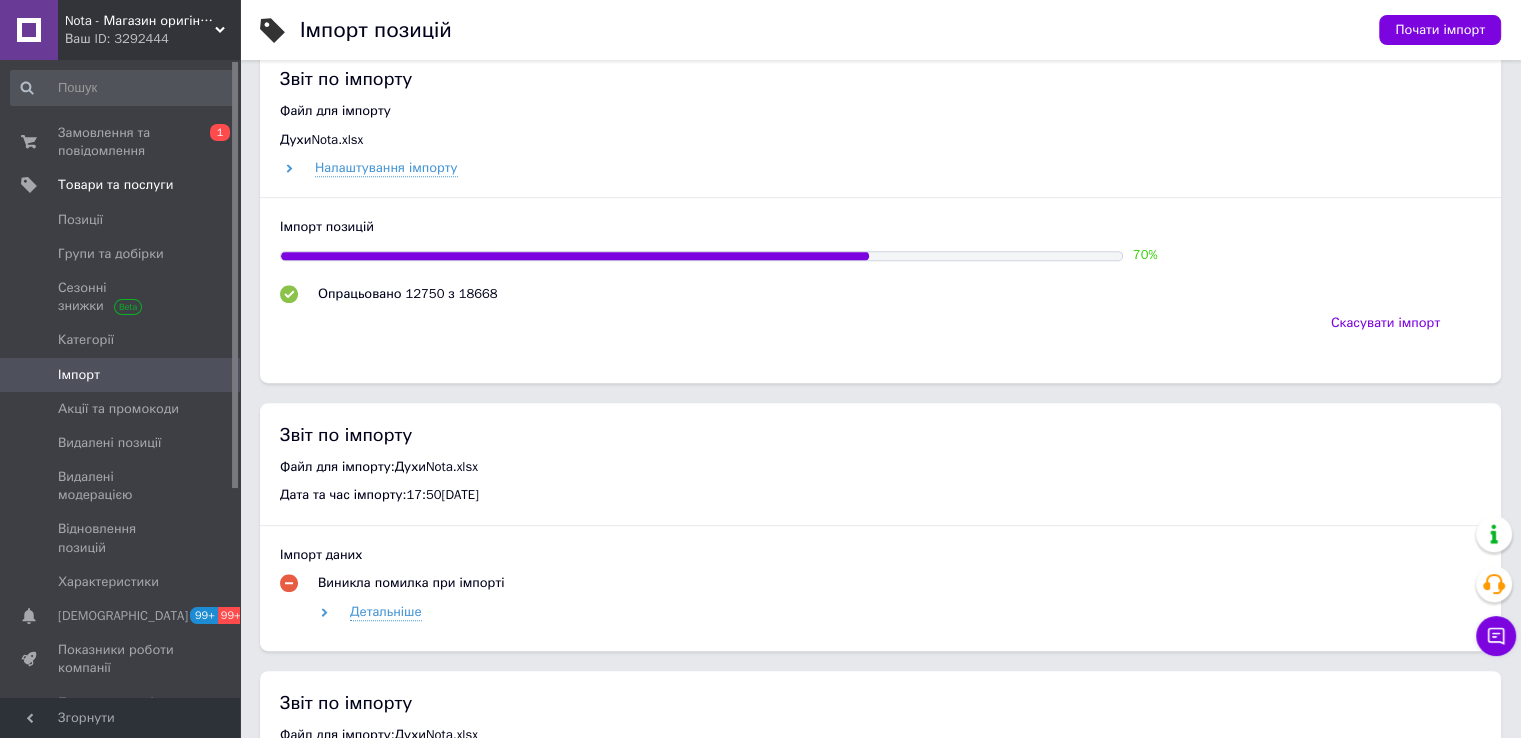click on "Ваш ID: 3292444" at bounding box center (152, 39) 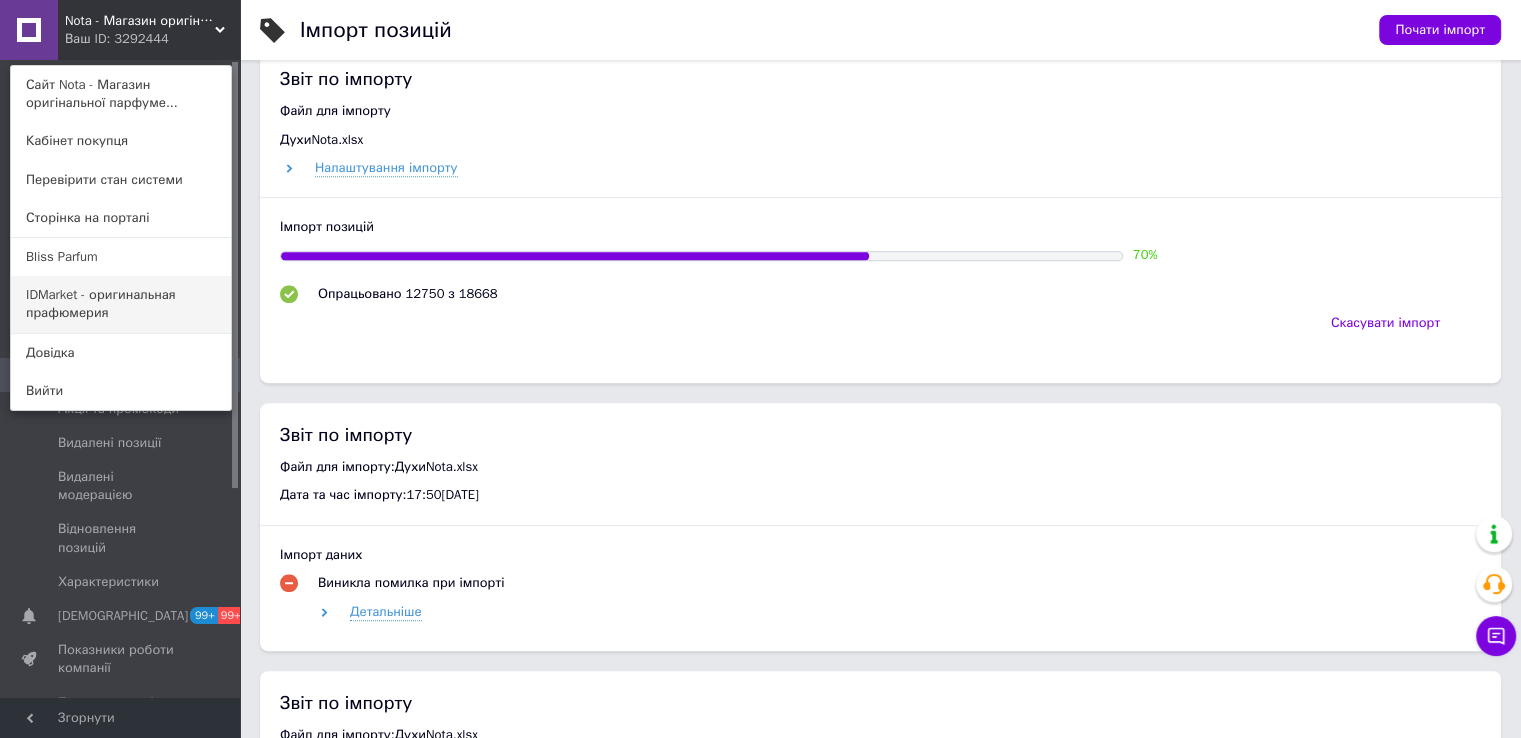 click on "IDMarket - оригинальная прафюмерия" at bounding box center (121, 304) 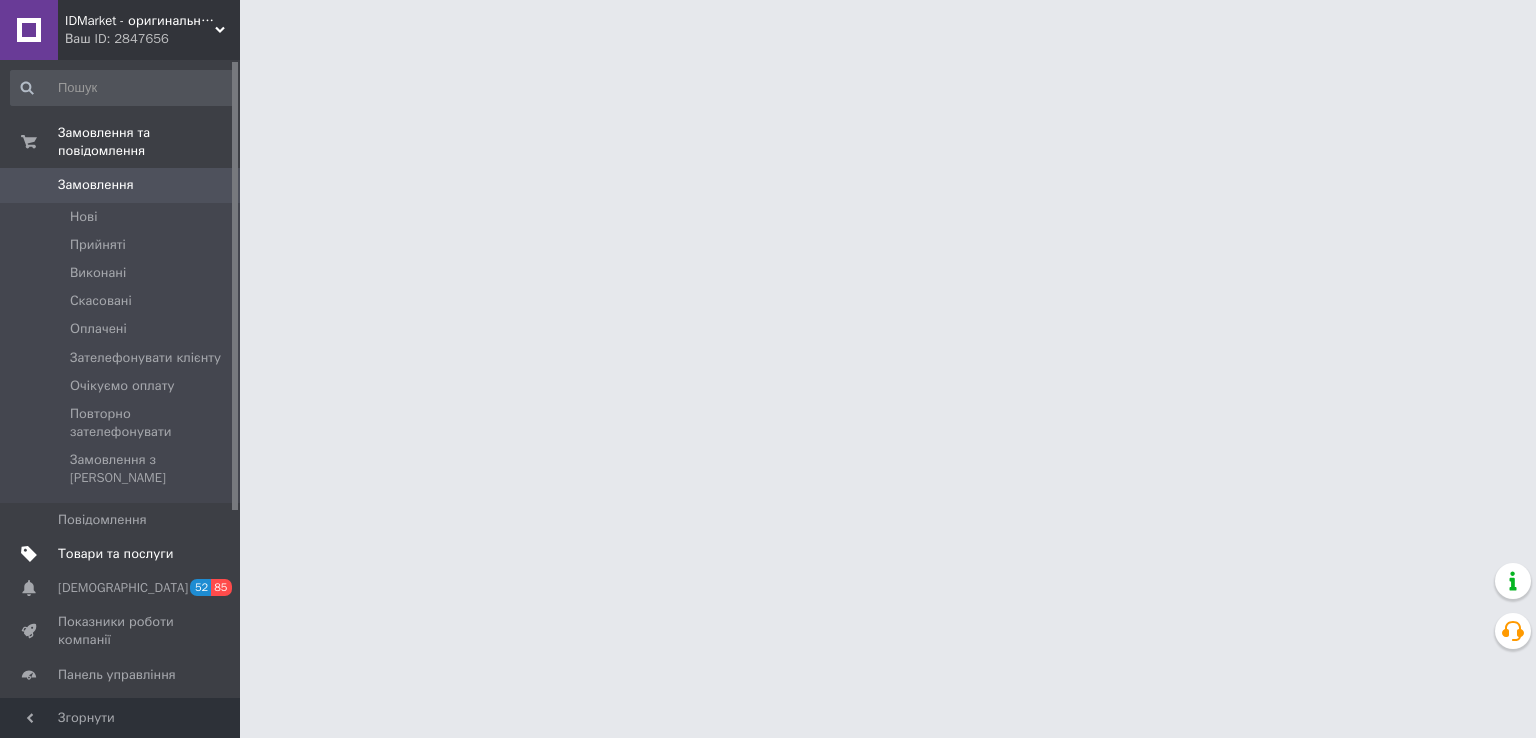scroll, scrollTop: 0, scrollLeft: 0, axis: both 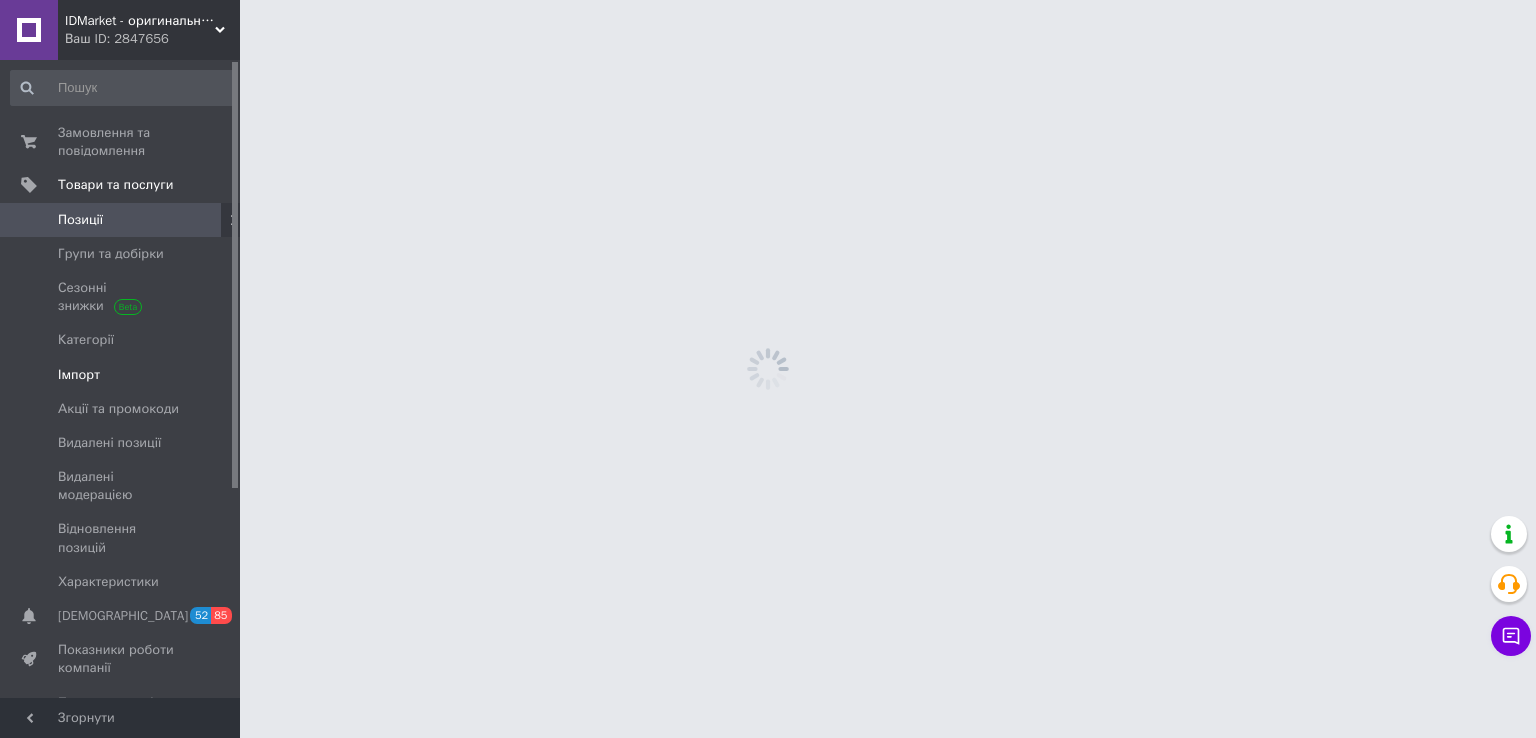 click on "Імпорт" at bounding box center (121, 375) 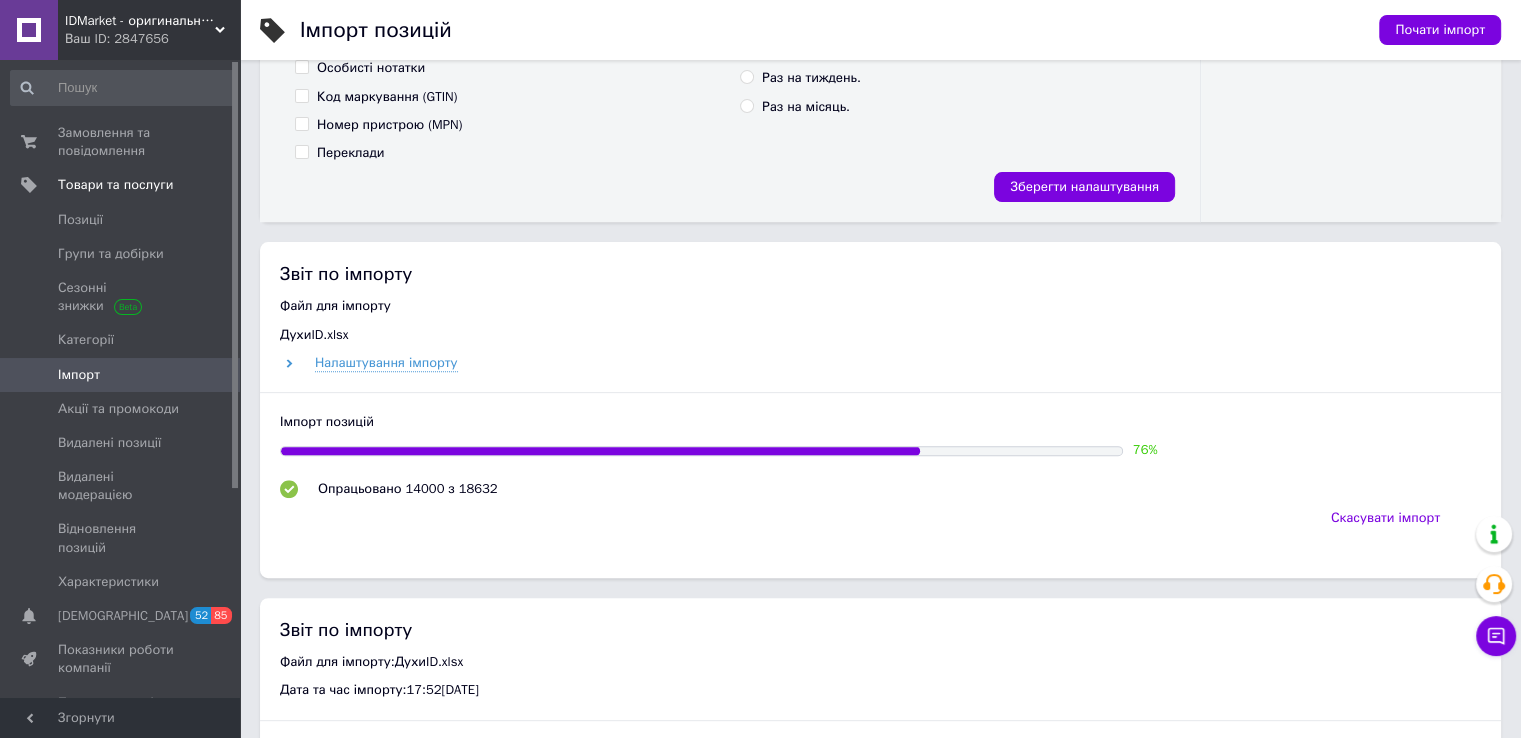scroll, scrollTop: 833, scrollLeft: 0, axis: vertical 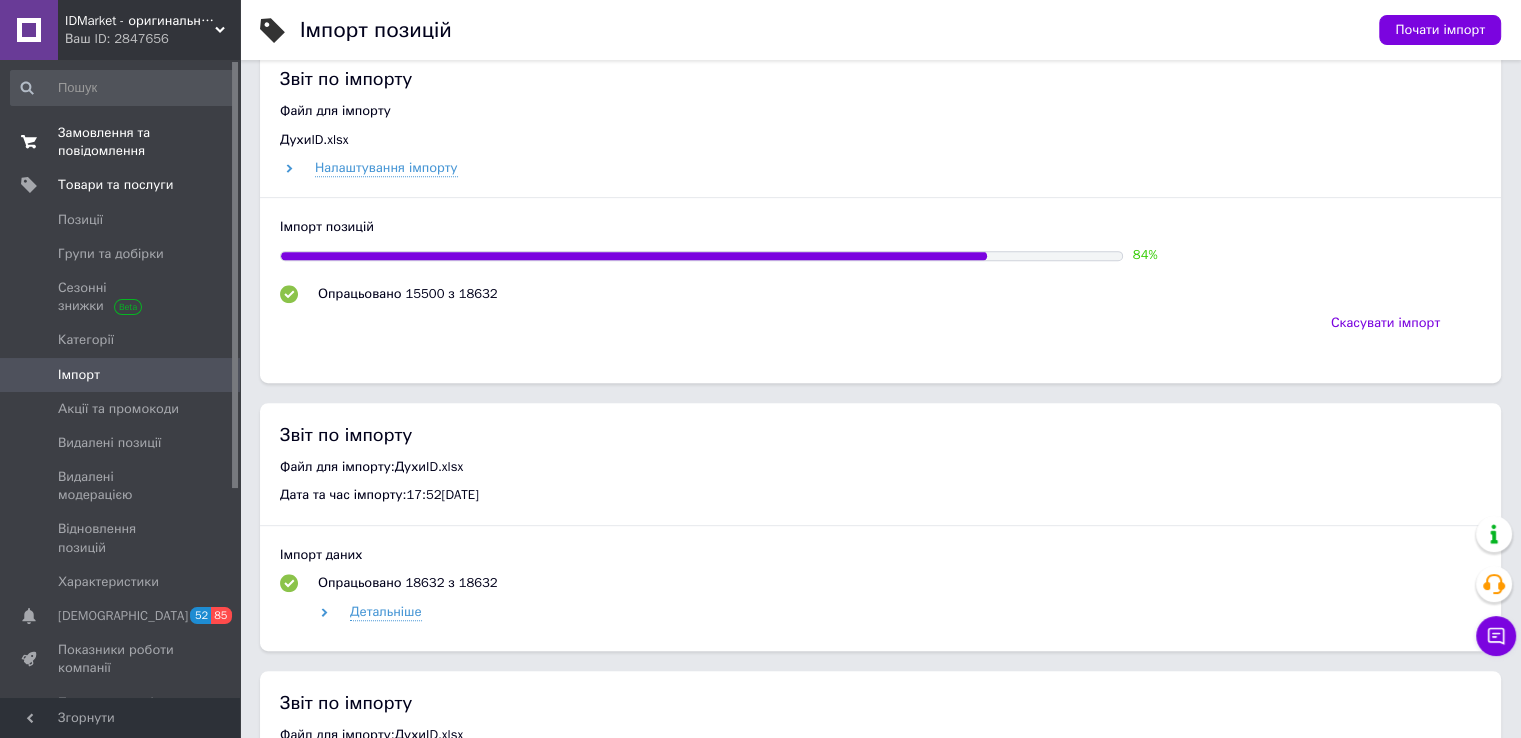 click on "Замовлення та повідомлення" at bounding box center (121, 142) 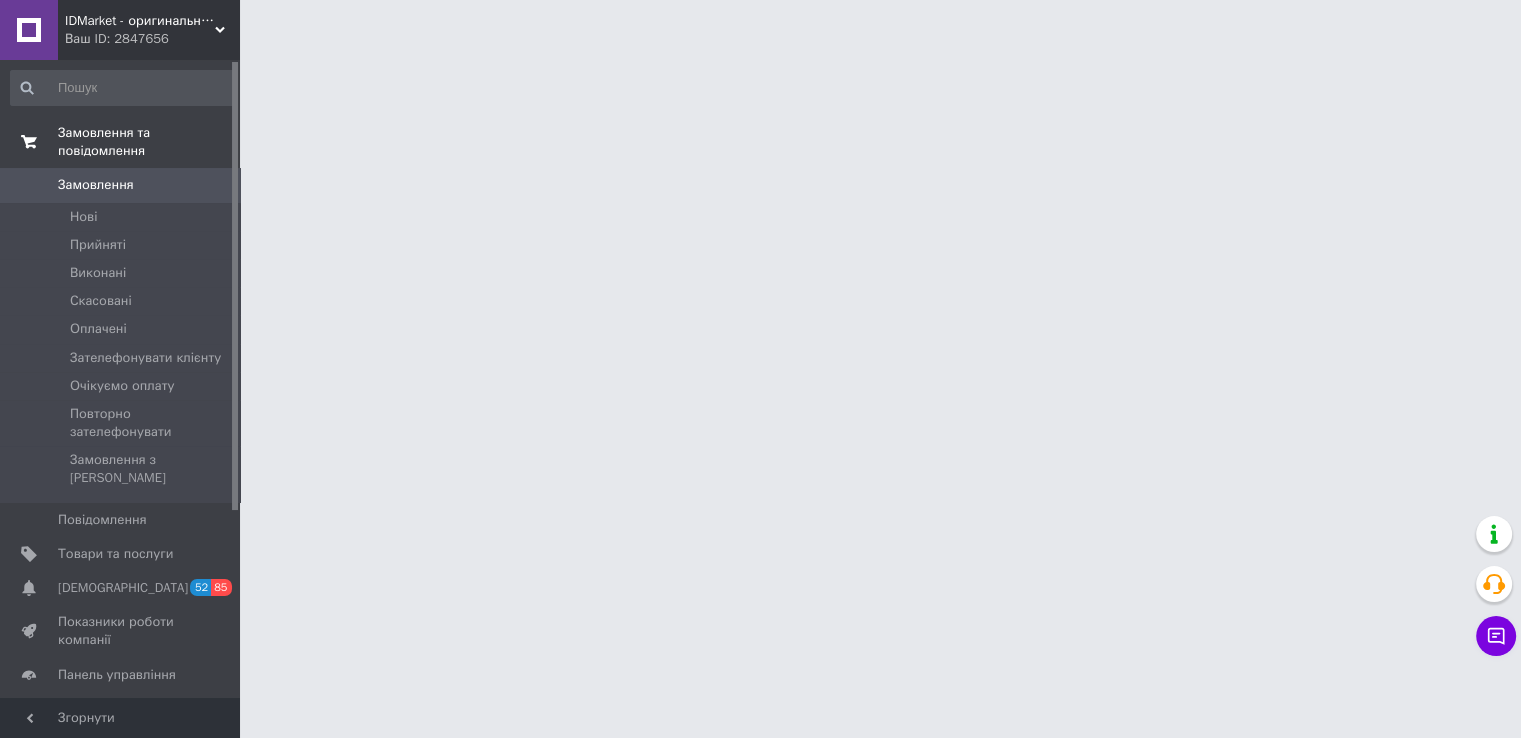 scroll, scrollTop: 0, scrollLeft: 0, axis: both 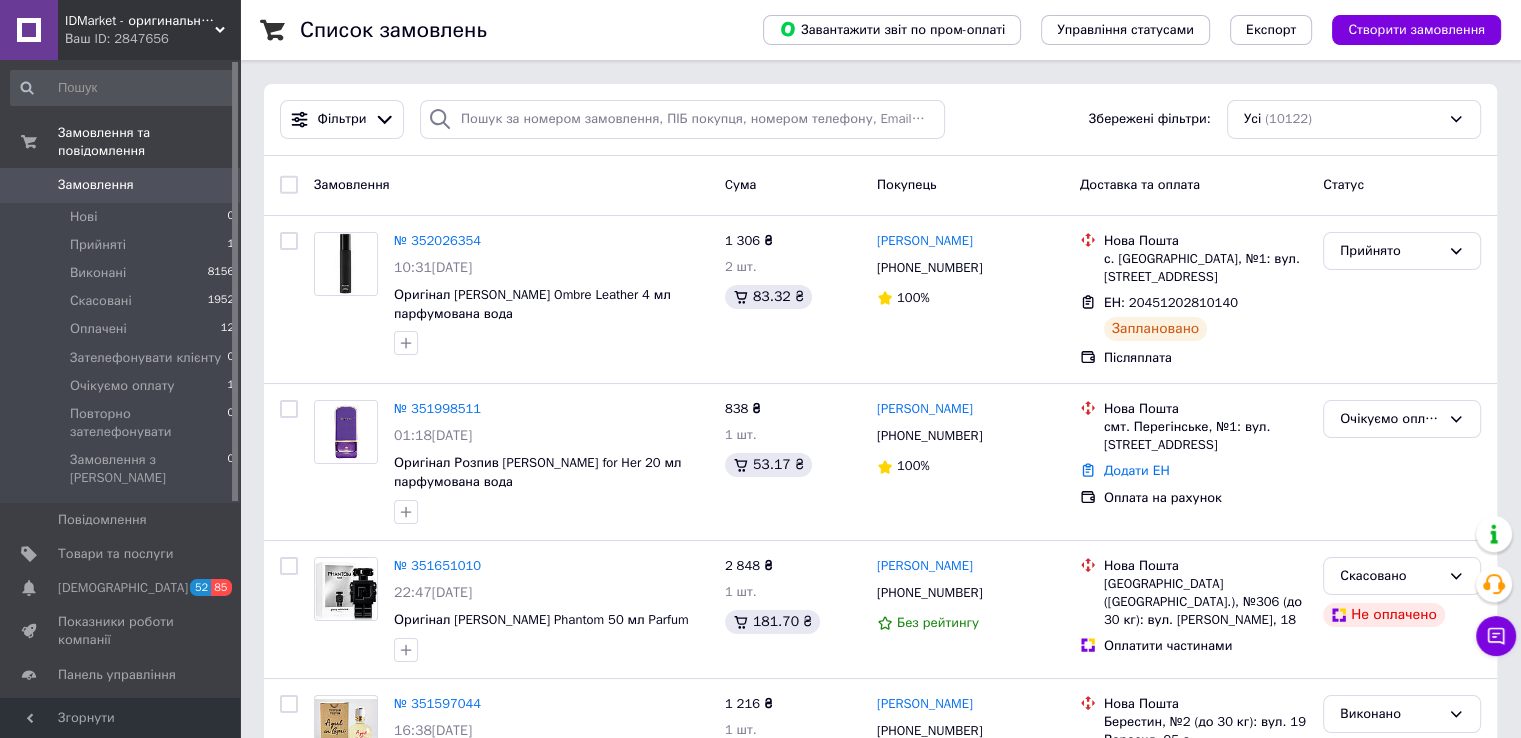 click on "Замовлення" at bounding box center [96, 185] 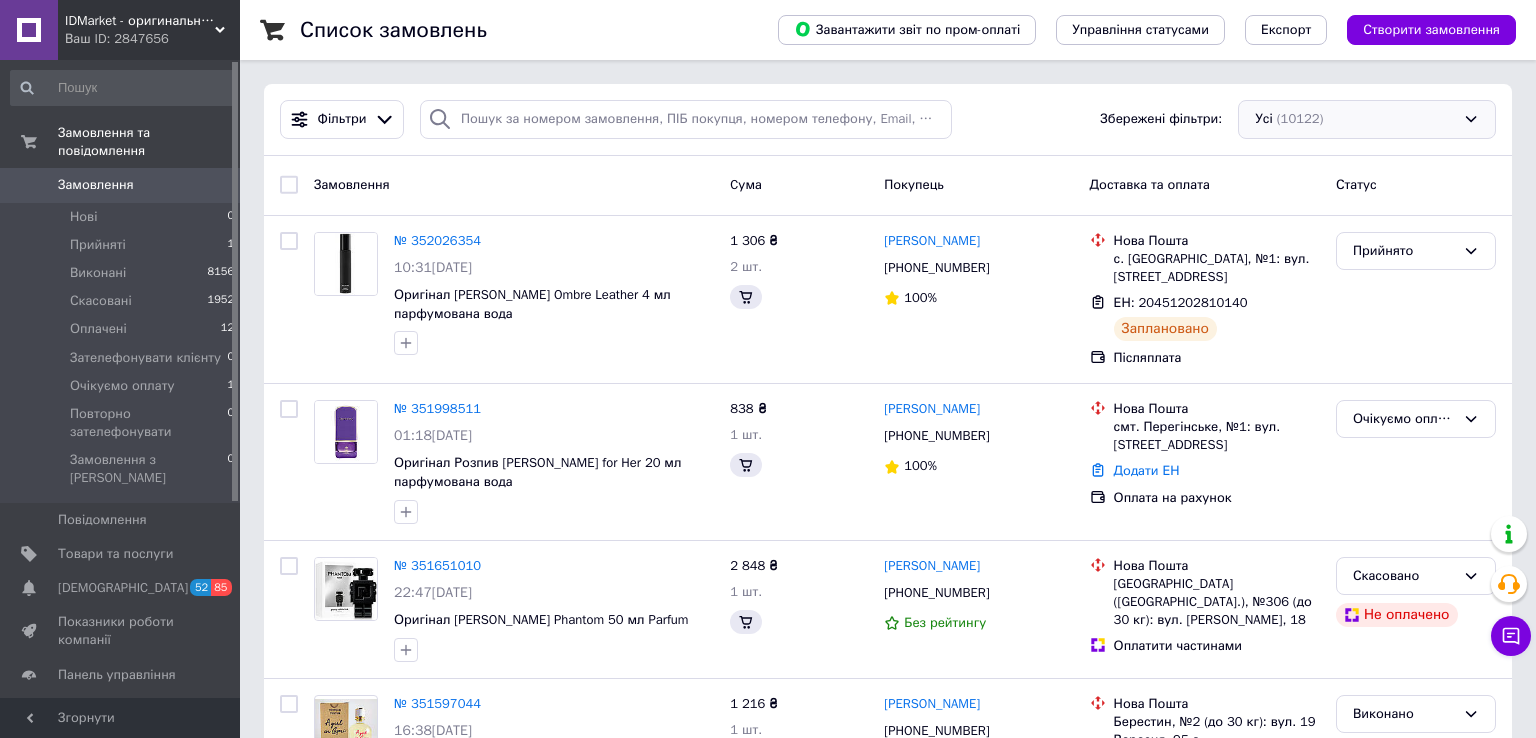click on "Усі (10122)" at bounding box center (1367, 119) 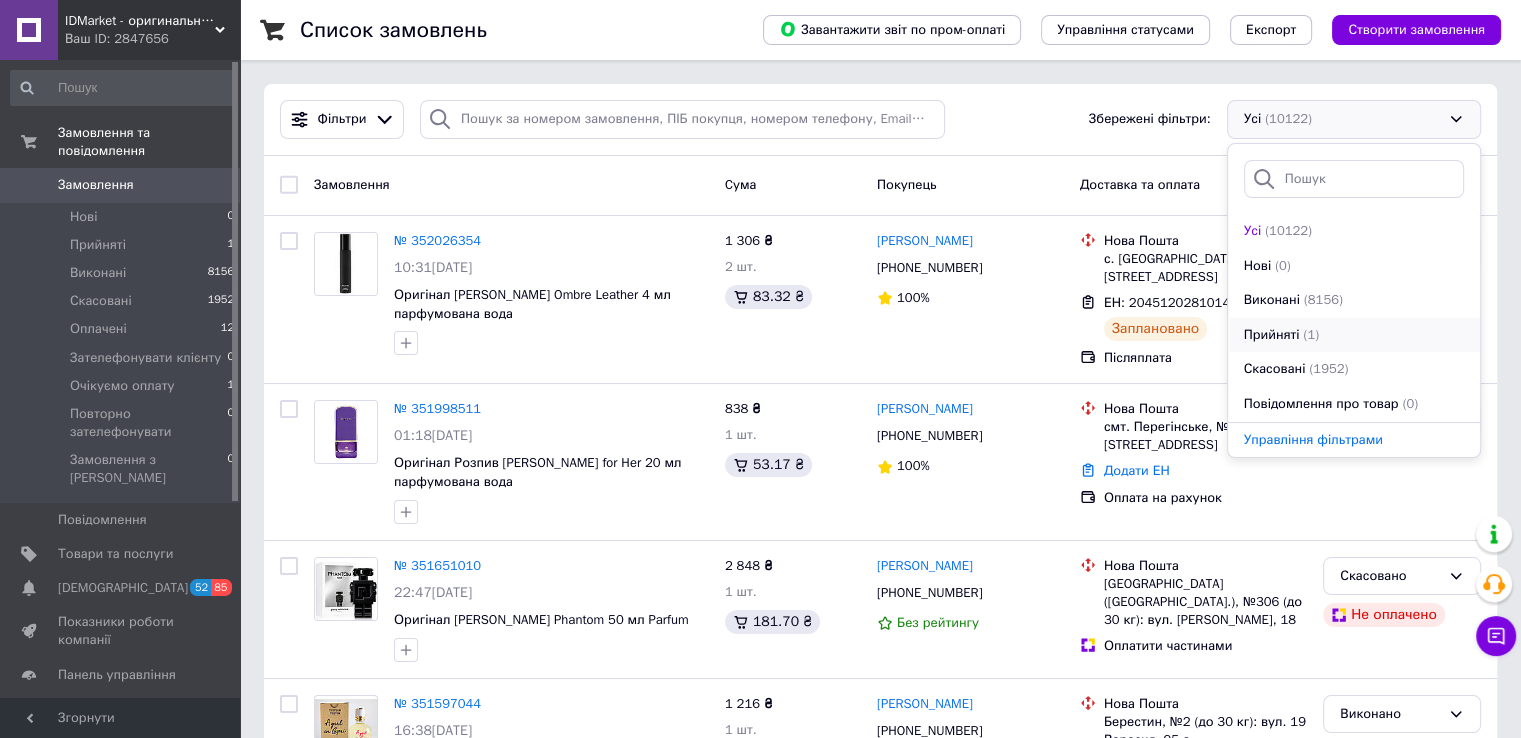 click on "Прийняті" at bounding box center [1272, 335] 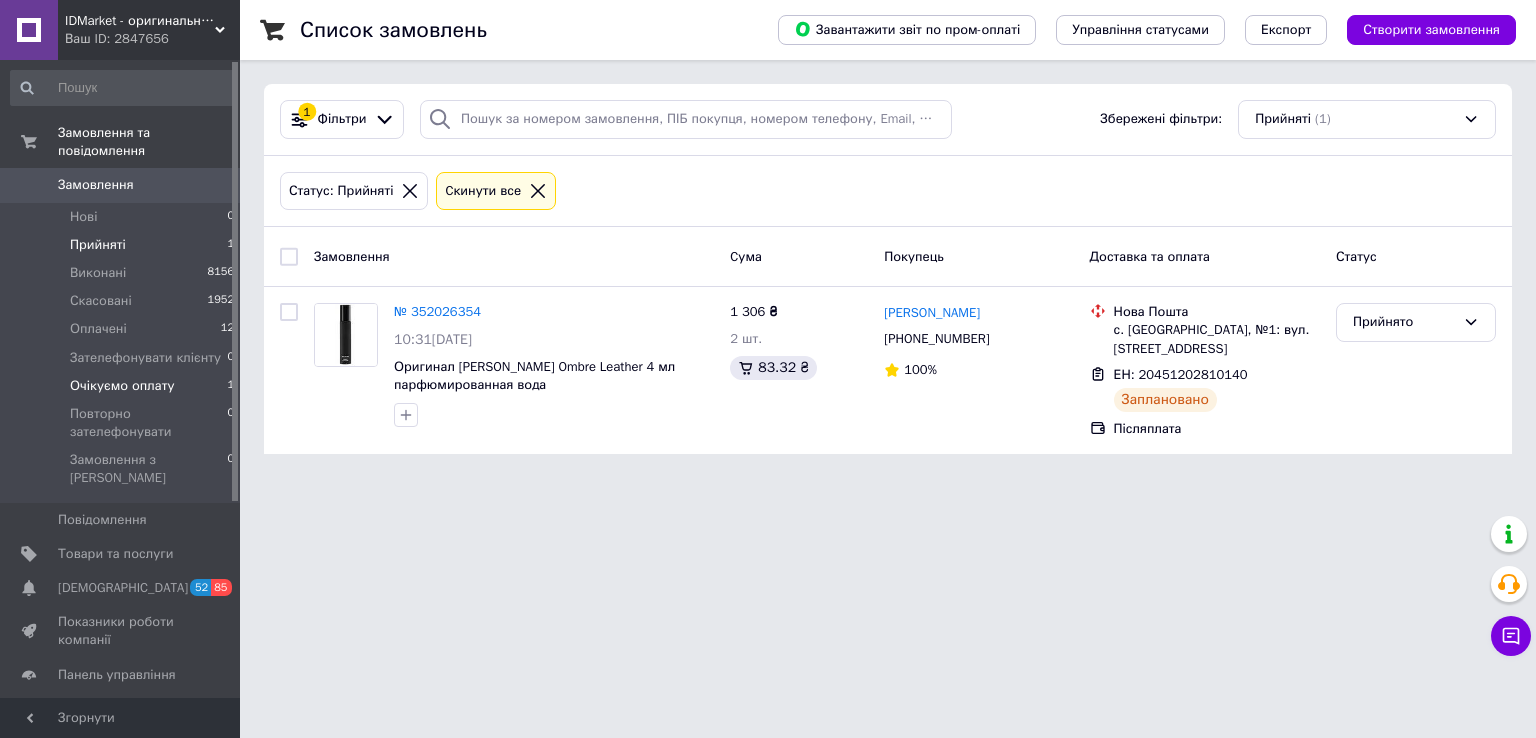 click on "Очікуємо оплату" at bounding box center (122, 386) 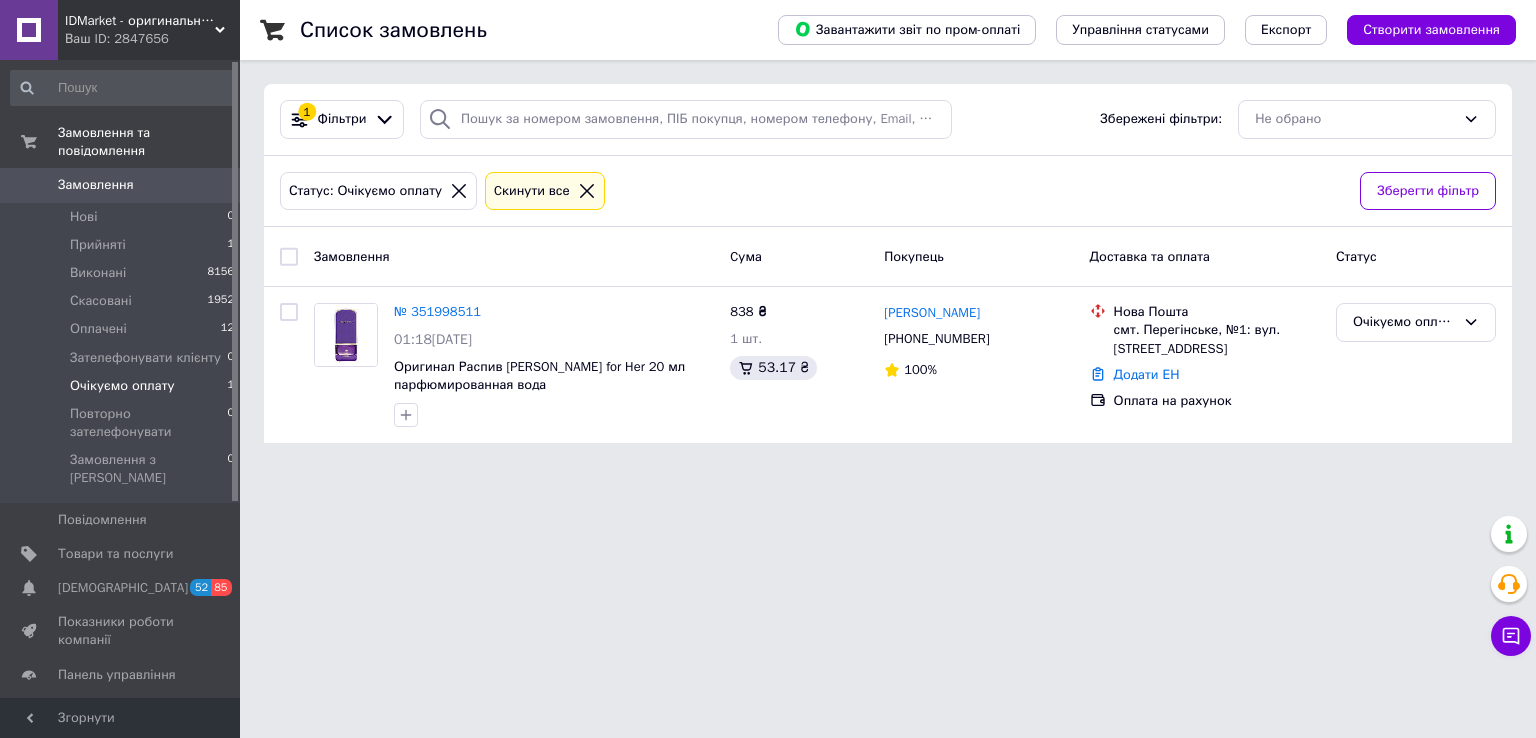 click on "Відгуки" at bounding box center [123, 709] 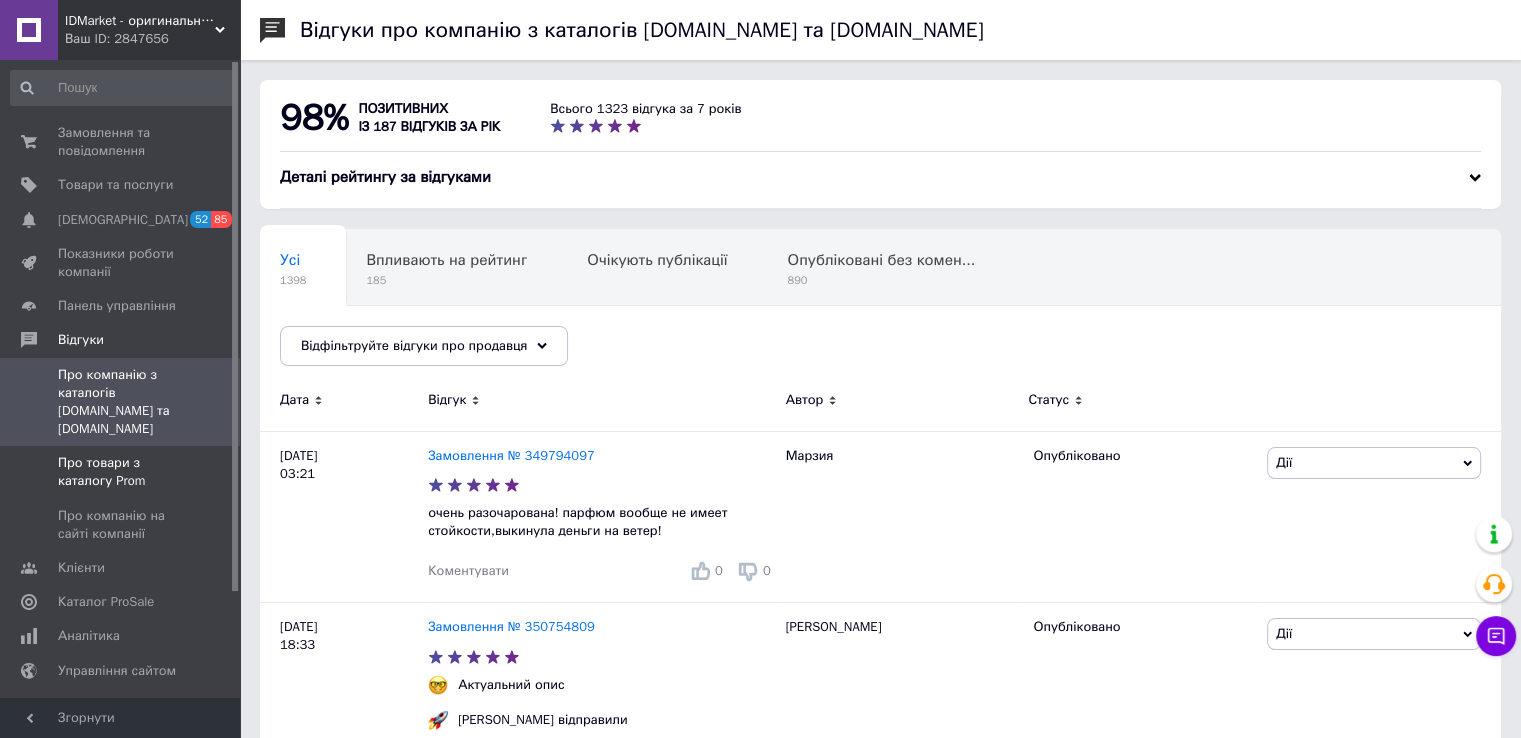 click on "Про товари з каталогу Prom" at bounding box center (121, 472) 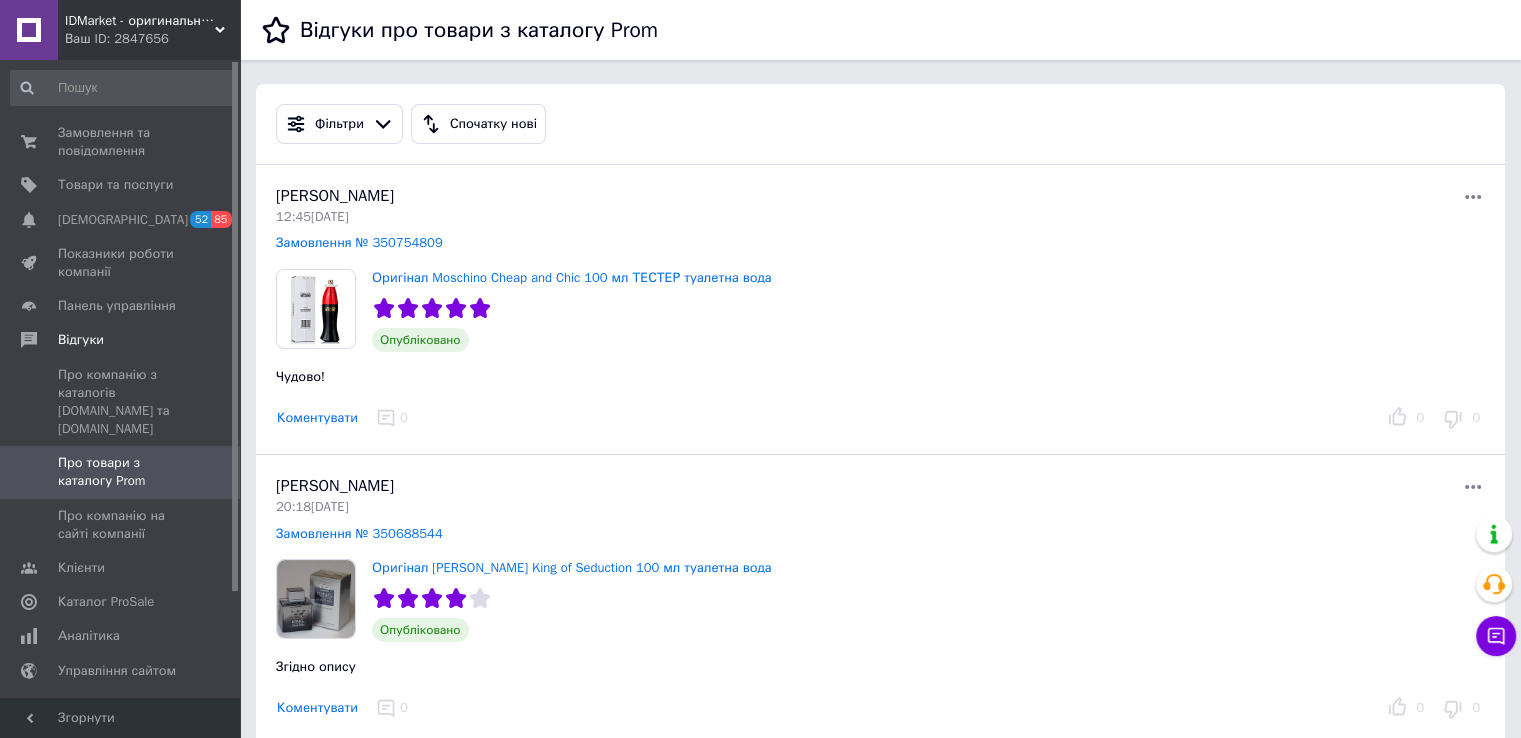 click on "Ваш ID: 2847656" at bounding box center (152, 39) 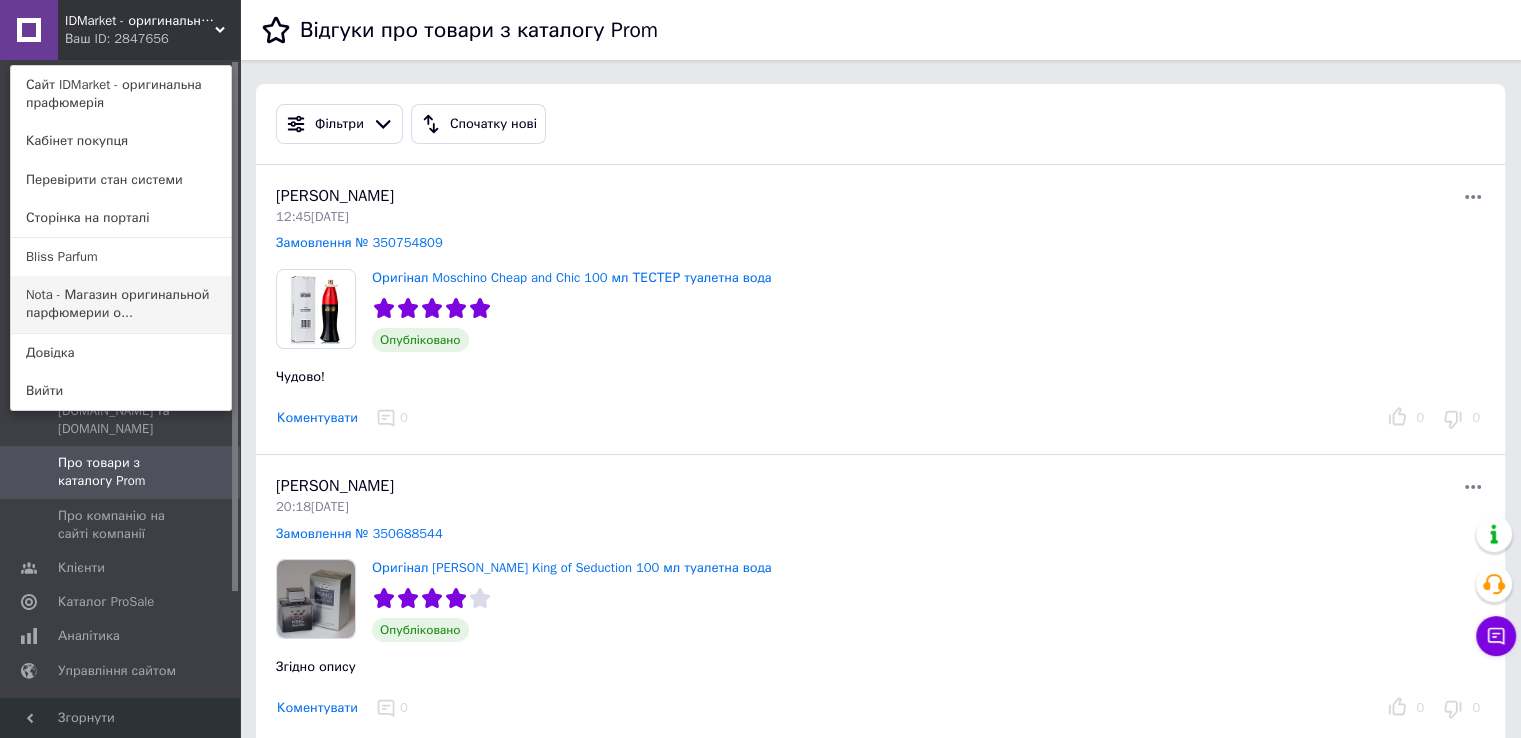 click on "Nota - Магазин оригинальной парфюмерии о..." at bounding box center (121, 304) 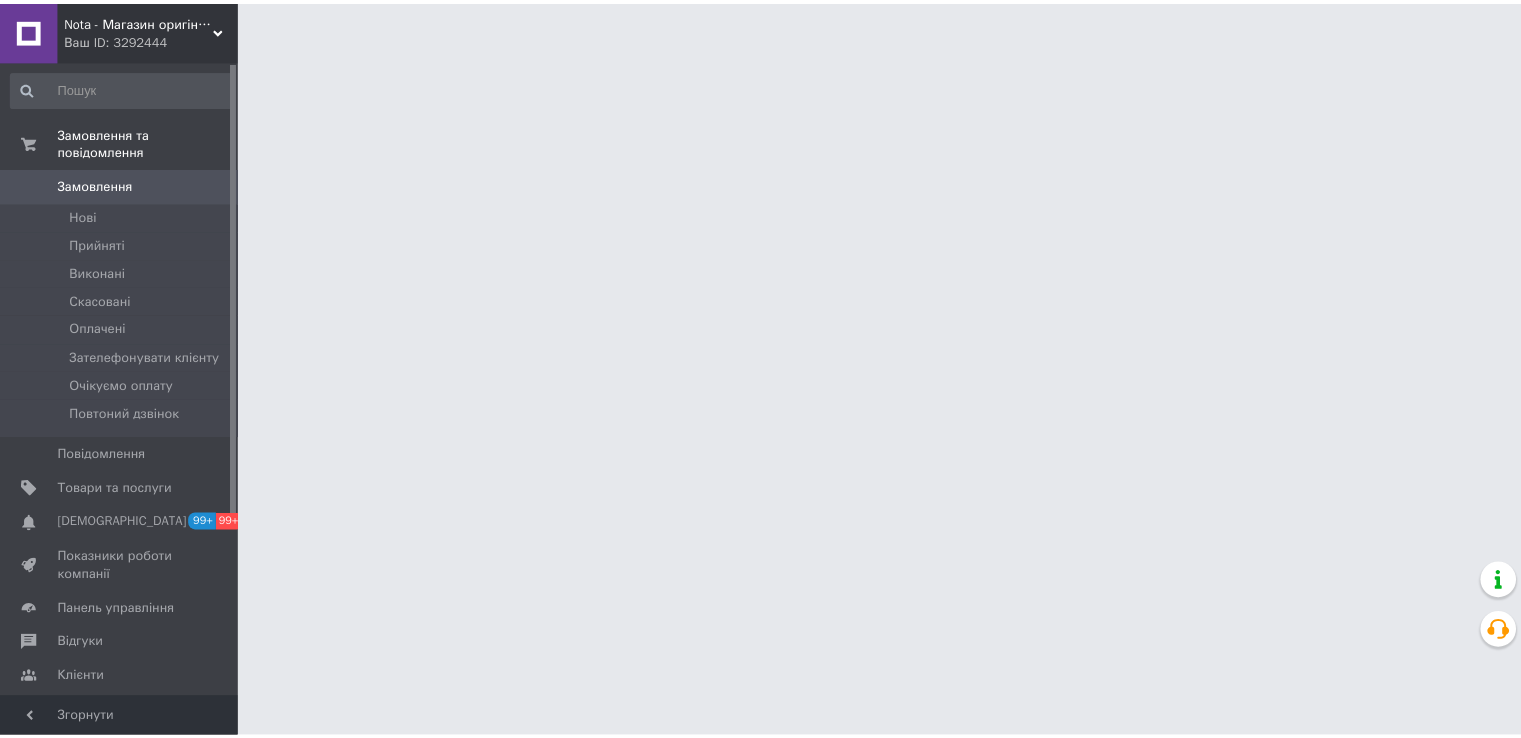 scroll, scrollTop: 0, scrollLeft: 0, axis: both 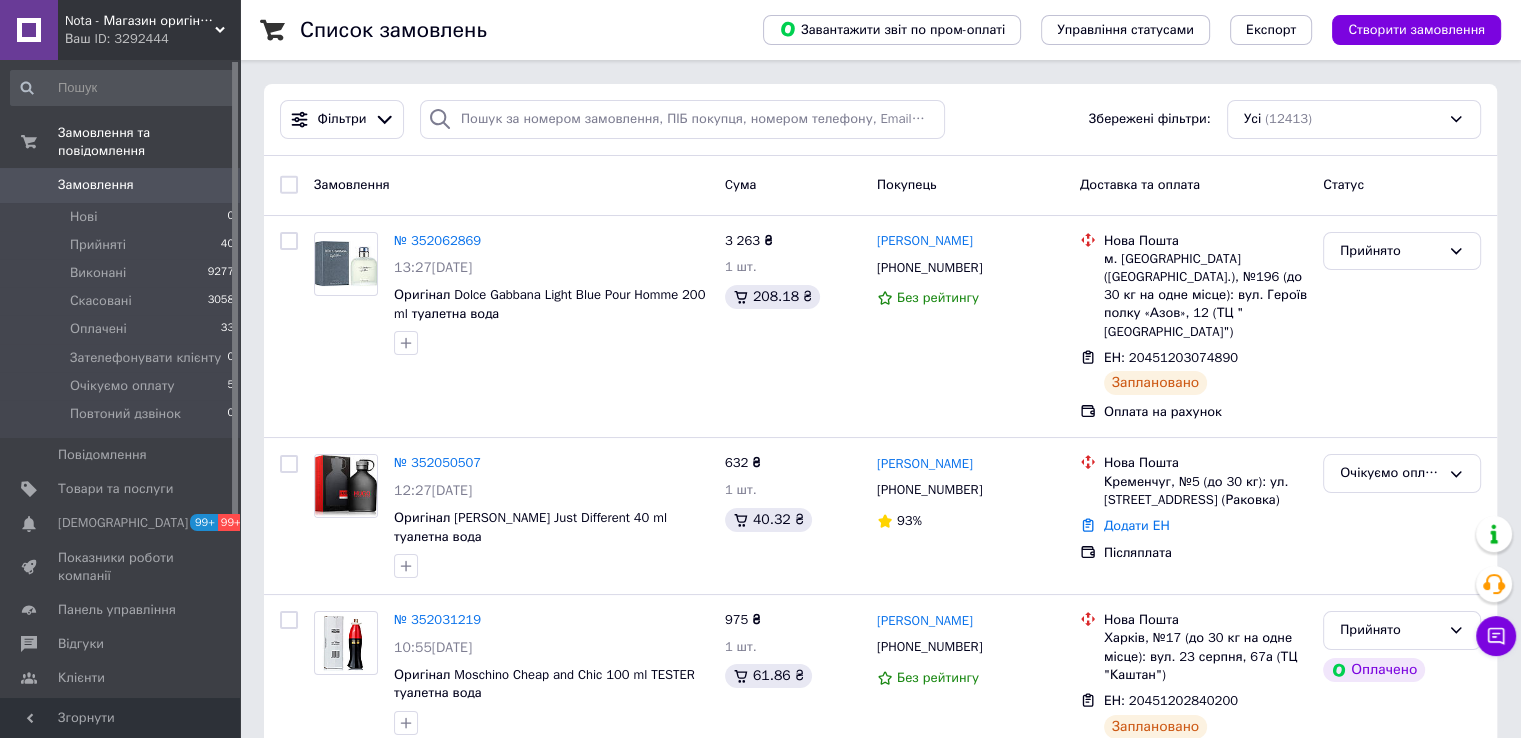 click on "Відгуки" at bounding box center [81, 644] 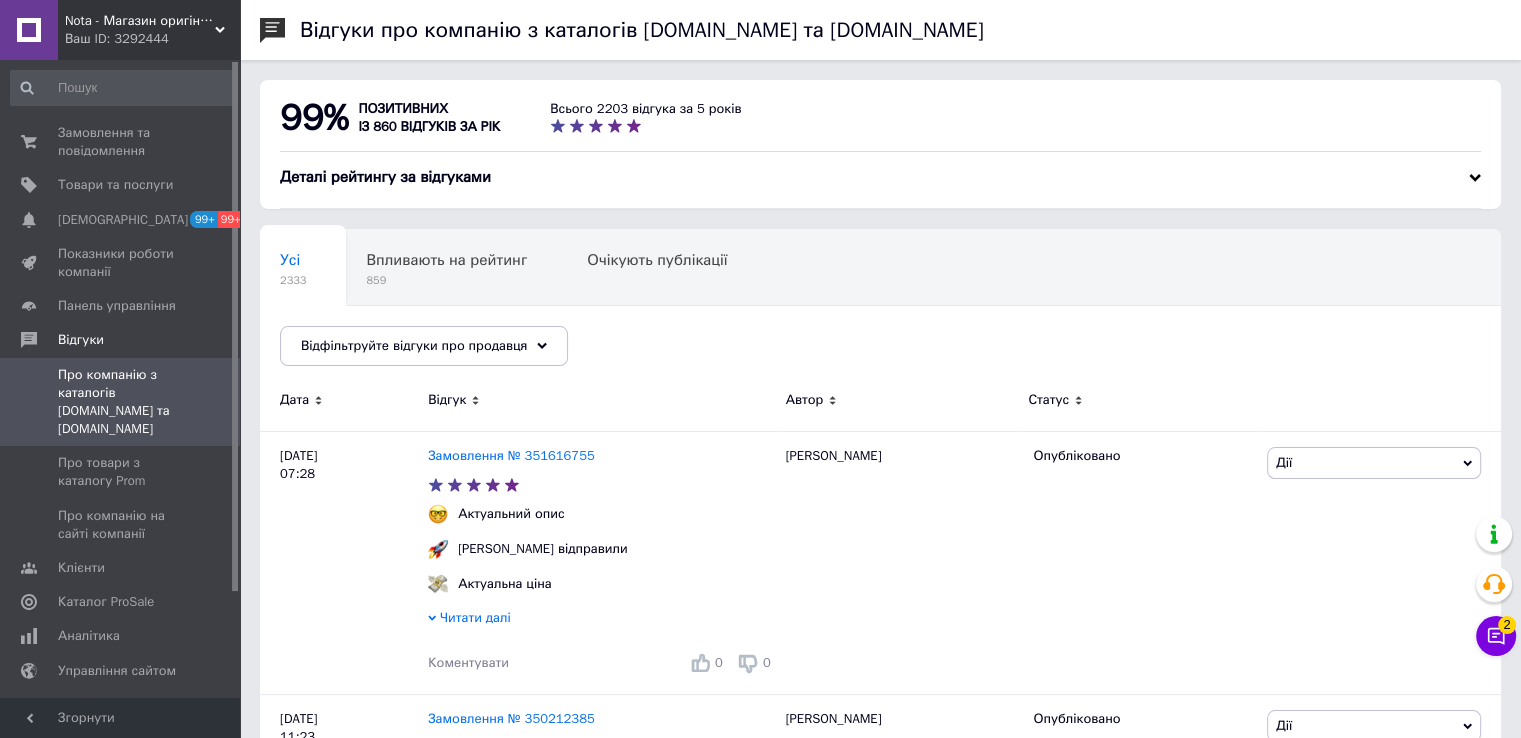 drag, startPoint x: 132, startPoint y: 146, endPoint x: 618, endPoint y: 499, distance: 600.6705 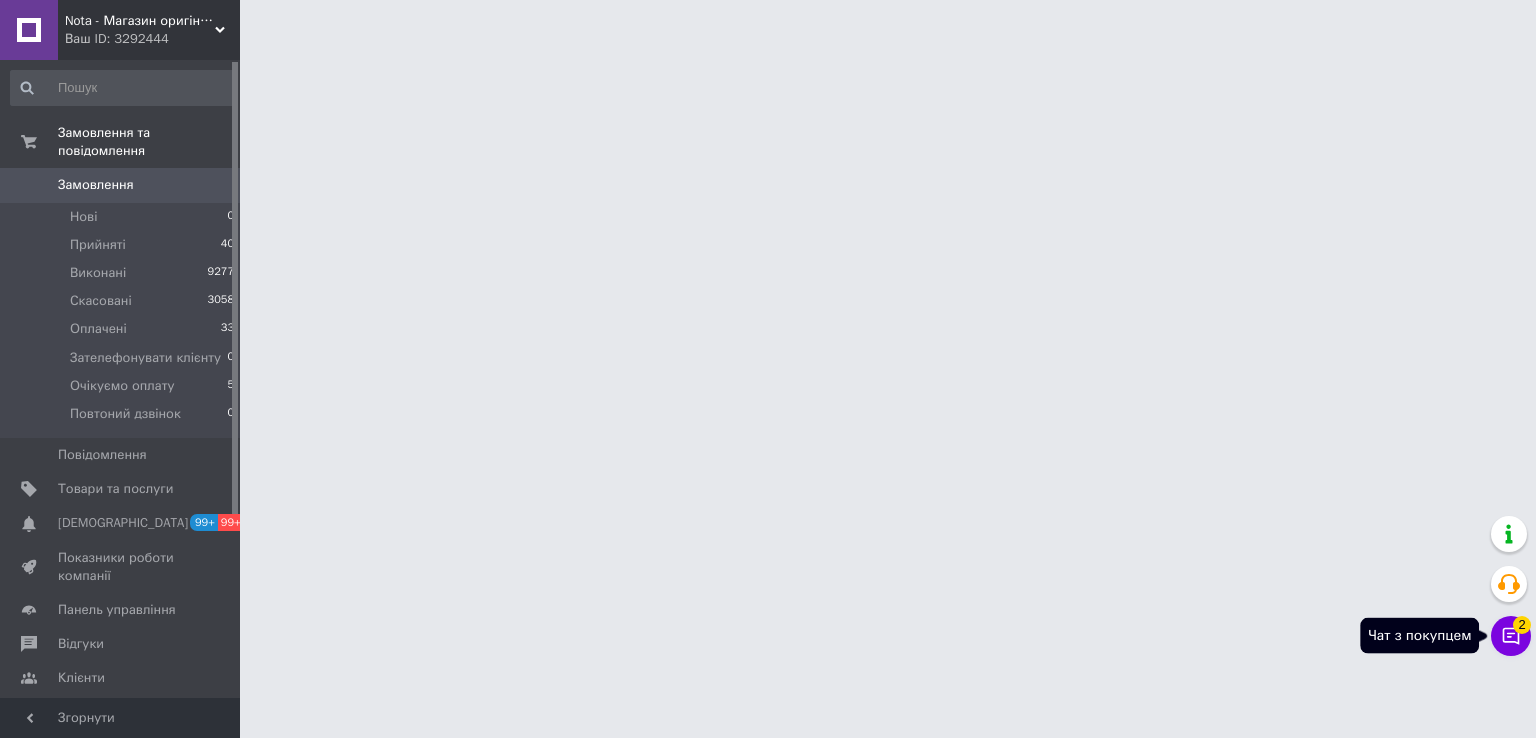click 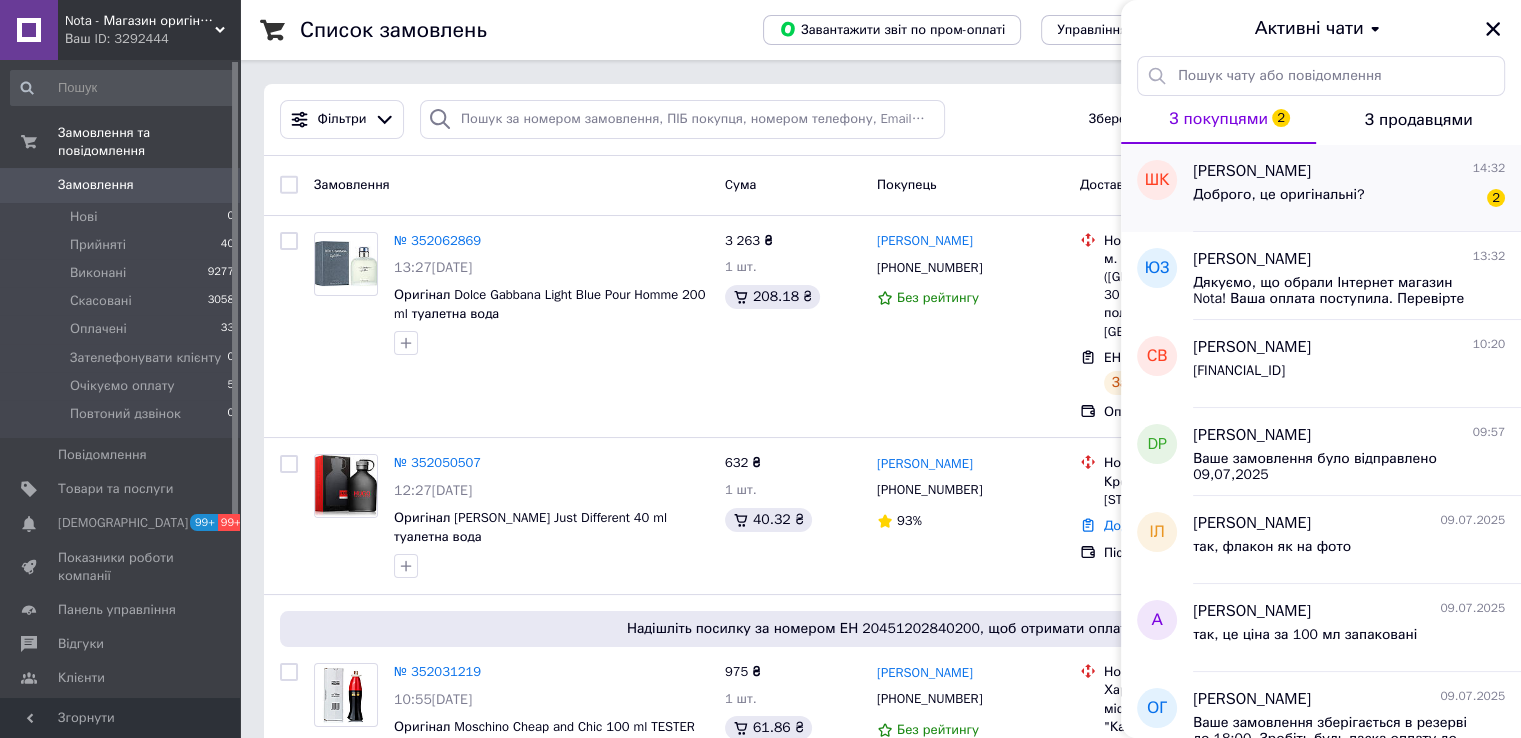 click on "Доброго, це оригінальні?" at bounding box center [1278, 195] 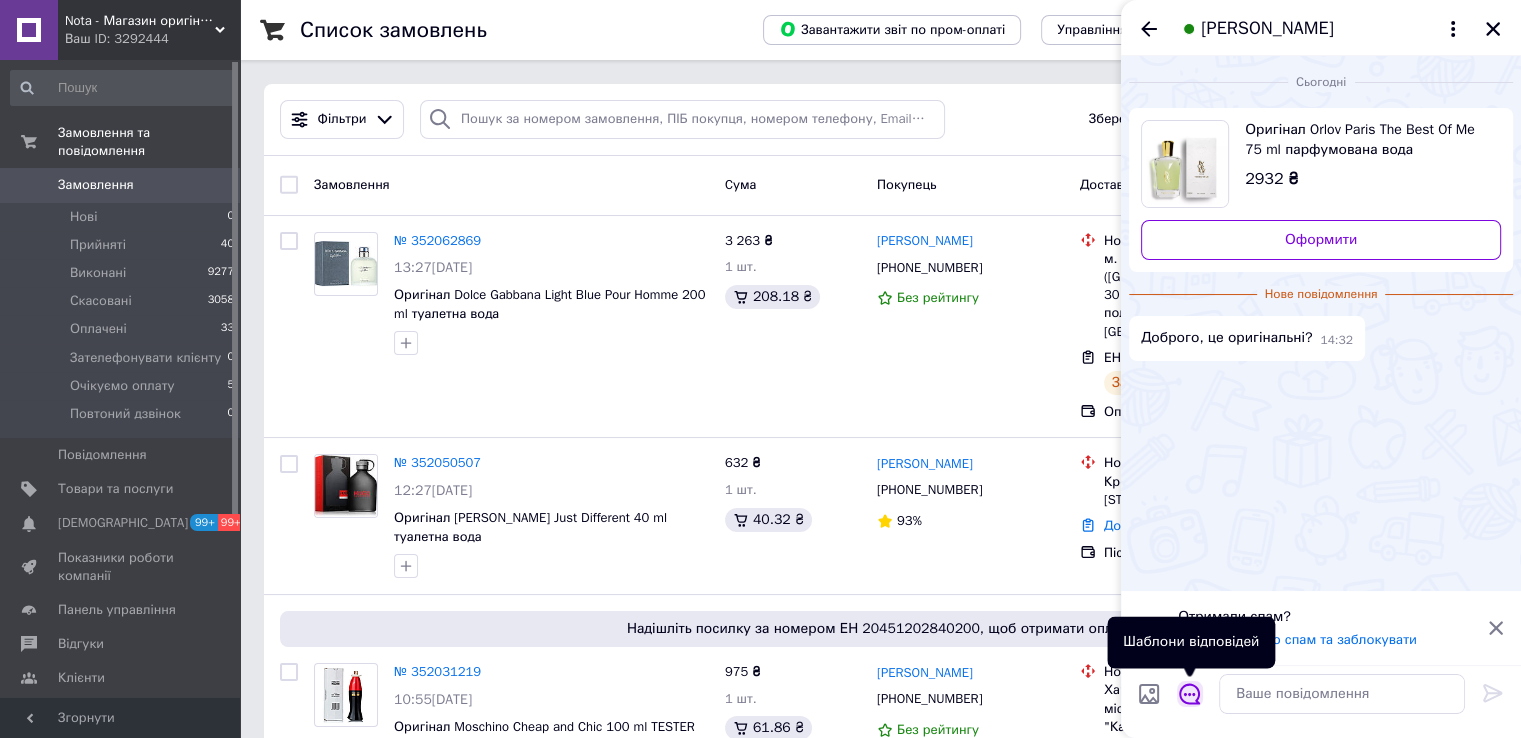 click 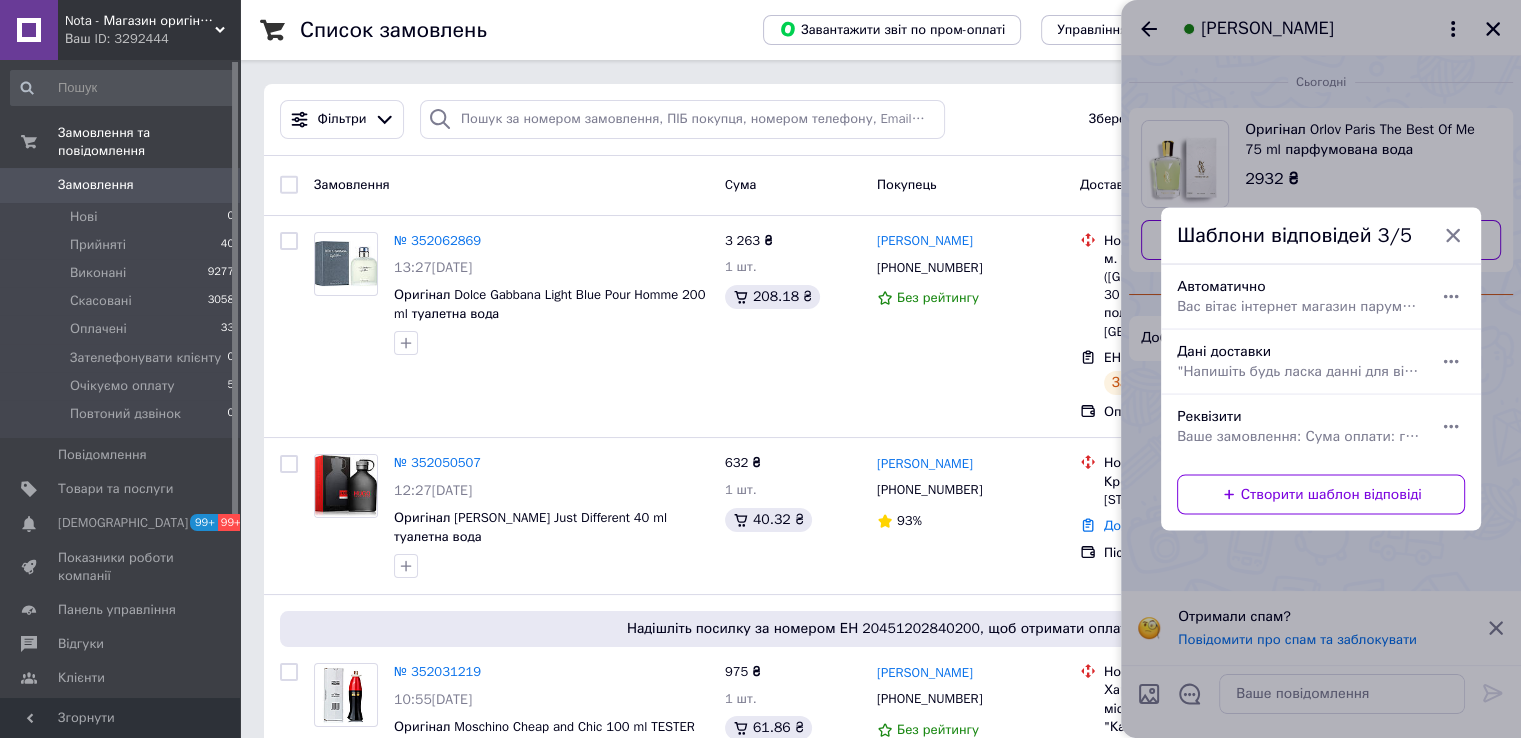 click on "Вас вітає інтернет магазин парумерії Nota
Це автоматична відповідь на питання, які можуть цікавити Вас
- Ми працюємо виключно з оригінальною парфумерією. Копії та підробки не продаємо.
- Магазин працює з понеділка по пятницю ( 10:00 - 18:00 )
- Графік відправок, для товарів в наявності, 1-2 робочі дні
- Товари під замовлення відправляються після часткової або повної оплати протягом 2-4 робочих днів
Якщо Ви не знайшли відповіді на Ваші питання або хочете консультацію нашого менеджера, напишіть будь ласка слово "Оператор" або цифру "1"" at bounding box center (1299, 307) 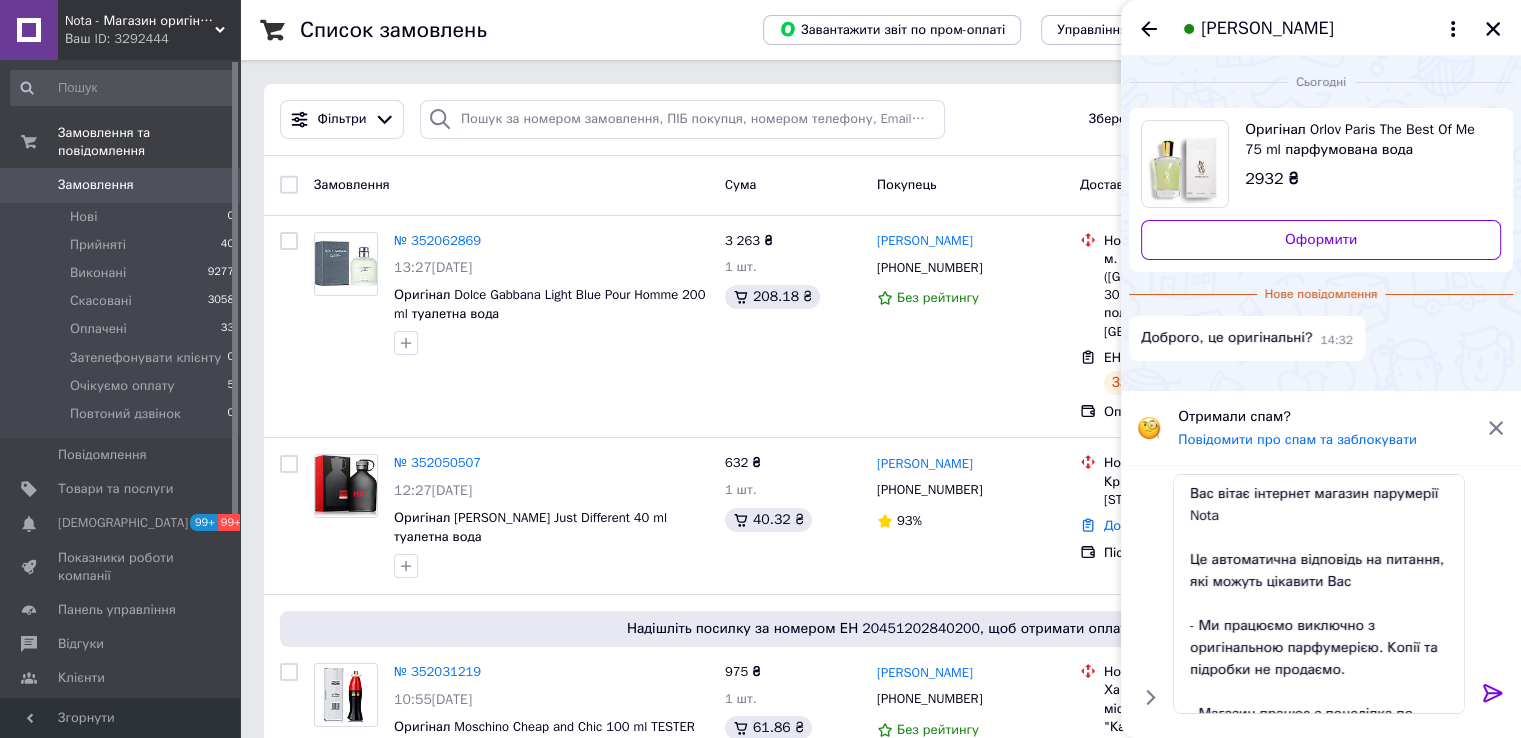 type on "Вас вітає інтернет магазин парумерії Nota
Це автоматична відповідь на питання, які можуть цікавити Вас
- Ми працюємо виключно з оригінальною парфумерією. Копії та підробки не продаємо.
- Магазин працює з понеділка по пятницю ( 10:00 - 18:00 )
- Графік відправок, для товарів в наявності, 1-2 робочі дні
- Товари під замовлення відправляються після часткової або повної оплати протягом 2-4 робочих днів
Якщо Ви не знайшли відповіді на Ваші питання або хочете консультацію нашого менеджера, напишіть будь ласка слово "Оператор" або цифру "1"" 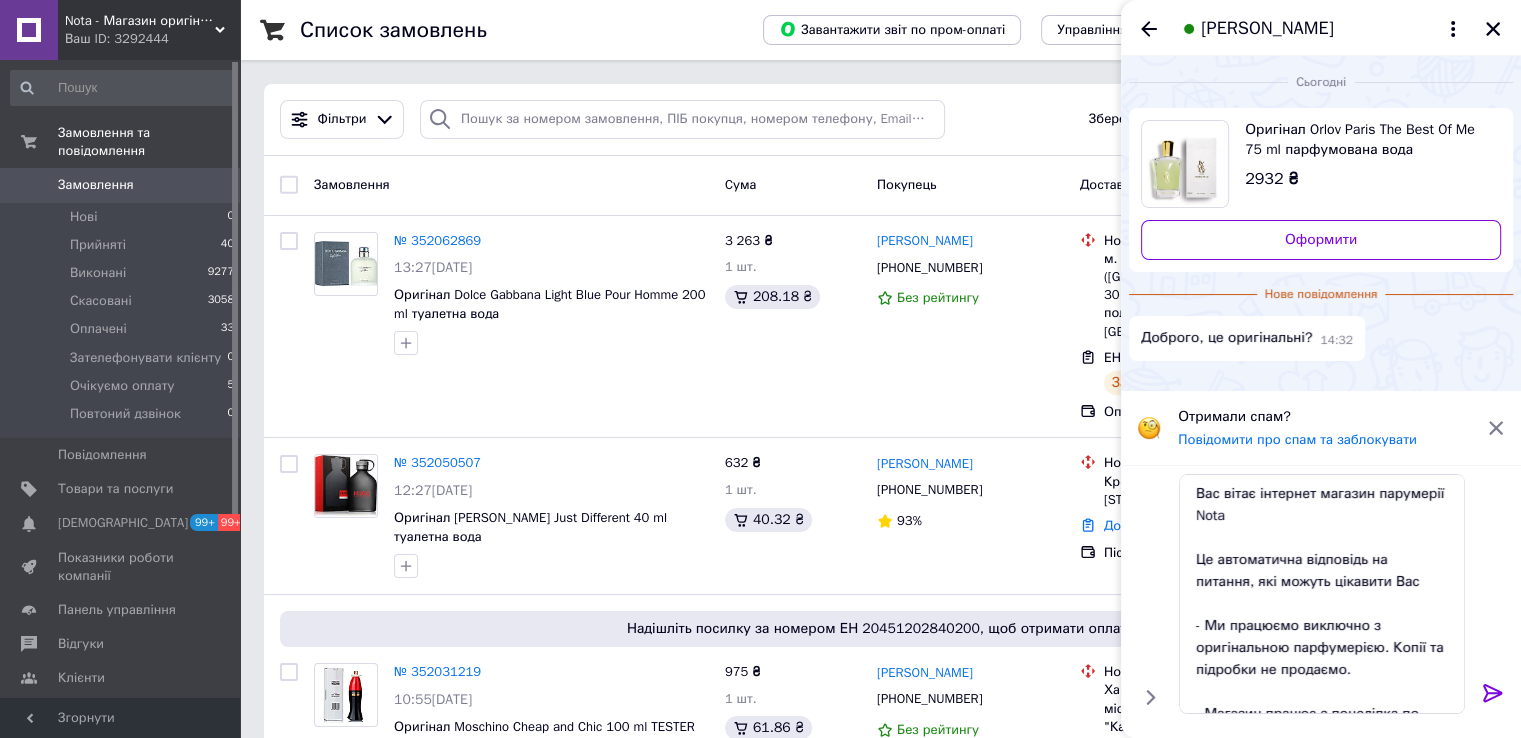 click 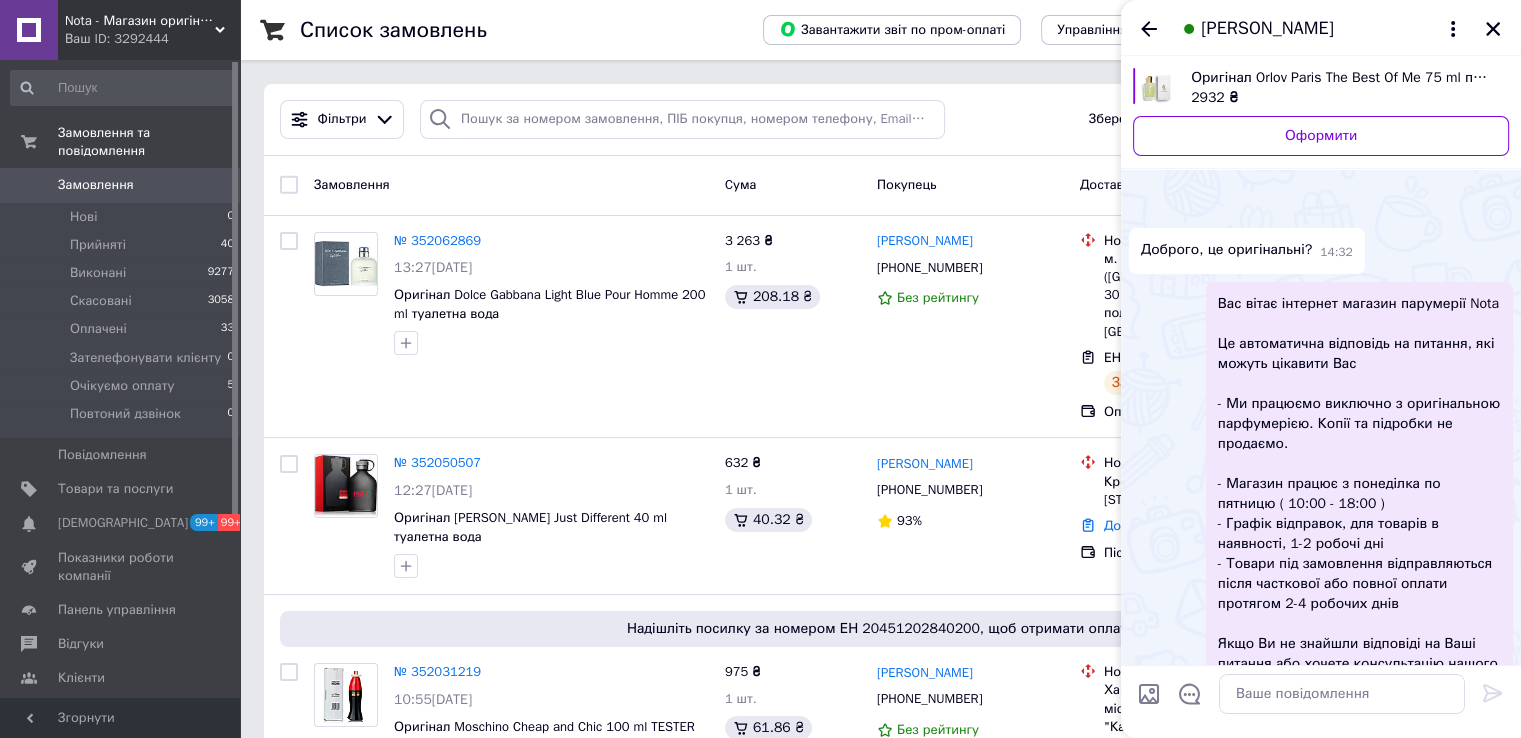 scroll, scrollTop: 90, scrollLeft: 0, axis: vertical 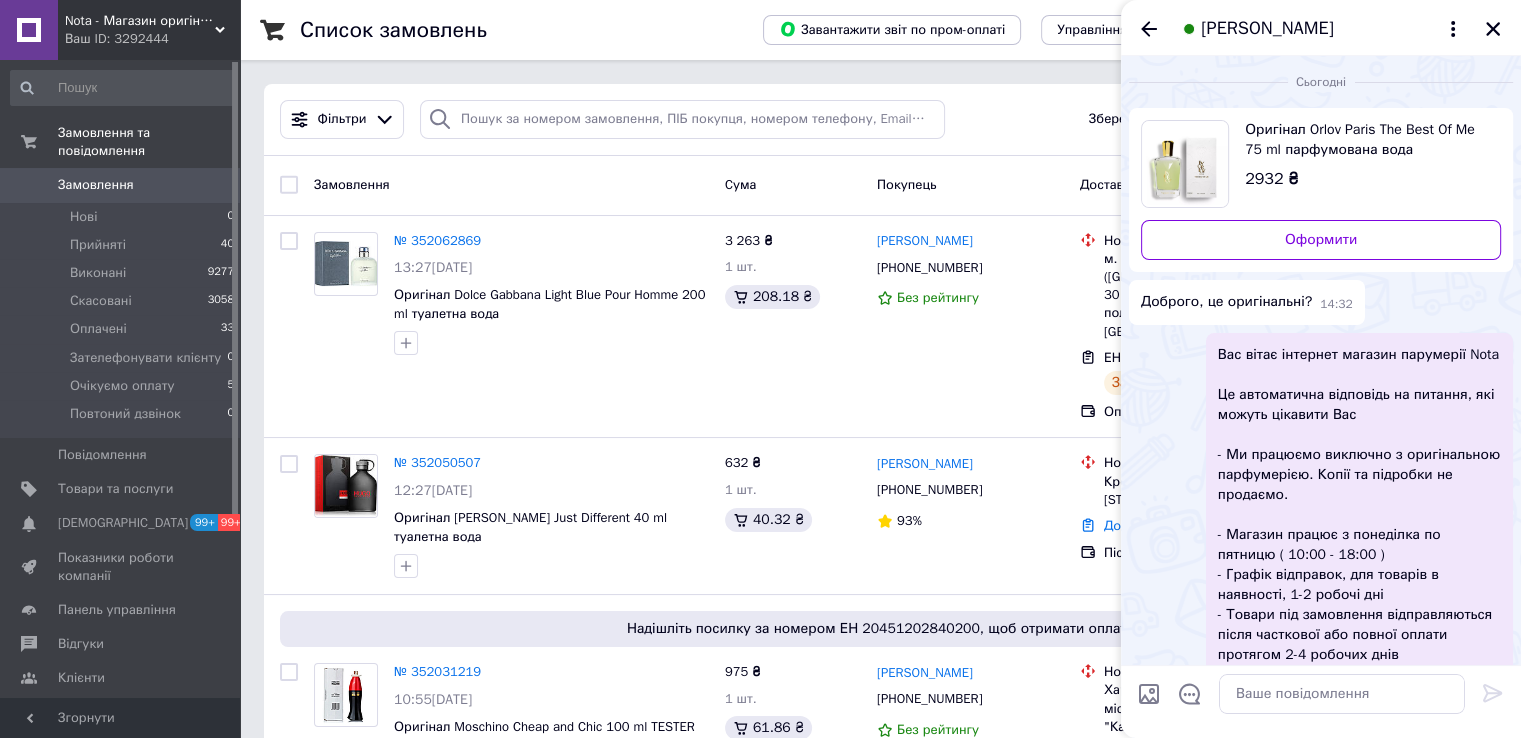 click on "Оригінал Orlov Paris The Best Of Me 75 ml парфумована вода" at bounding box center (1365, 140) 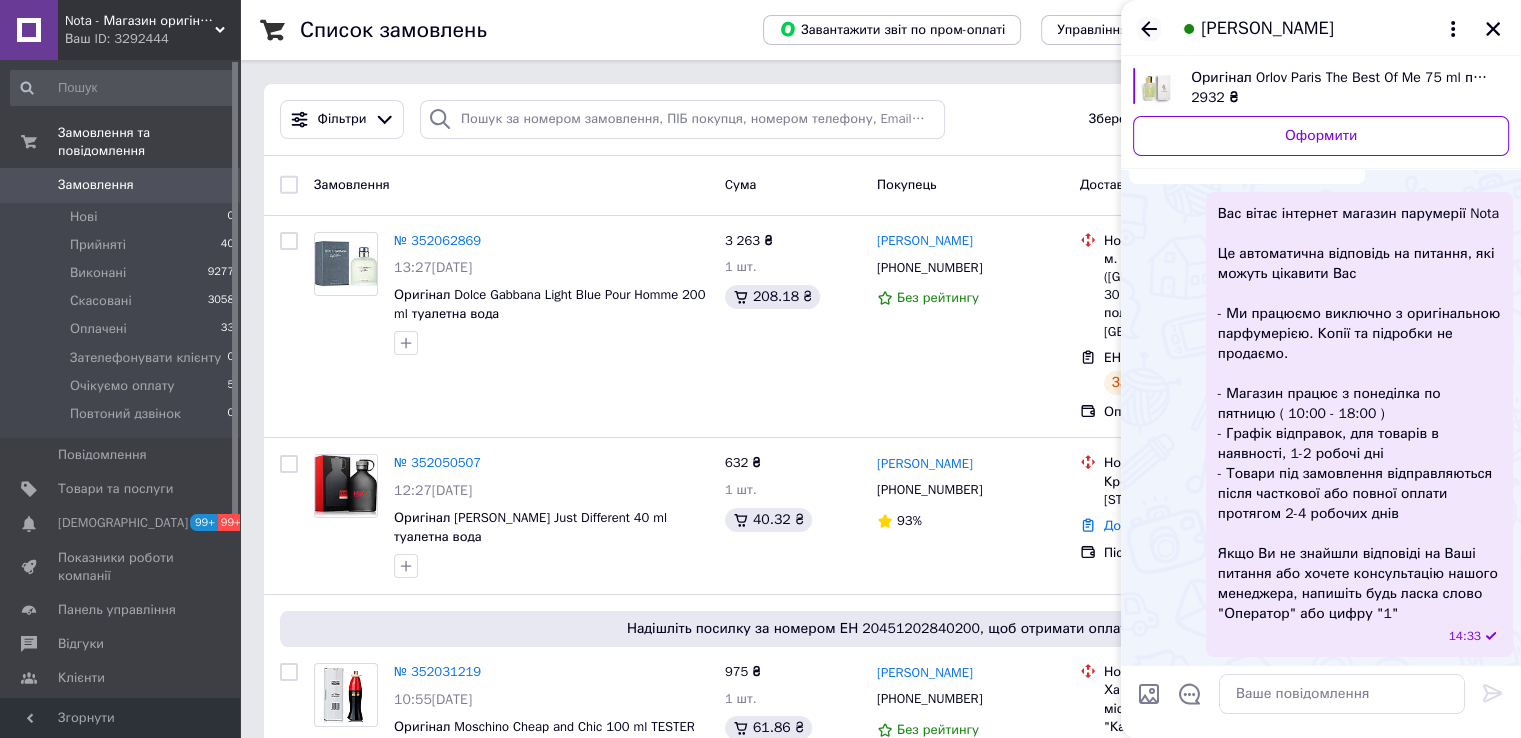 click 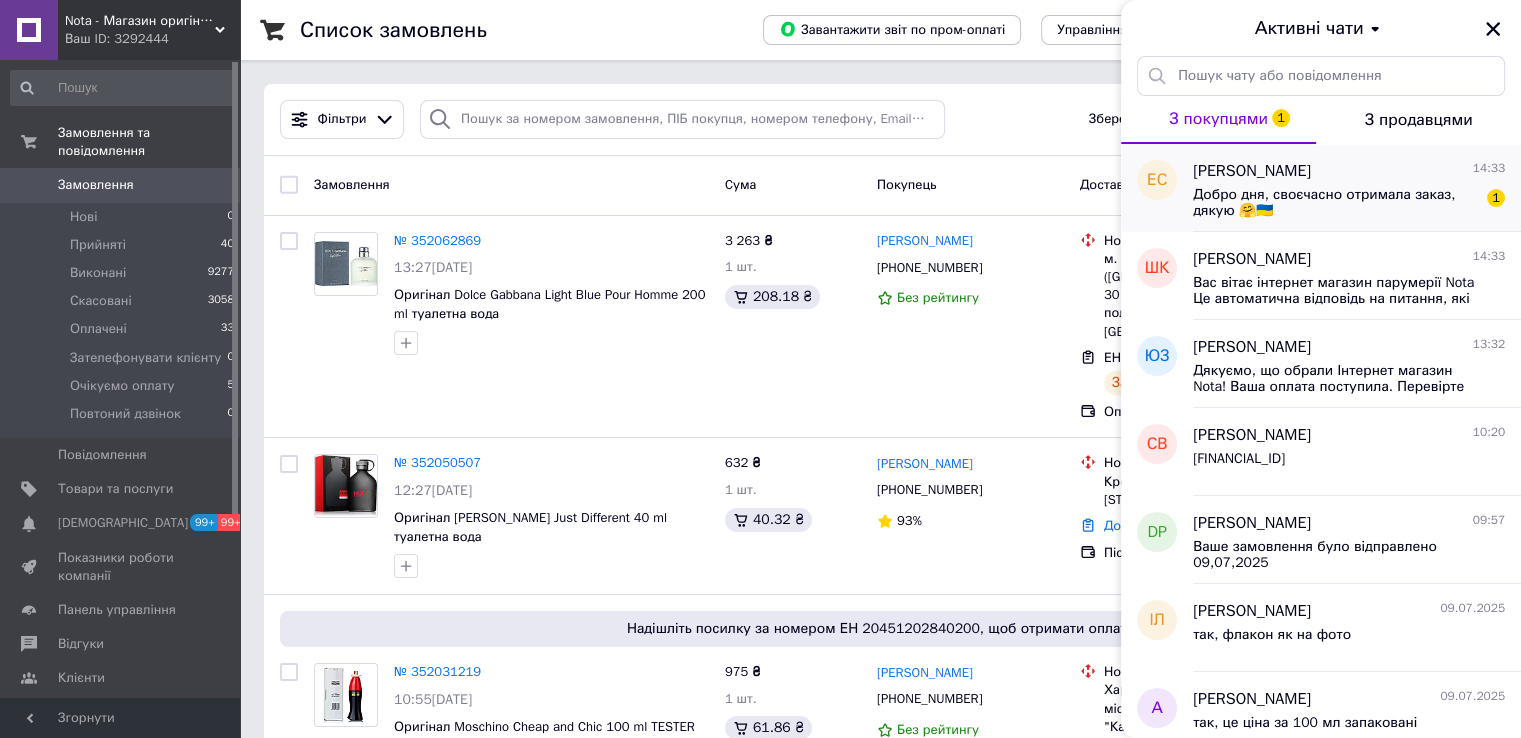 click on "Добро дня, своєчасно отримала заказ, дякую 🤗🇺🇦" at bounding box center (1335, 203) 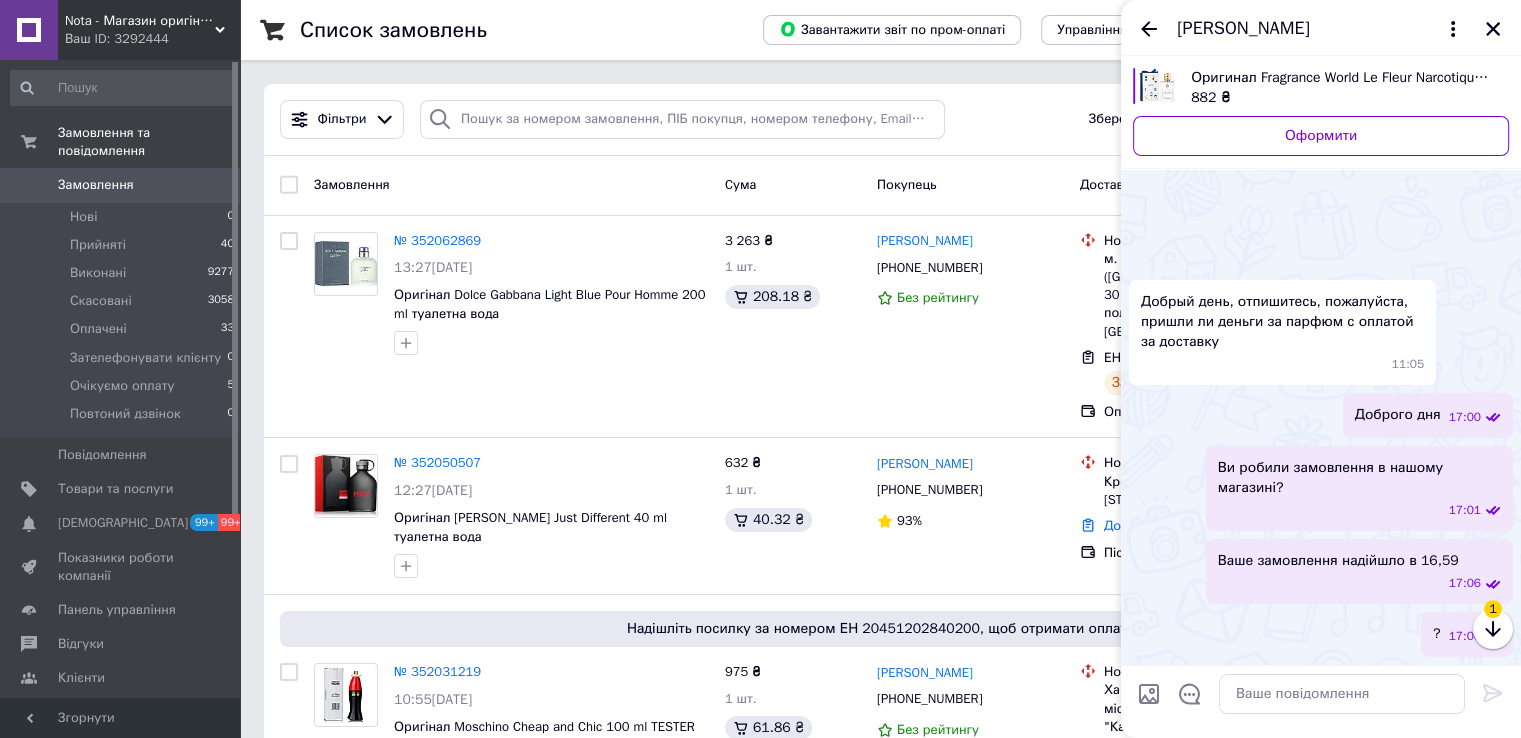scroll, scrollTop: 1876, scrollLeft: 0, axis: vertical 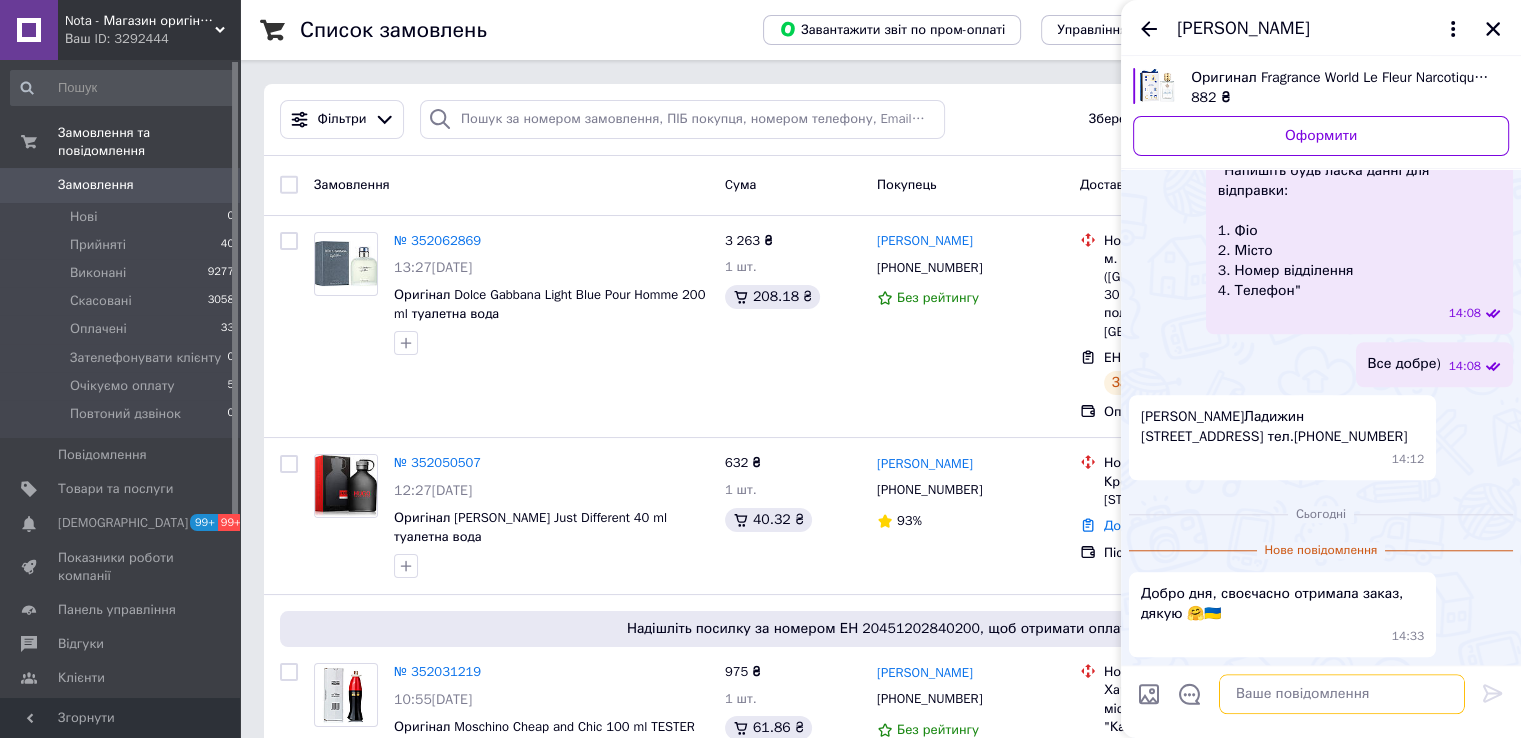 click at bounding box center [1342, 694] 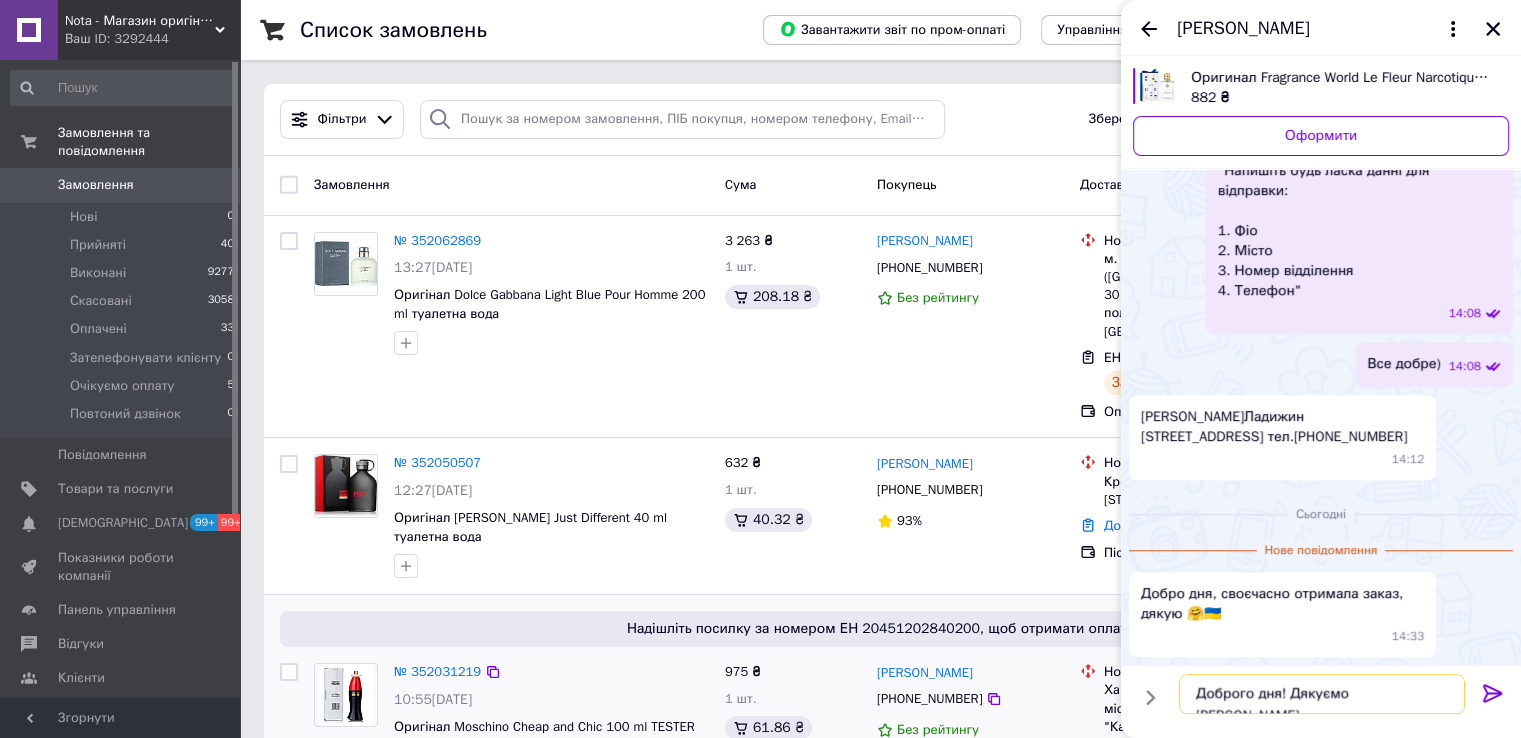 type on "Доброго дня! Дякуємо Вам" 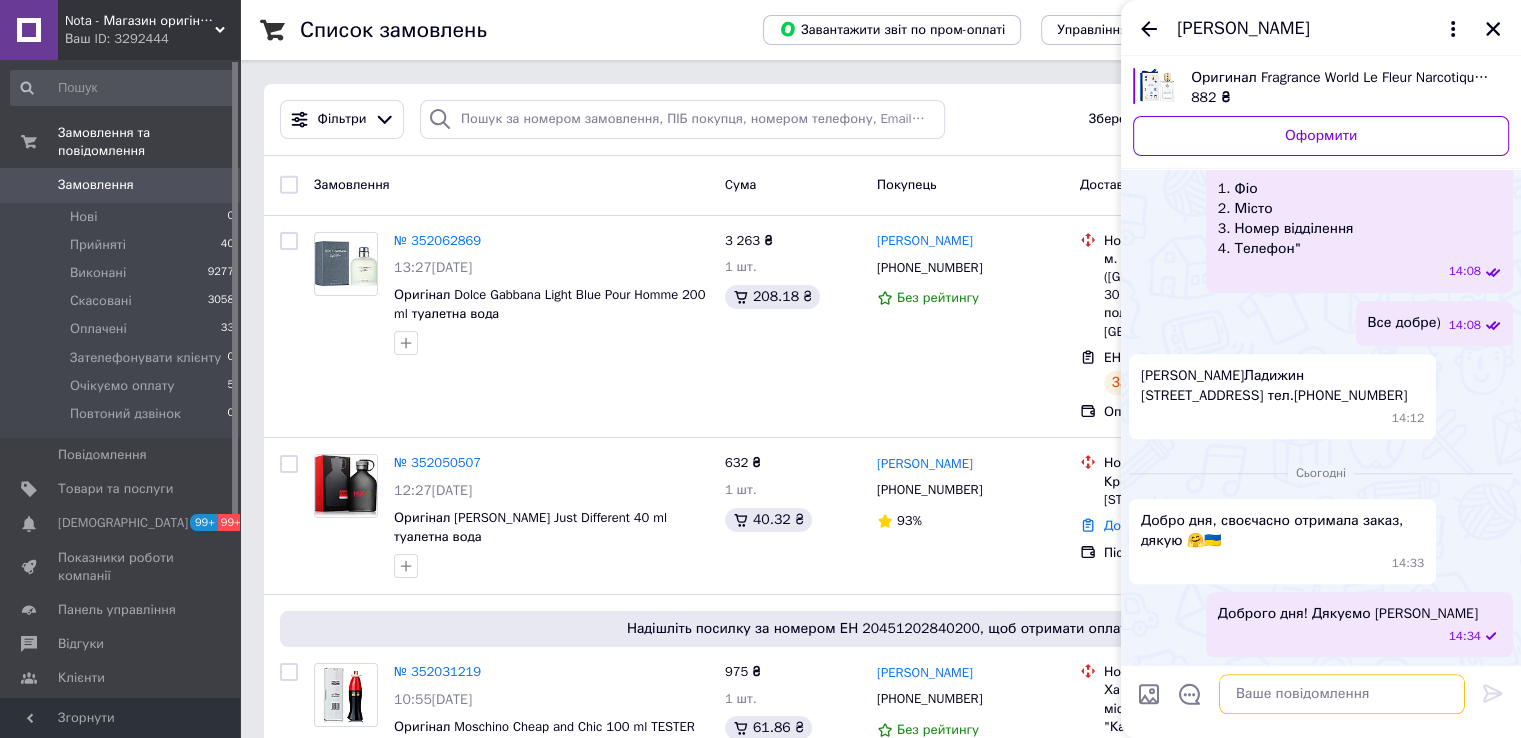 scroll, scrollTop: 1846, scrollLeft: 0, axis: vertical 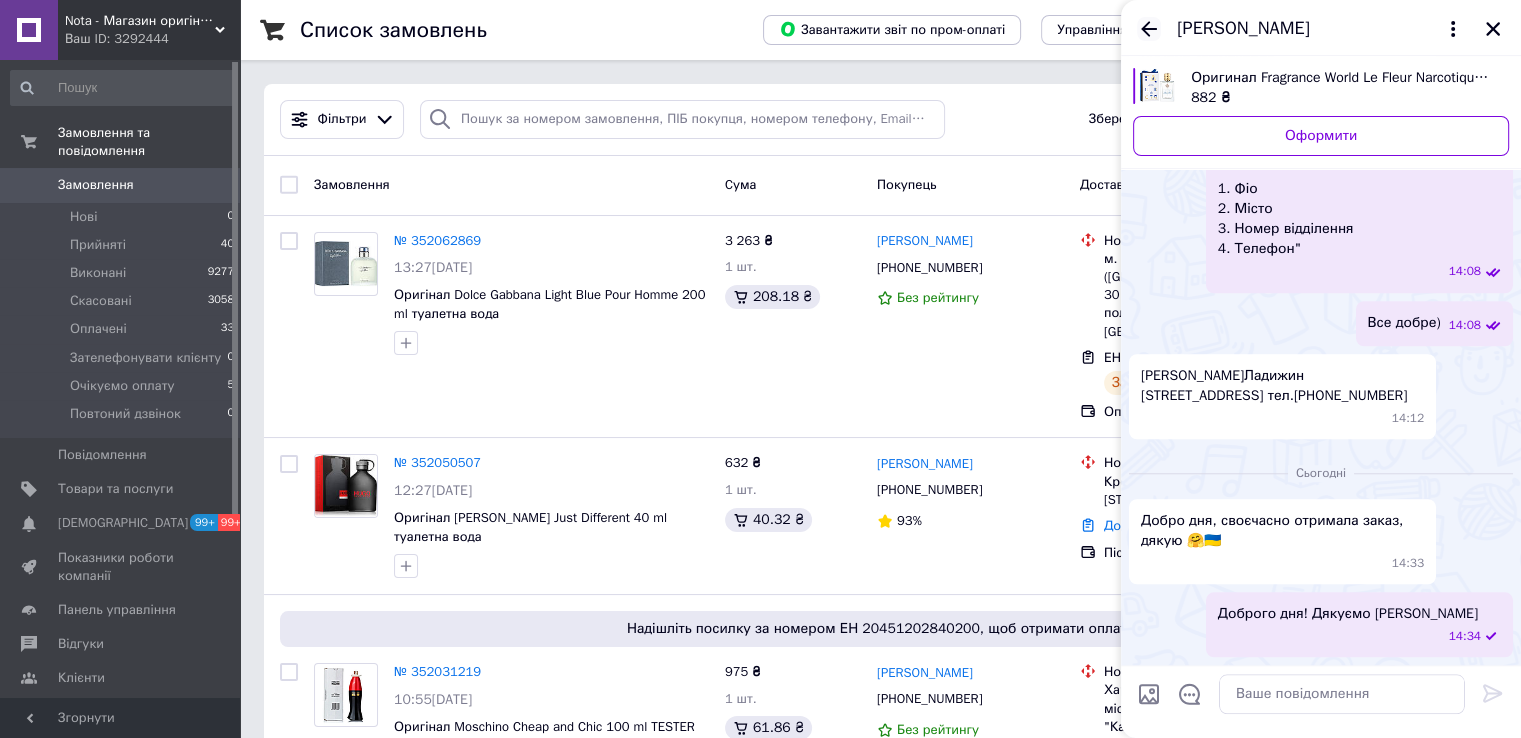 click 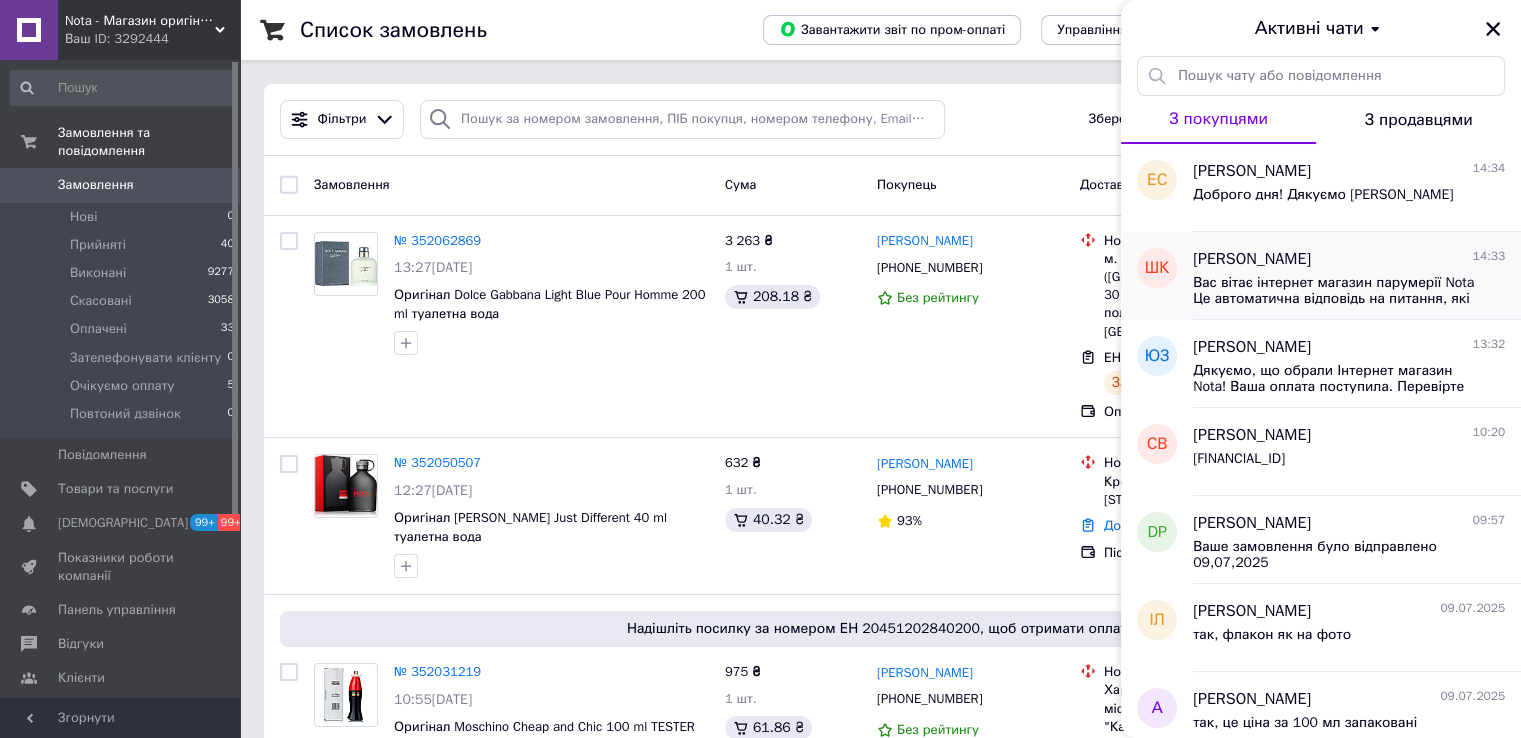 click on "Вас вітає інтернет магазин парумерії Nota
Це автоматична відповідь на питання, які можуть цікавити Вас
- Ми працюємо виключно з оригінальною парфумерією. Копії та підробки не продаємо.
- Магазин працює з понеділка по пятницю ( 10:00 - 18:00 )
- Графік відправок, для товарів в наявності, 1-2 робочі дні
- Товари під замовлення відправляються після часткової або повної оплати протягом 2-4 робочих днів
Якщо Ви не знайшли відповіді на Ваші питання або хочете консультацію нашого менеджера, напишіть будь ласка слово "Оператор" або цифру "1"" at bounding box center (1335, 291) 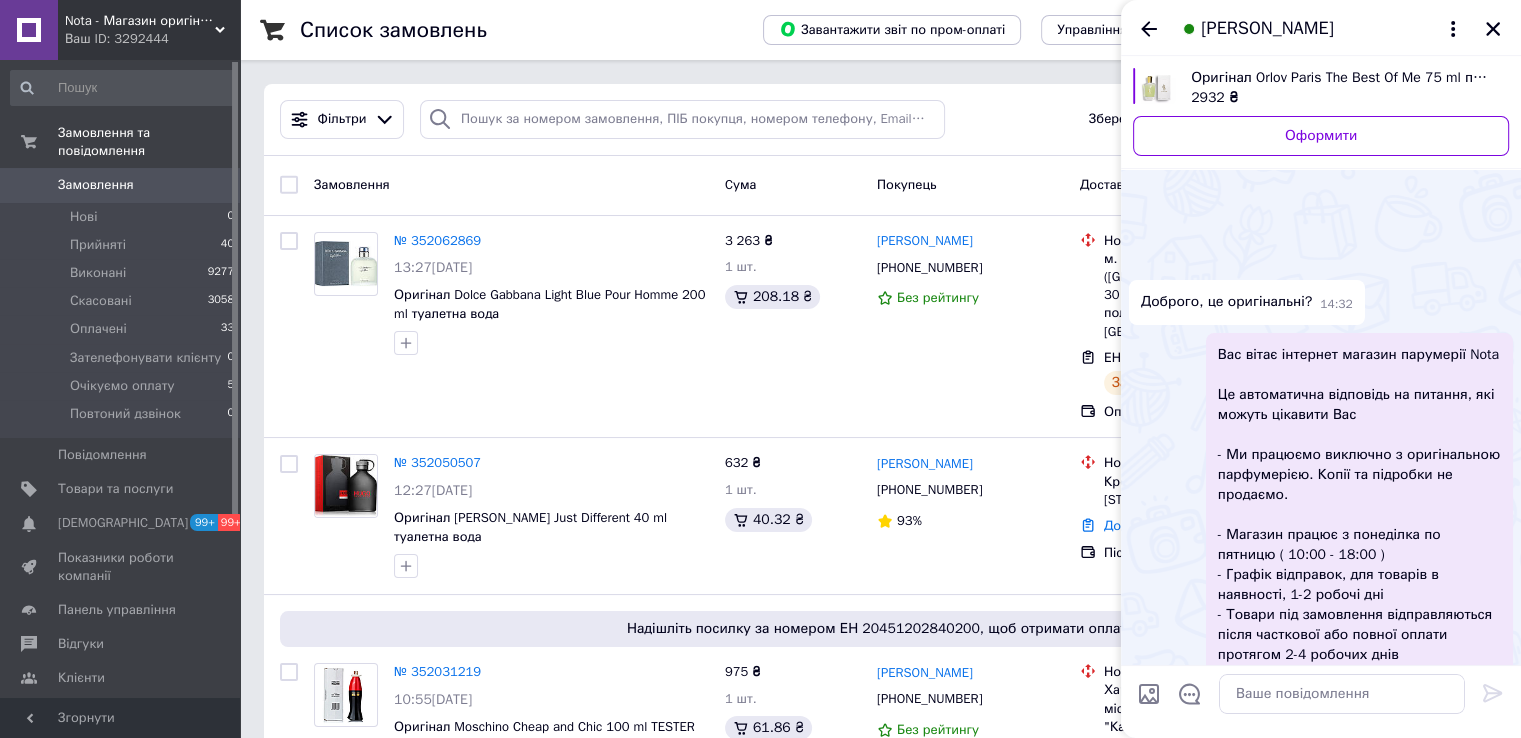 scroll, scrollTop: 141, scrollLeft: 0, axis: vertical 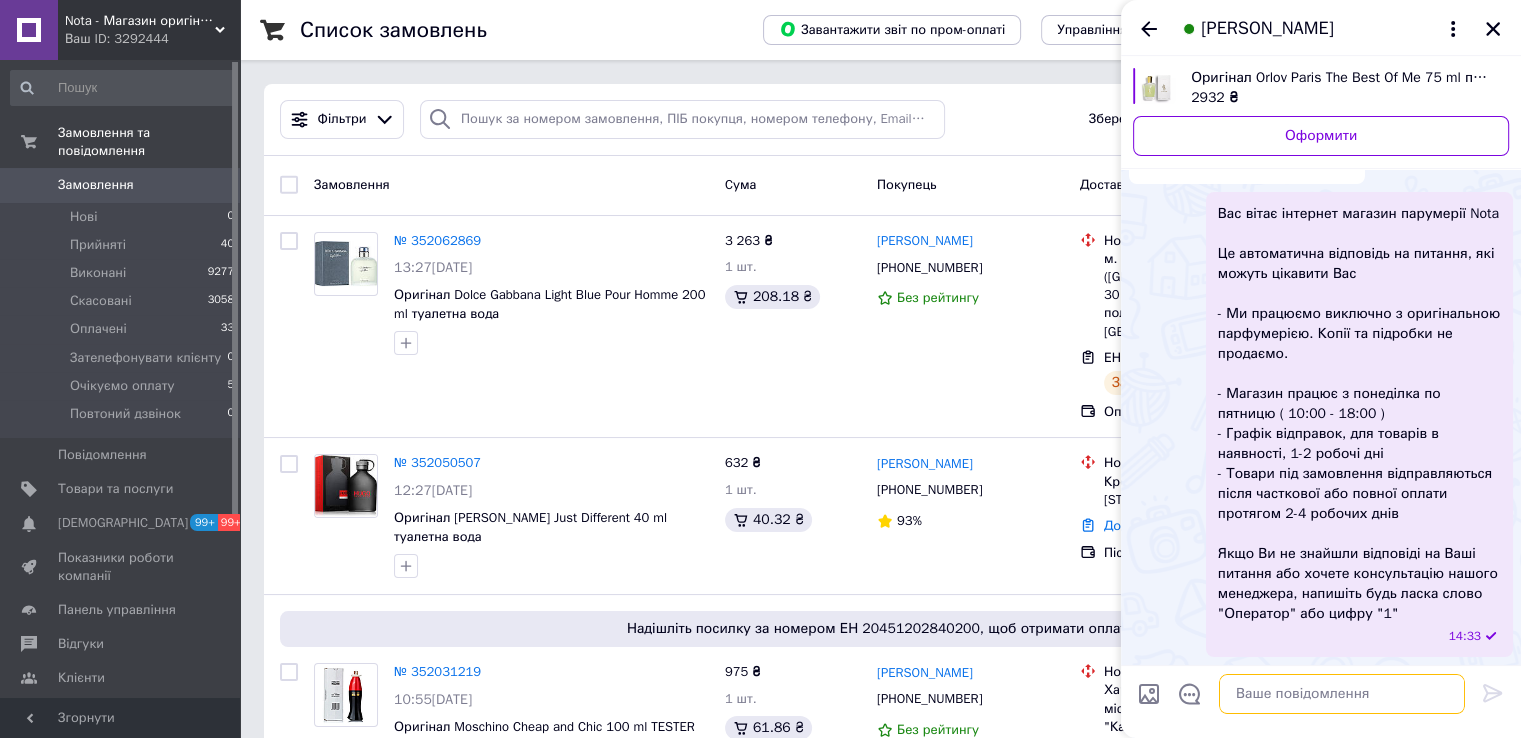 click at bounding box center [1342, 694] 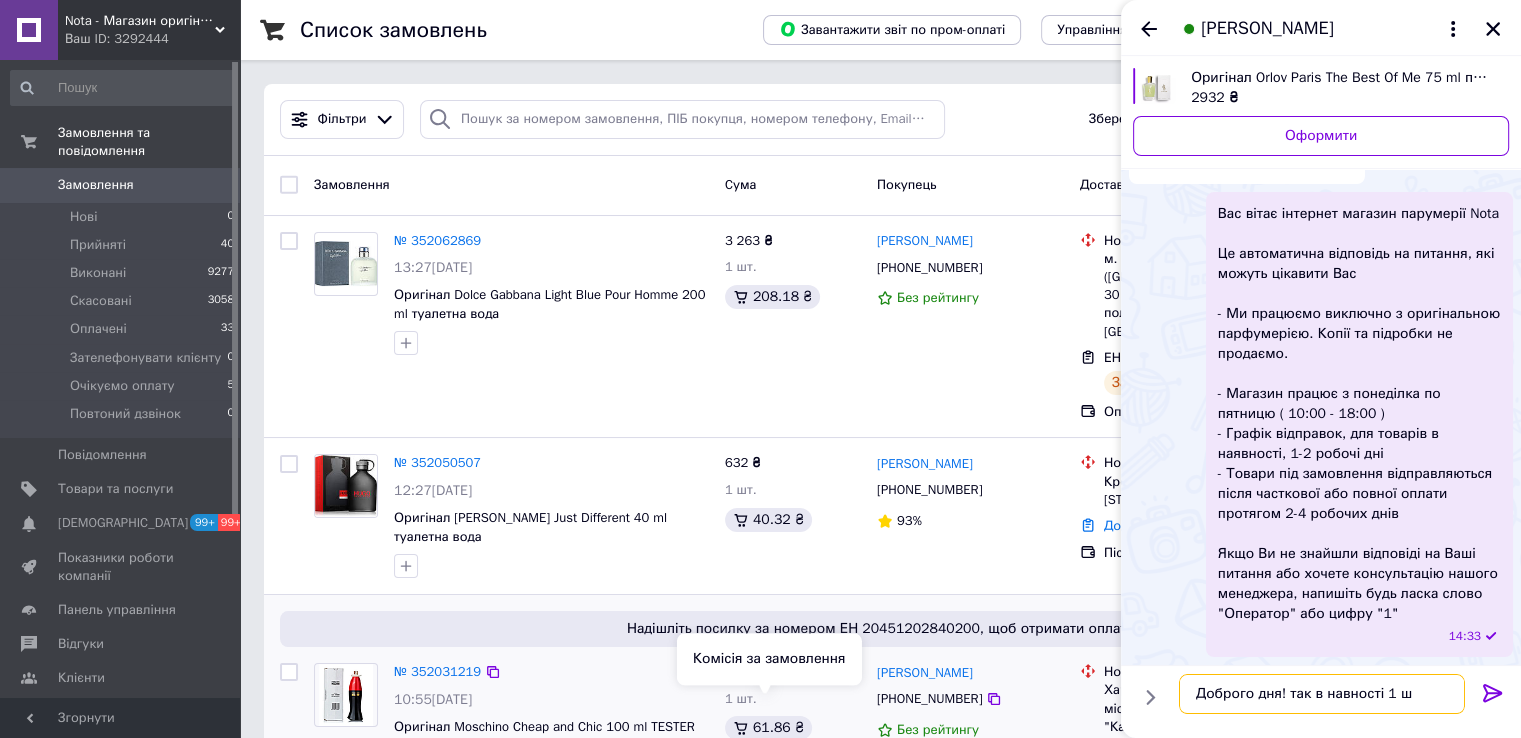 type on "Доброго дня! так в навності 1 шт" 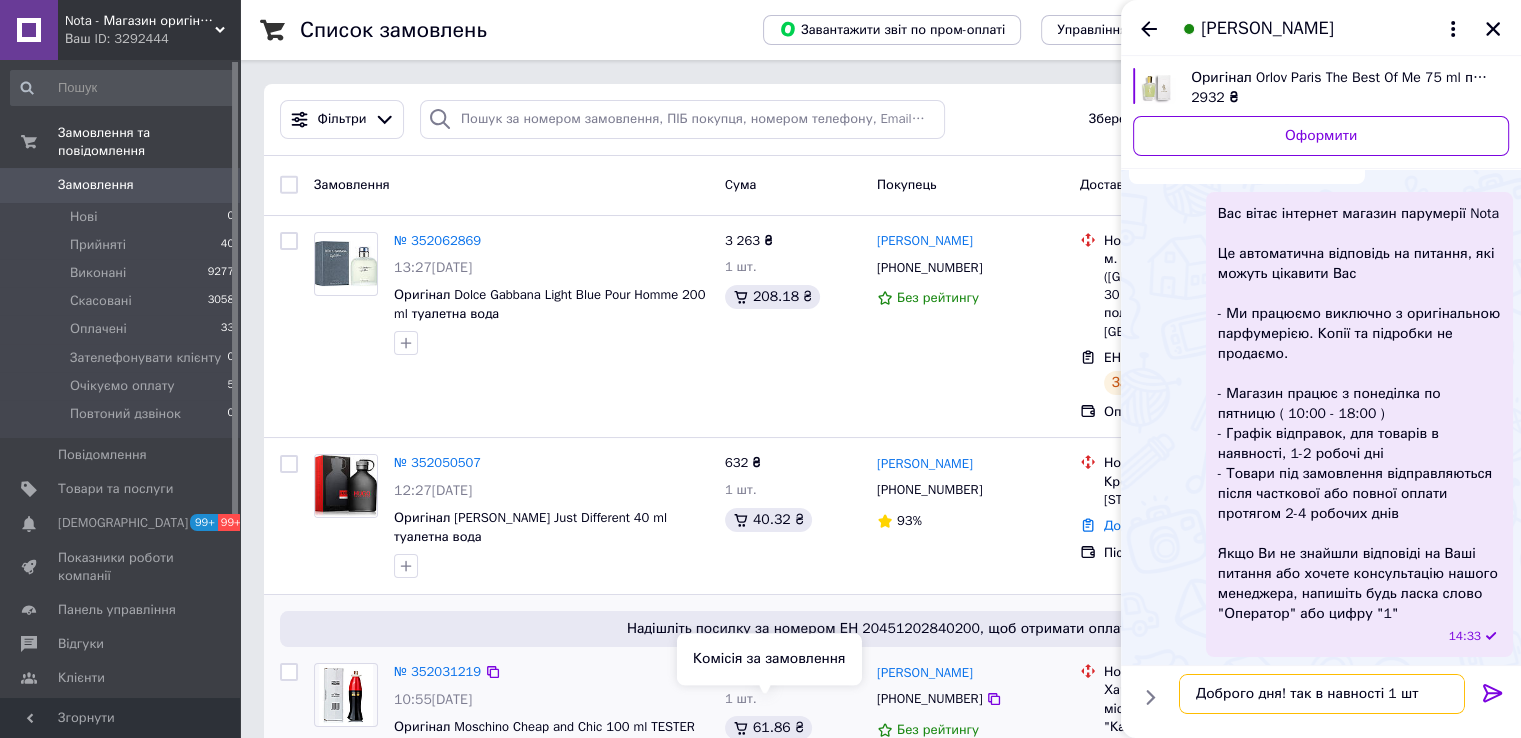 type 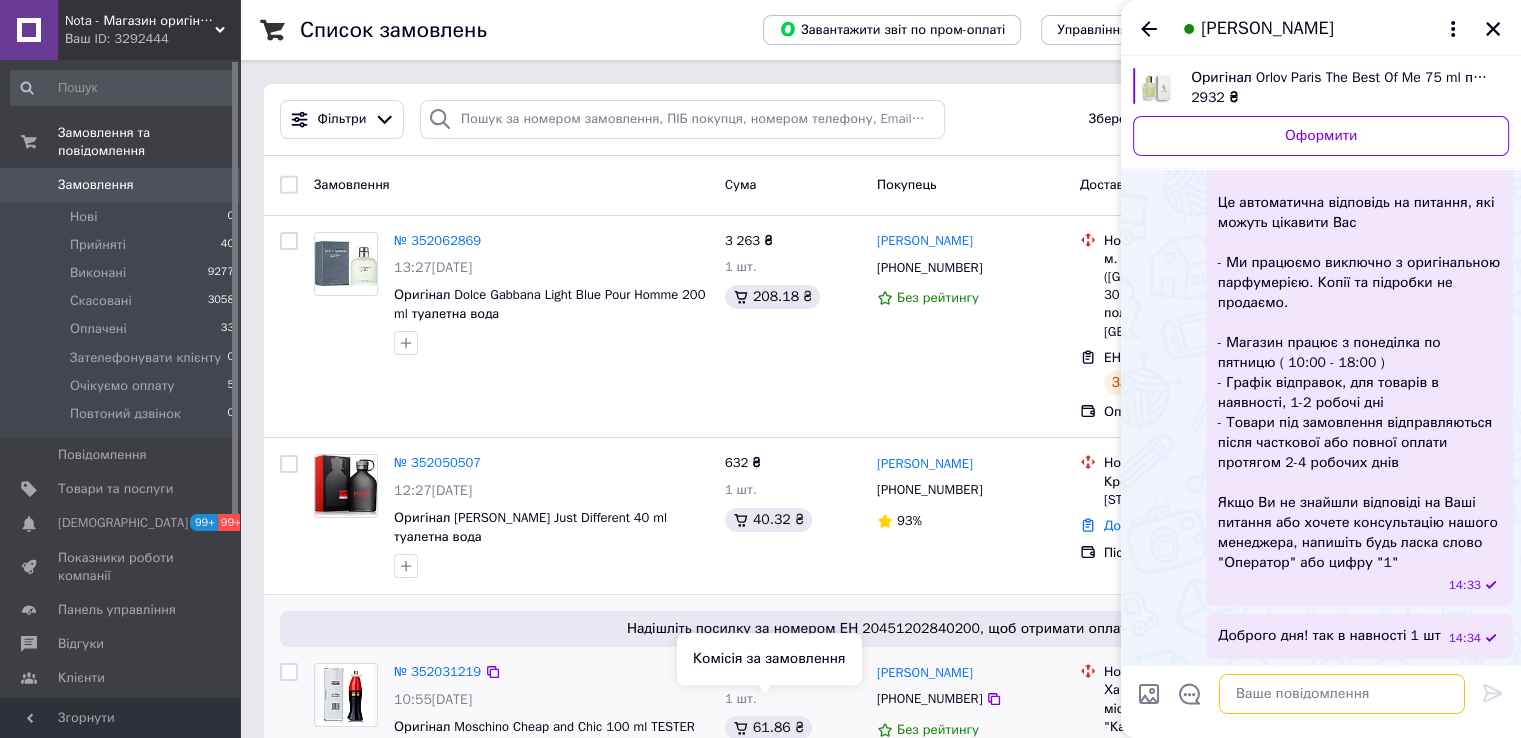scroll, scrollTop: 143, scrollLeft: 0, axis: vertical 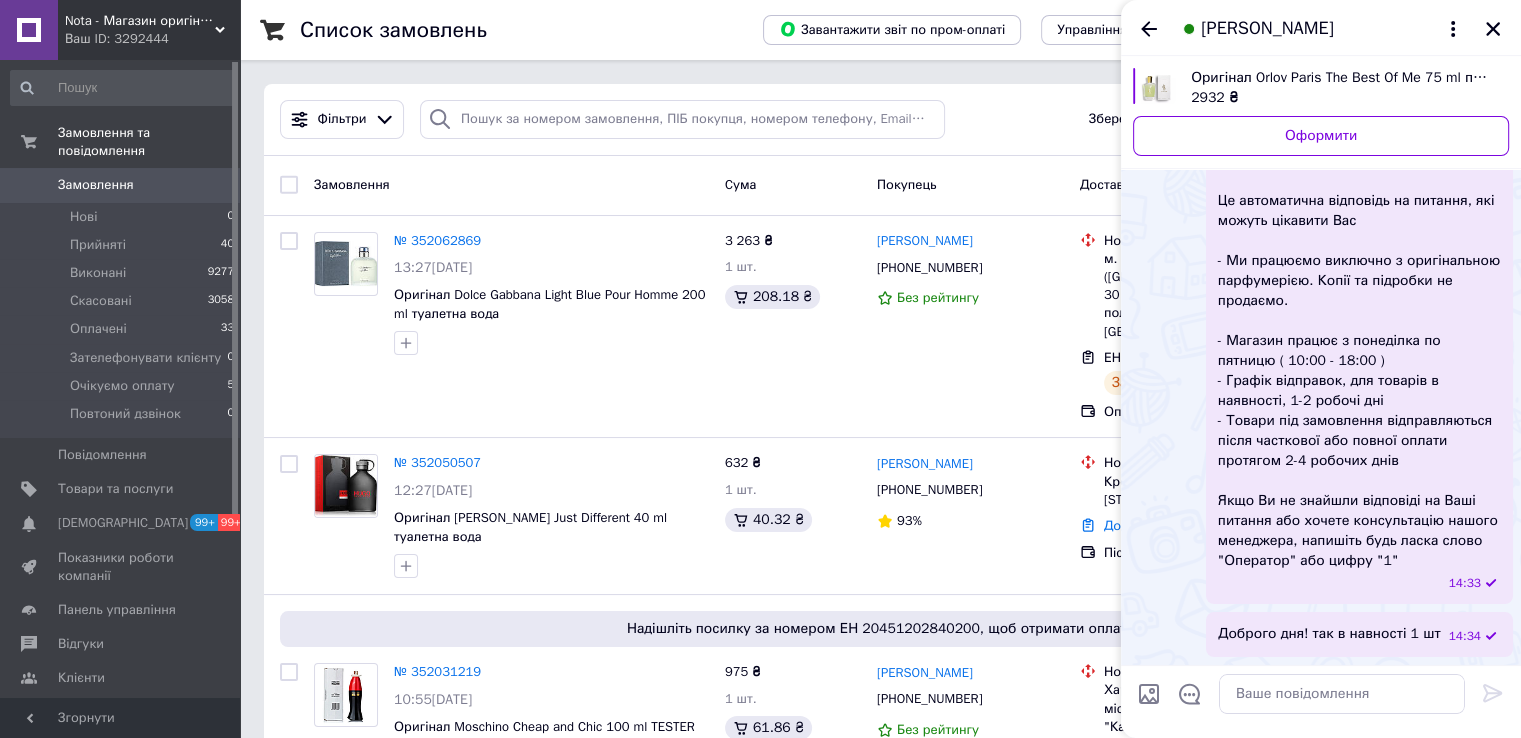 click 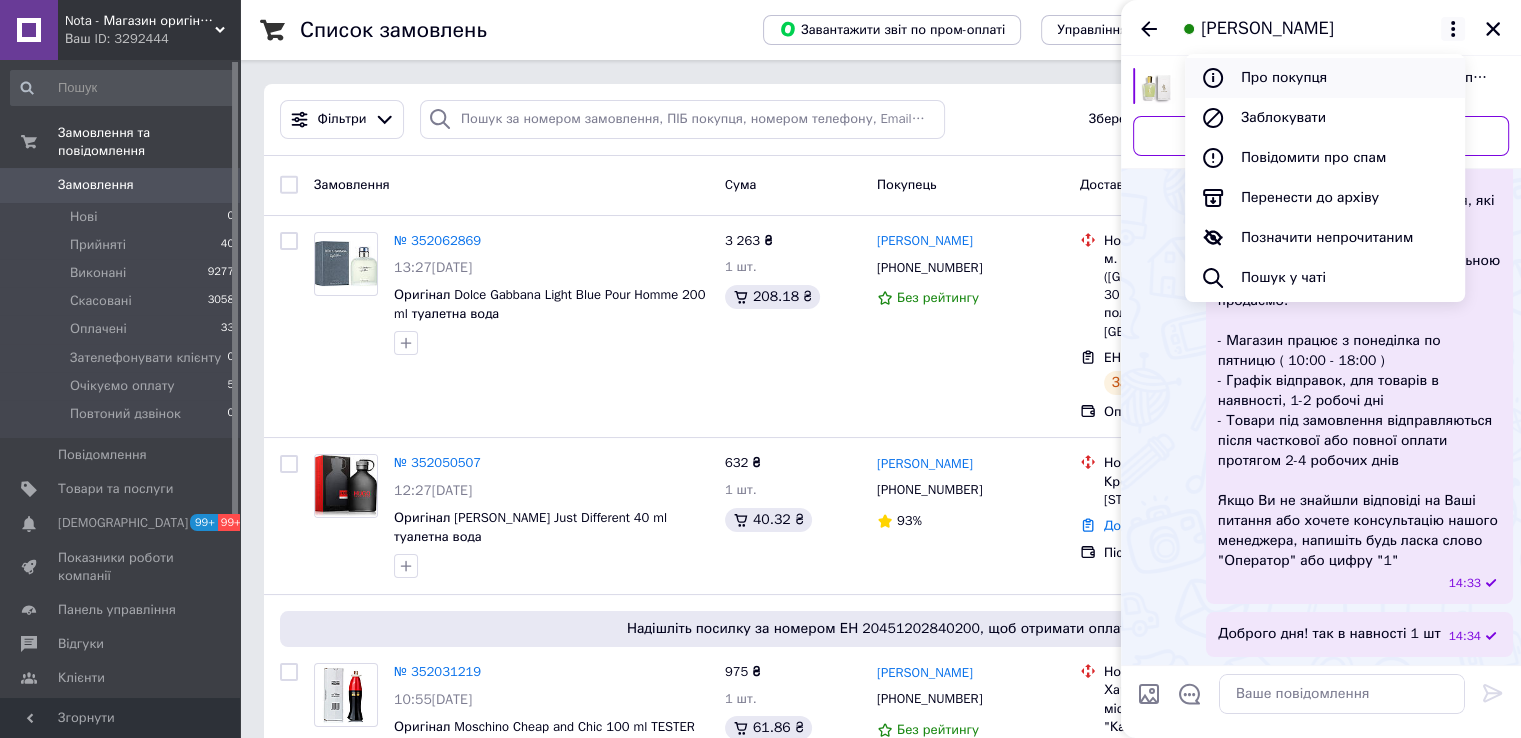 click on "Про покупця" at bounding box center [1325, 78] 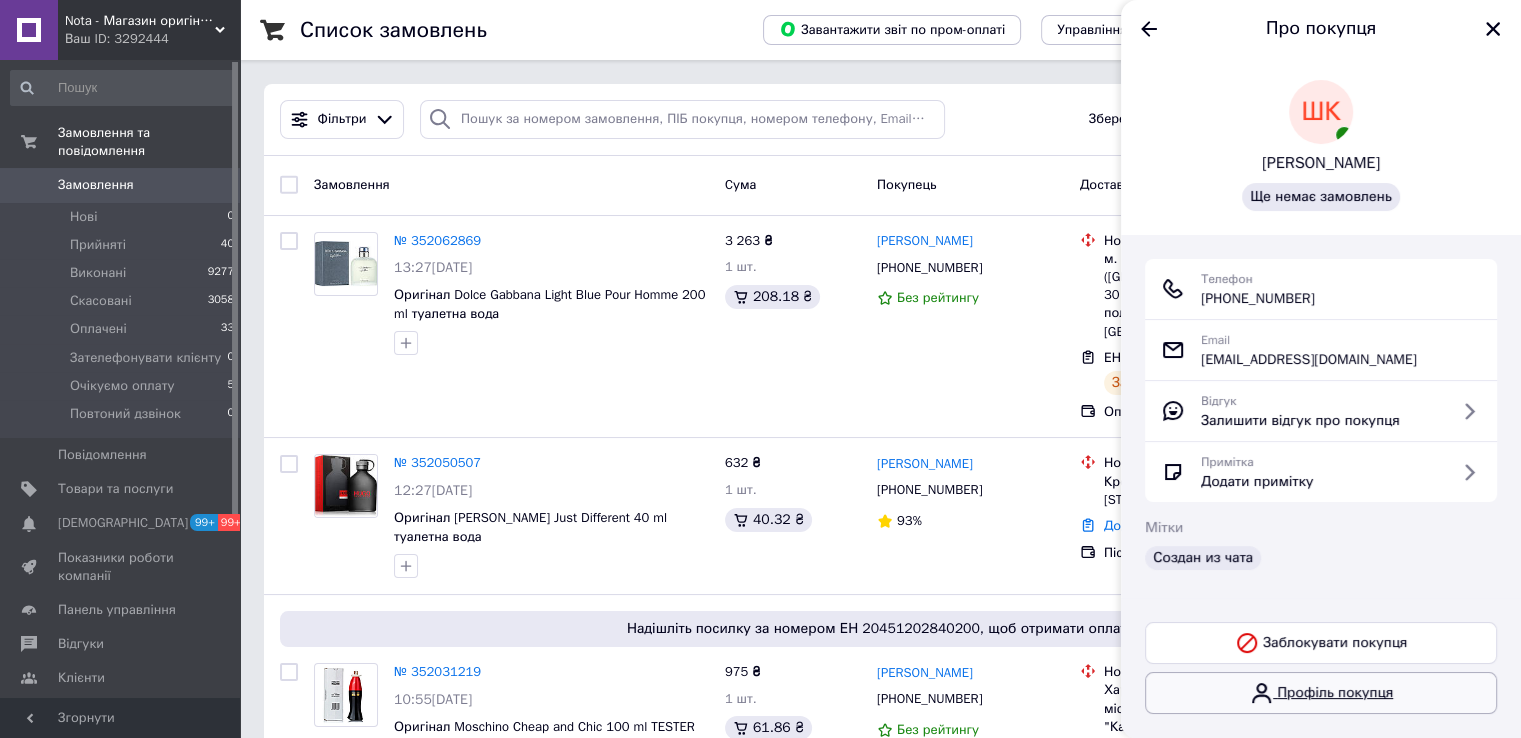 click 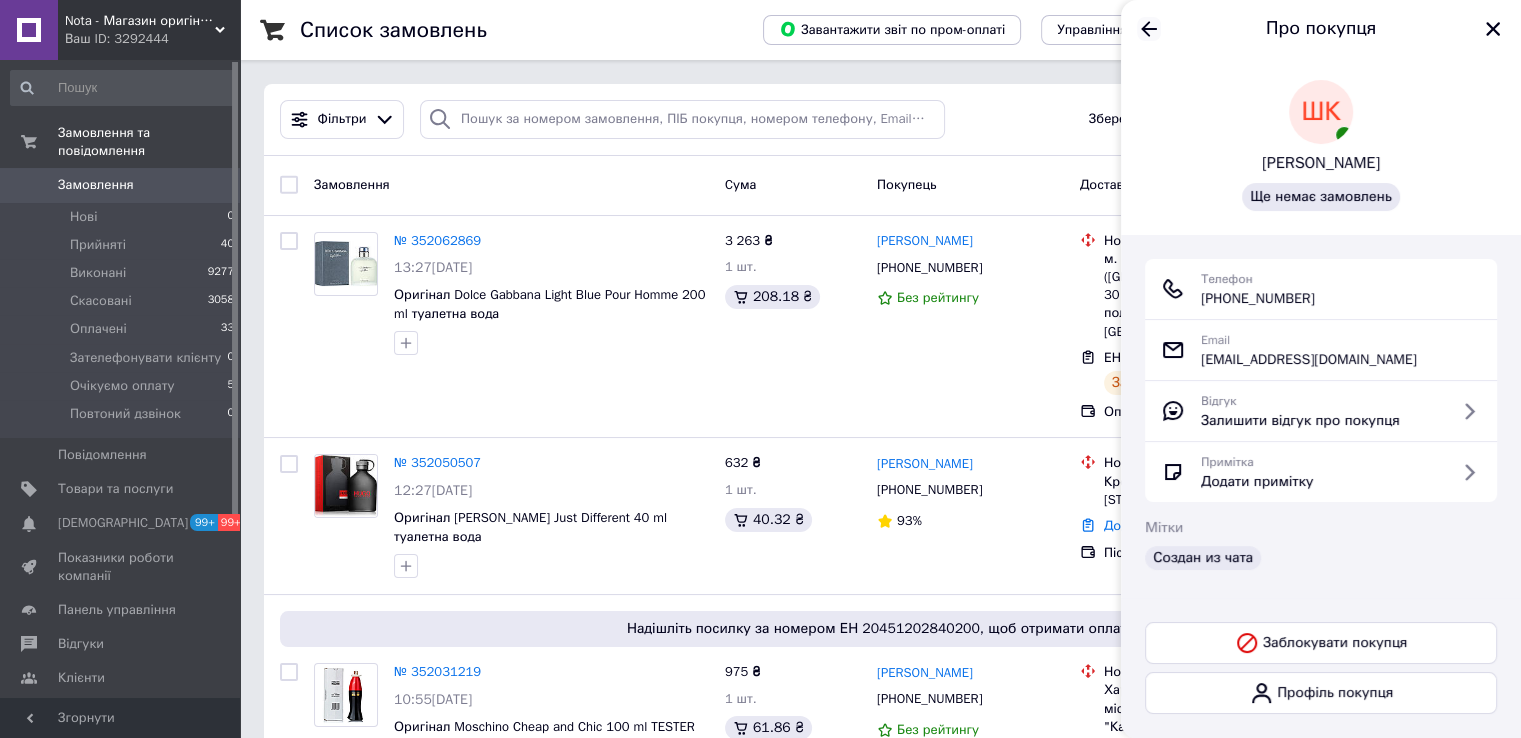 click 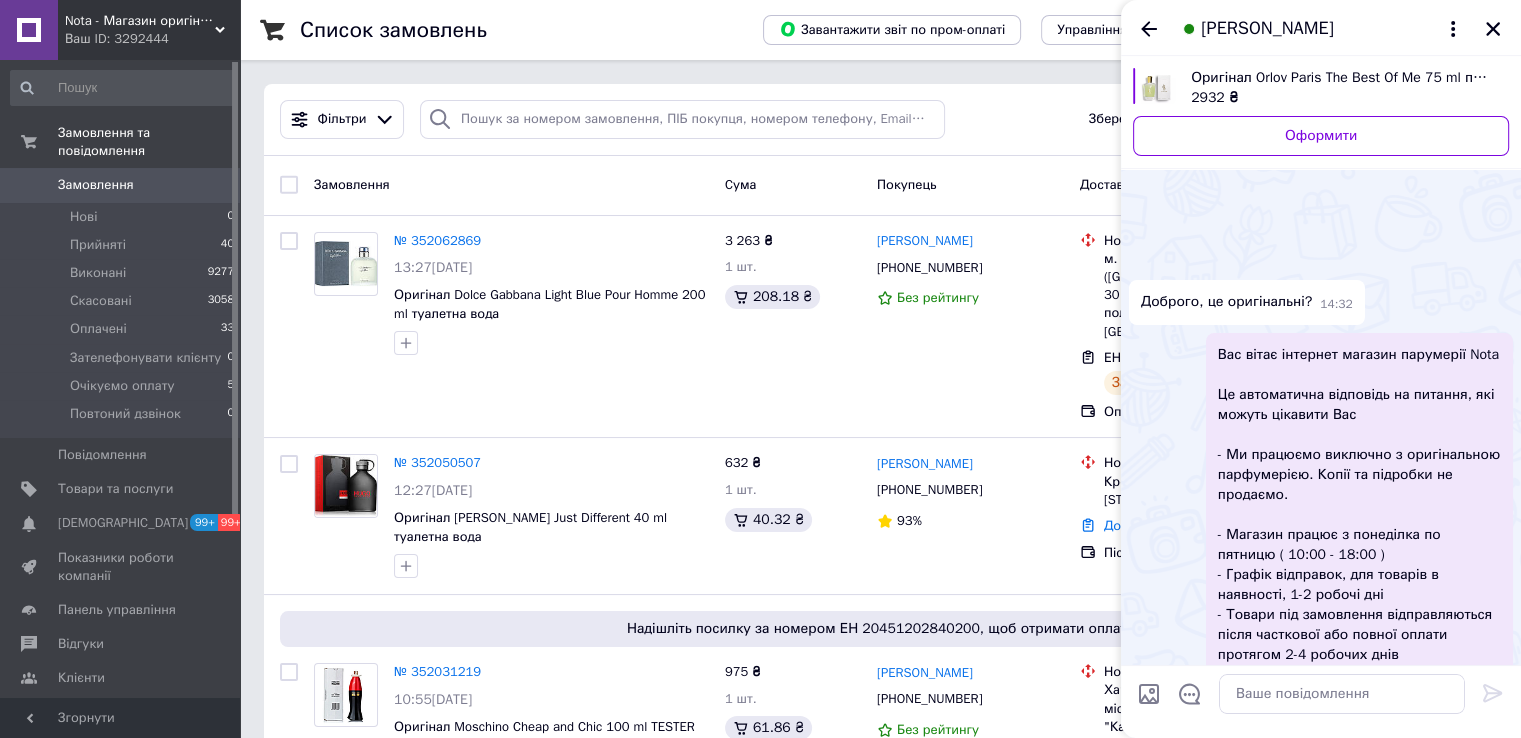 scroll, scrollTop: 194, scrollLeft: 0, axis: vertical 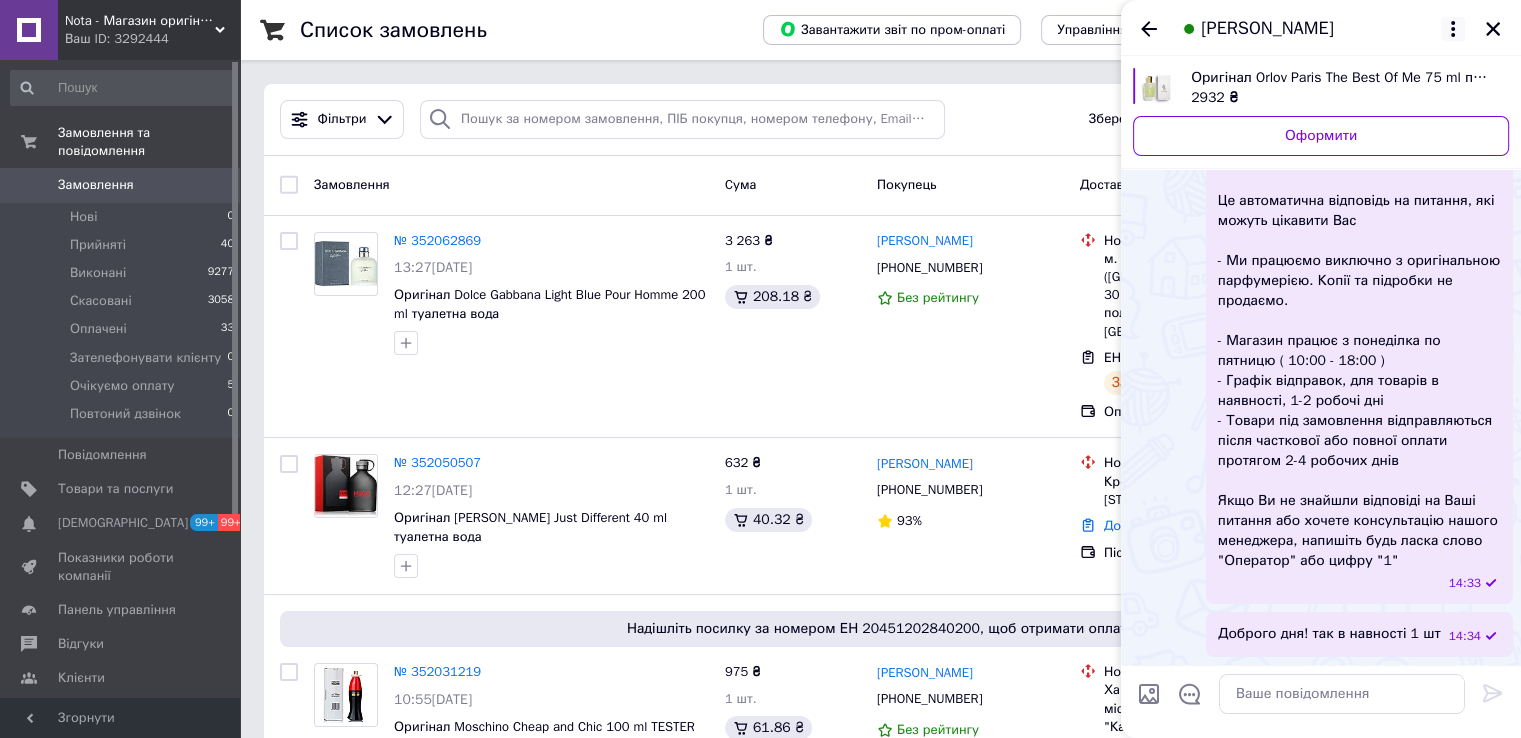 click 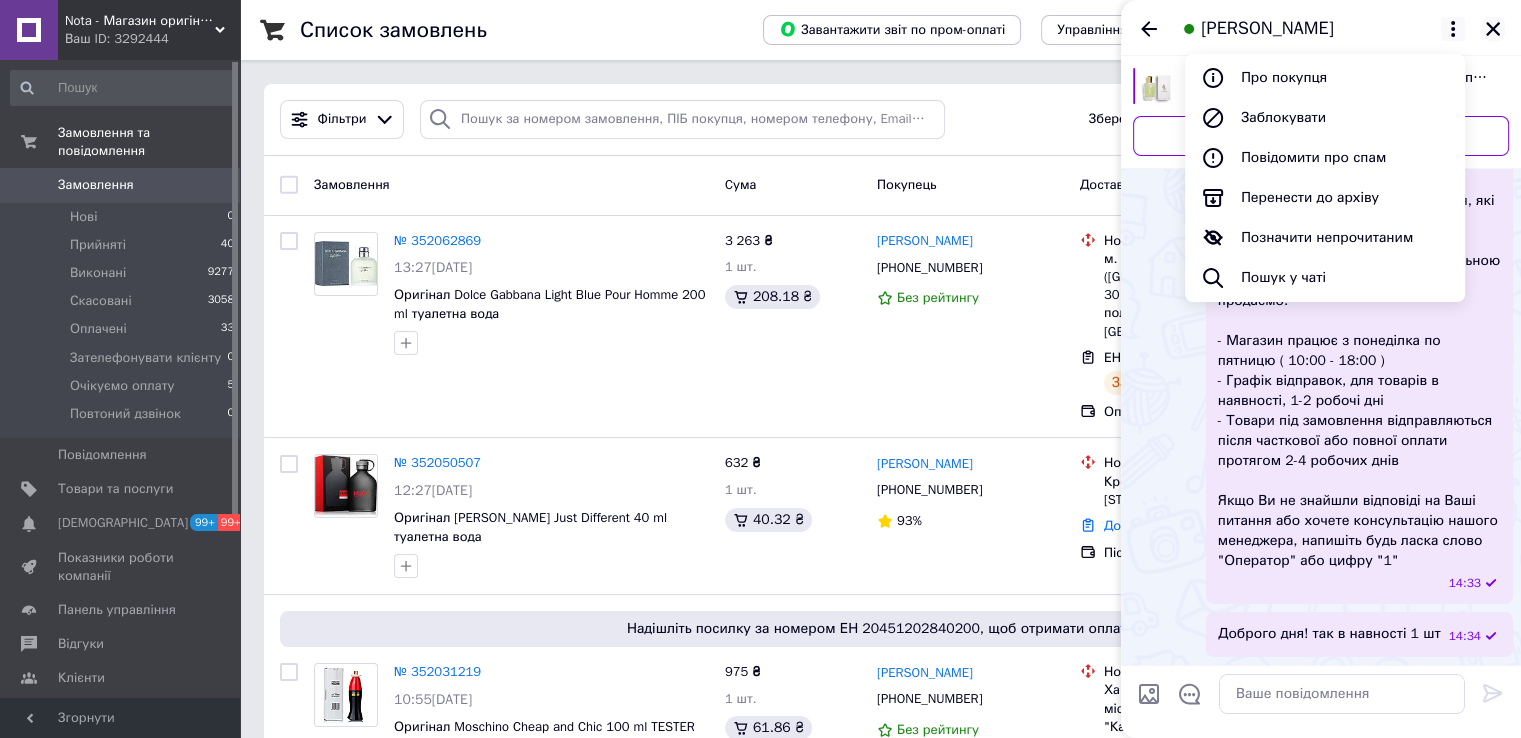 click 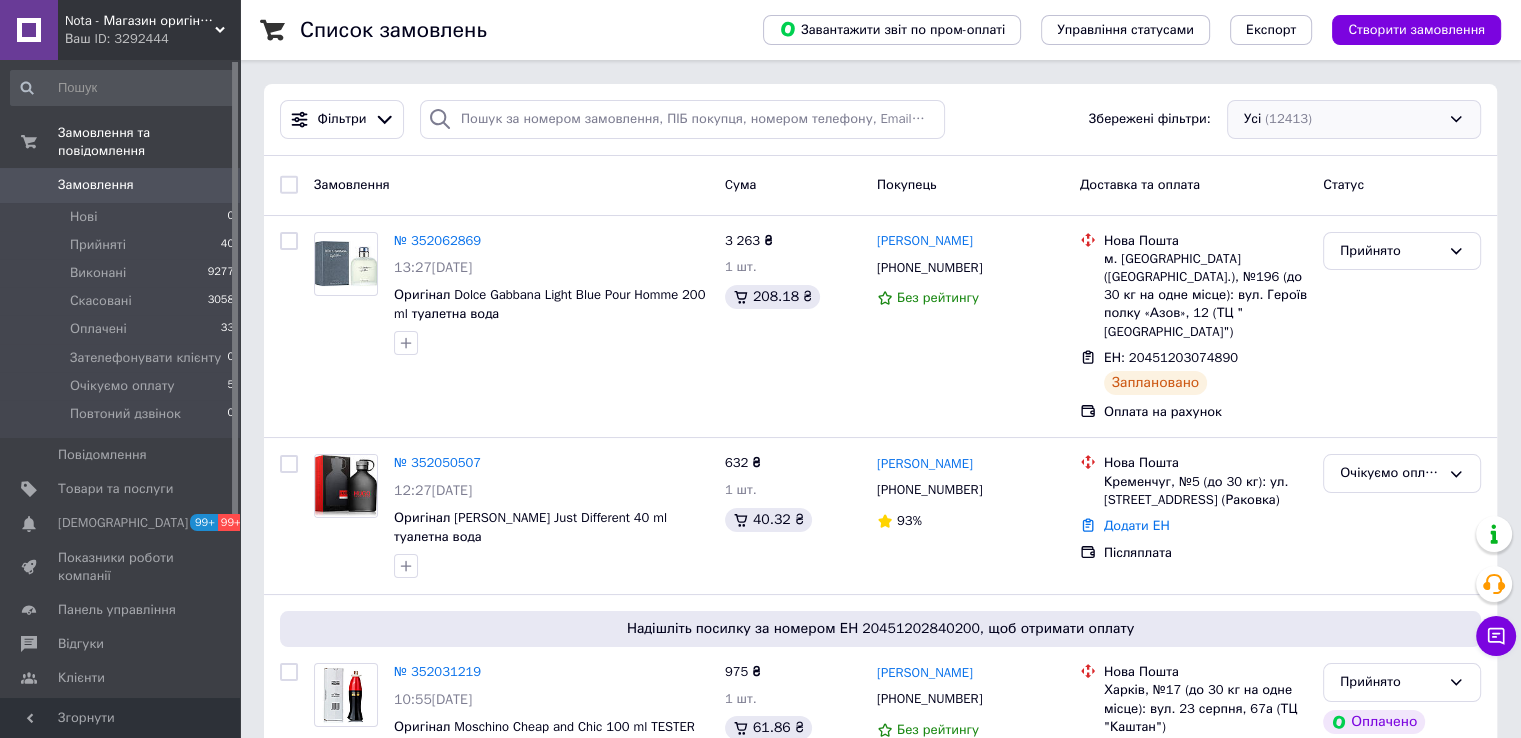 click on "Усі (12413)" at bounding box center (1354, 119) 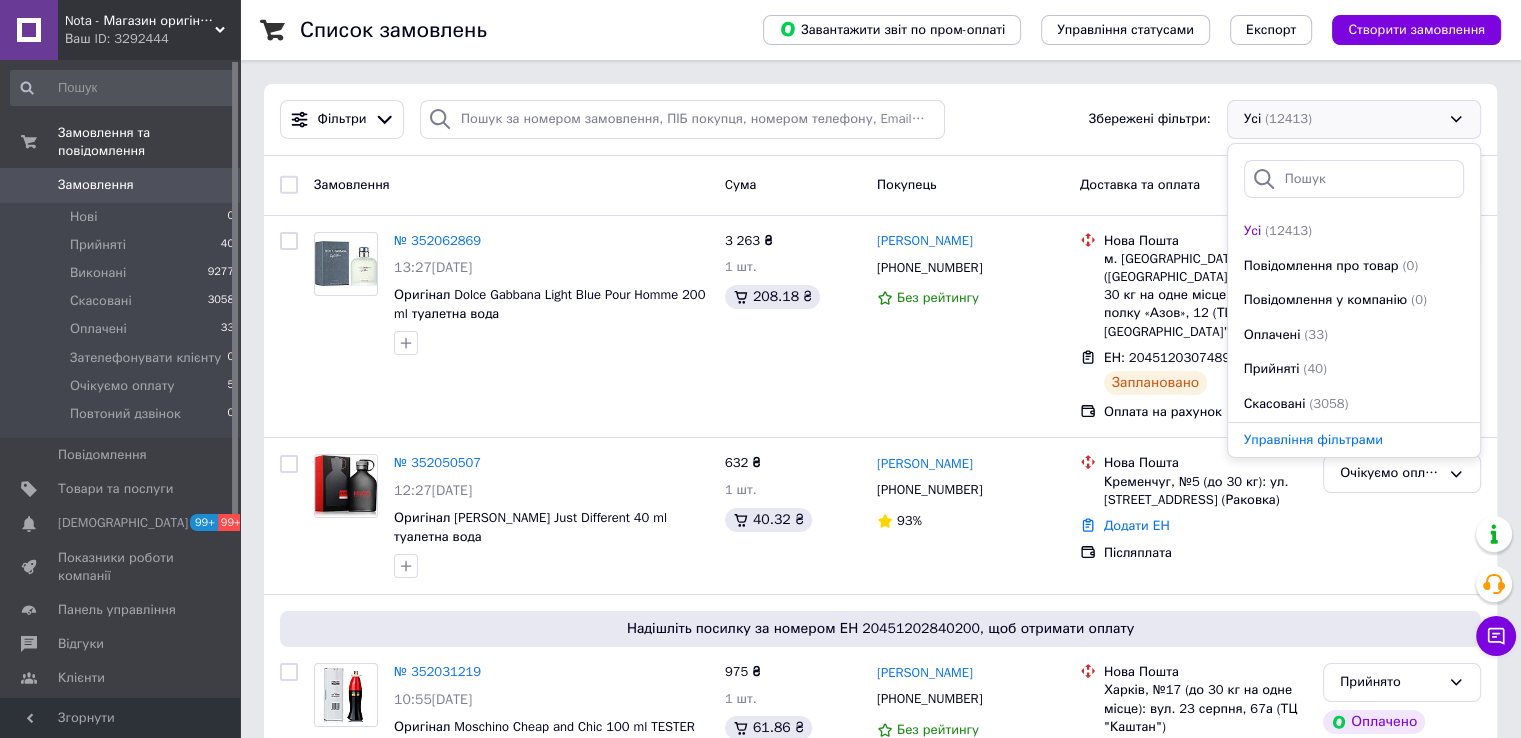 click on "Усі (12413)" at bounding box center [1354, 119] 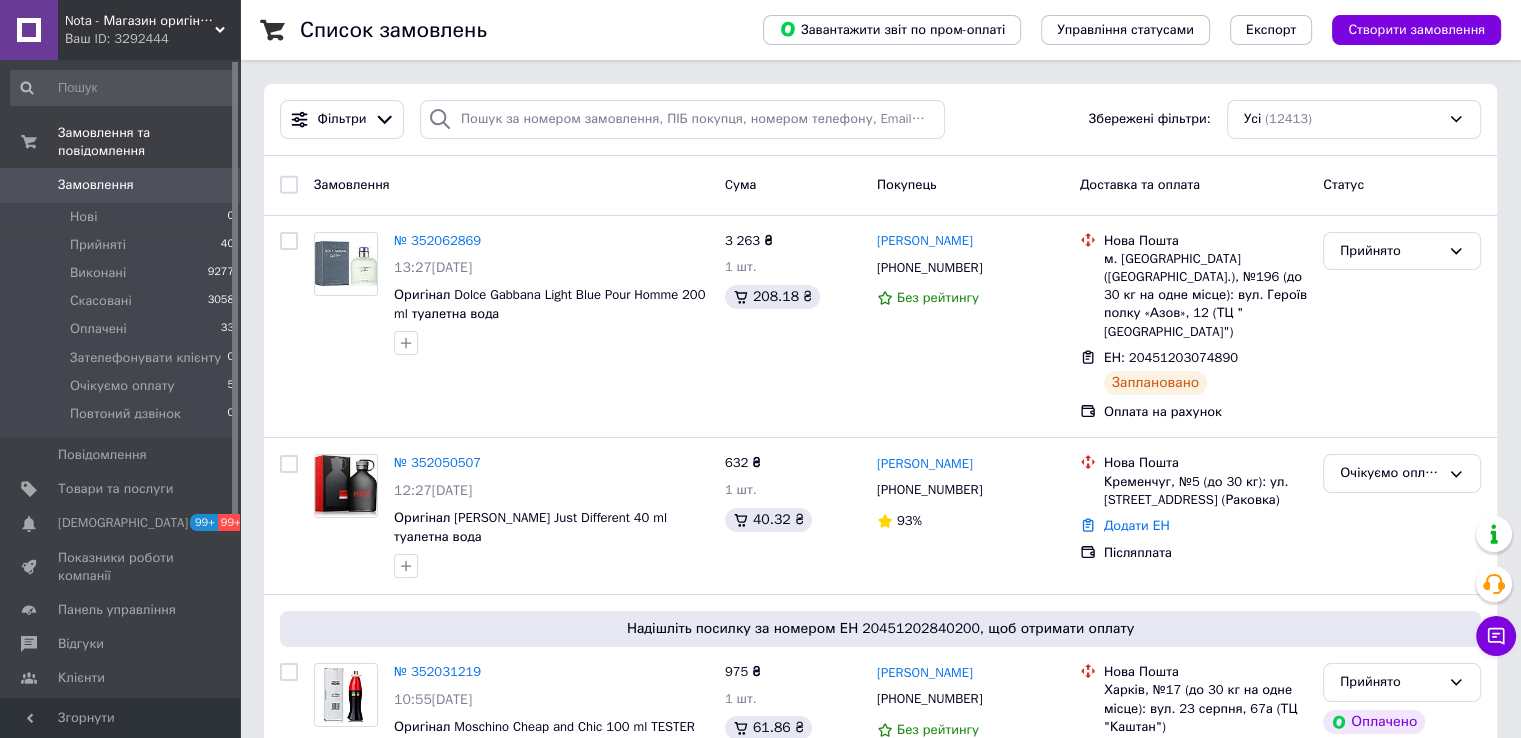 click on "Чат з покупцем" at bounding box center [1496, 636] 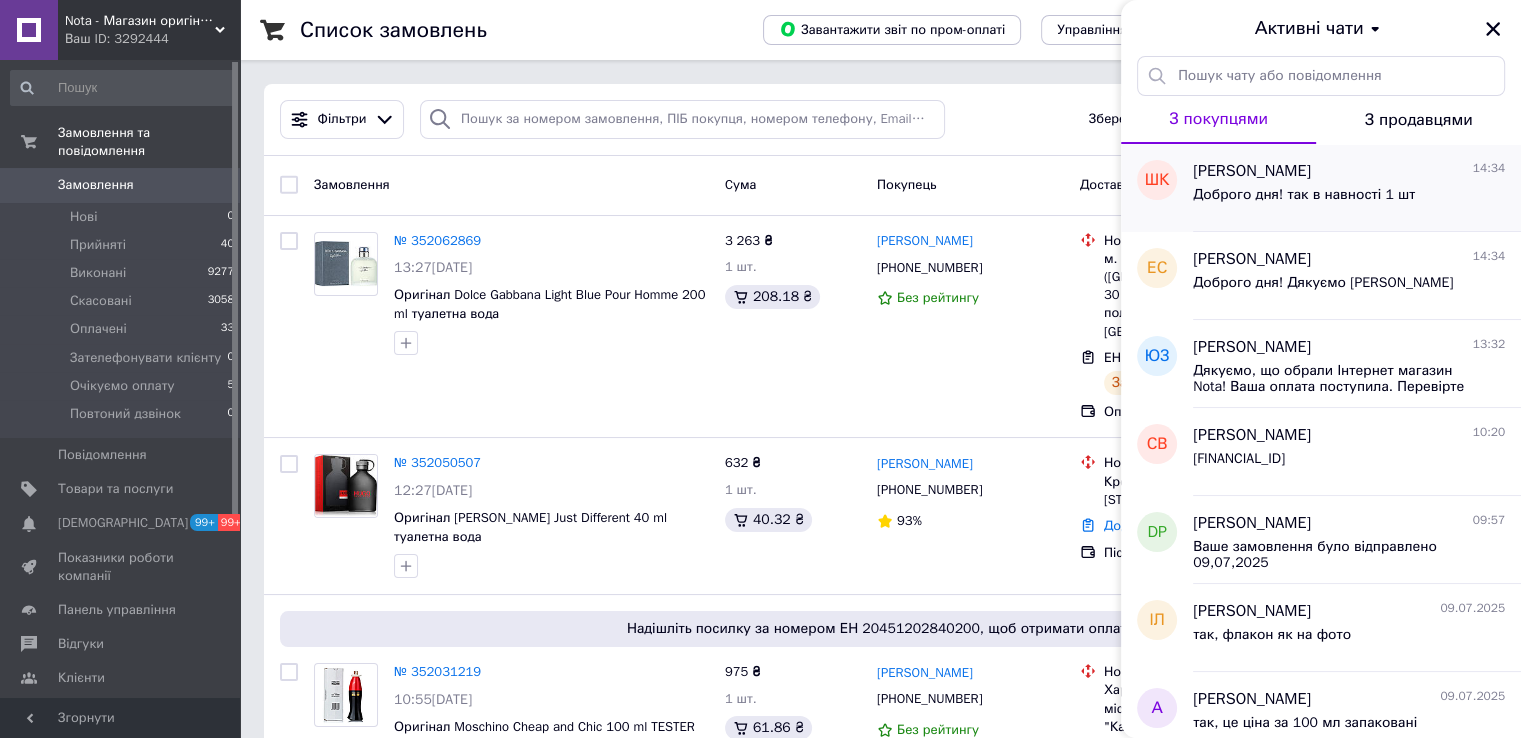 click on "Шура Каретный" at bounding box center (1252, 171) 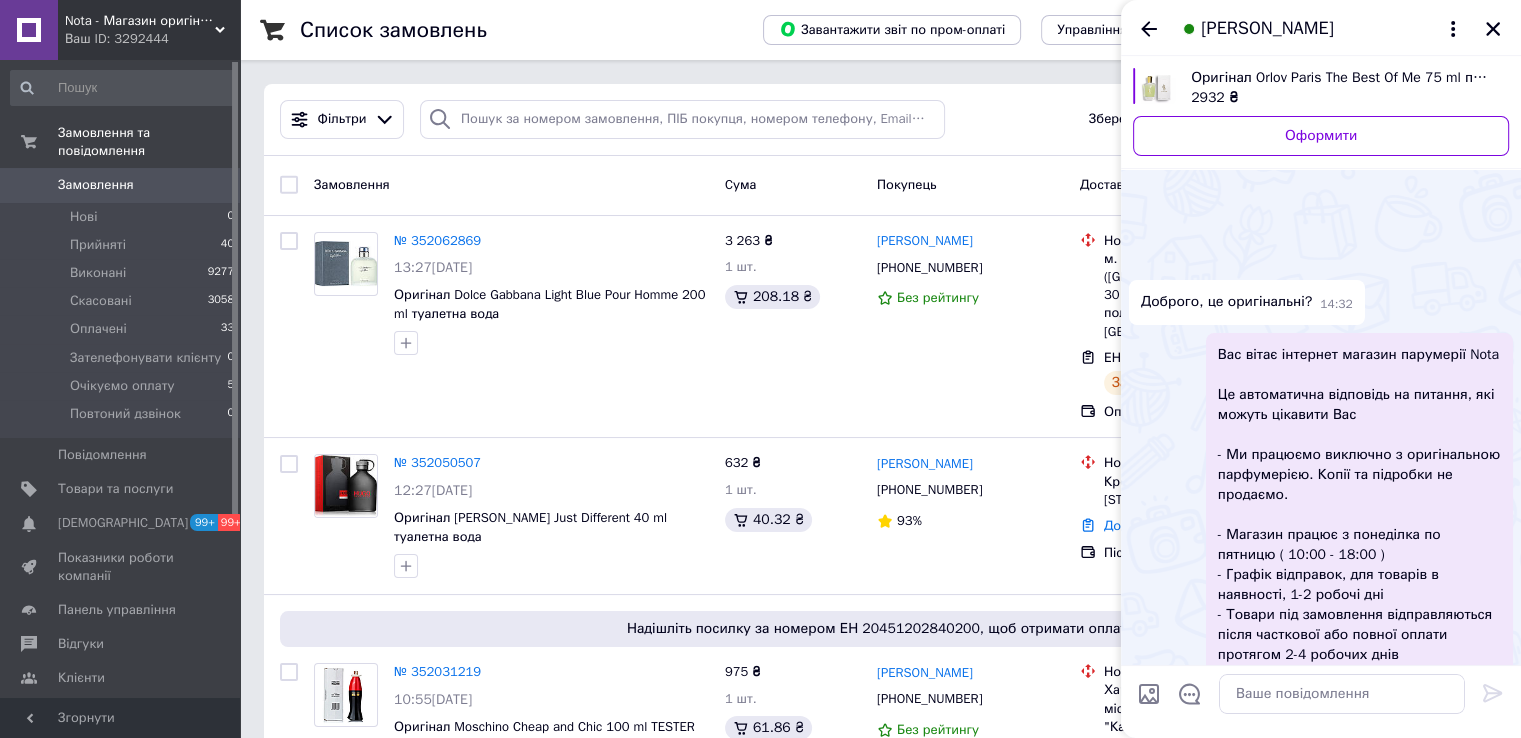 scroll, scrollTop: 194, scrollLeft: 0, axis: vertical 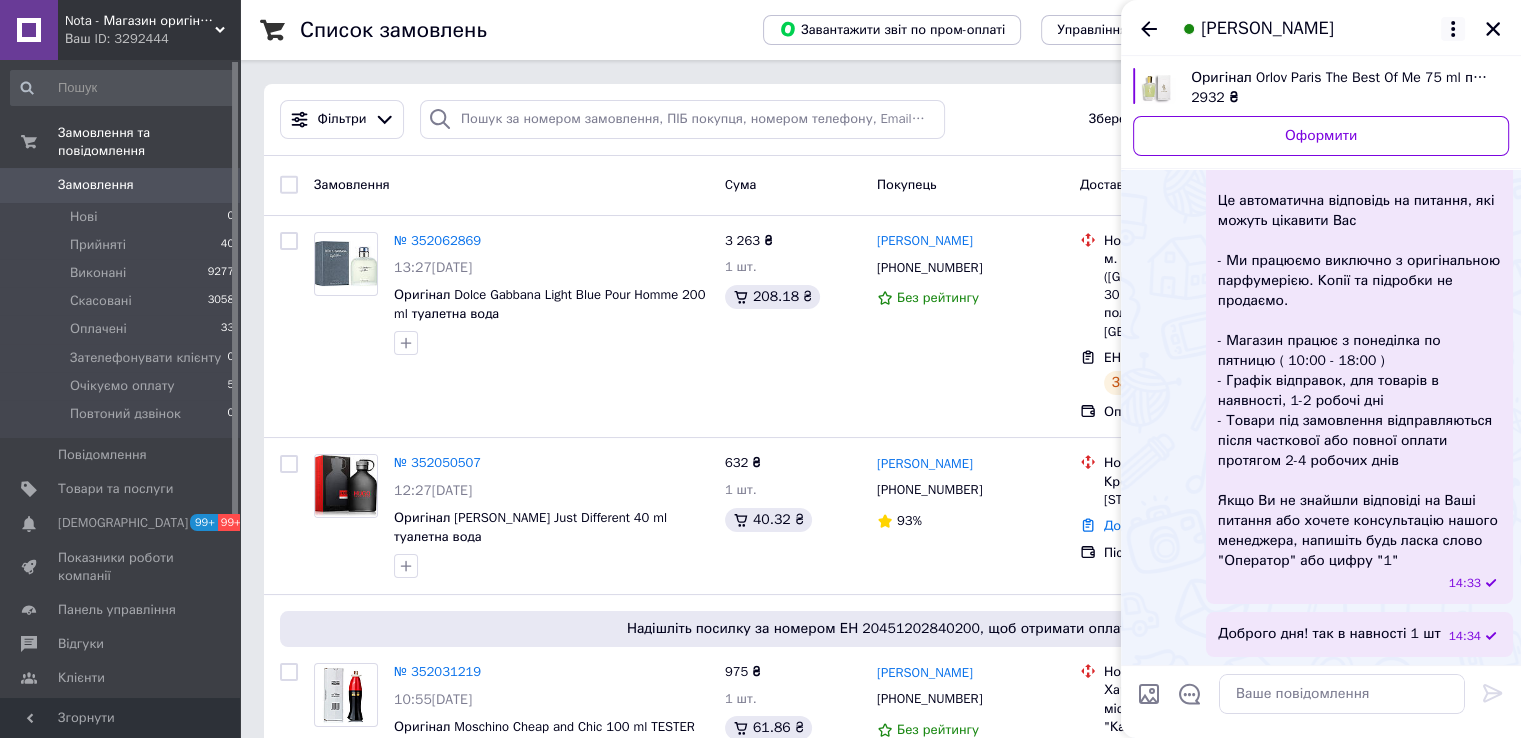 click 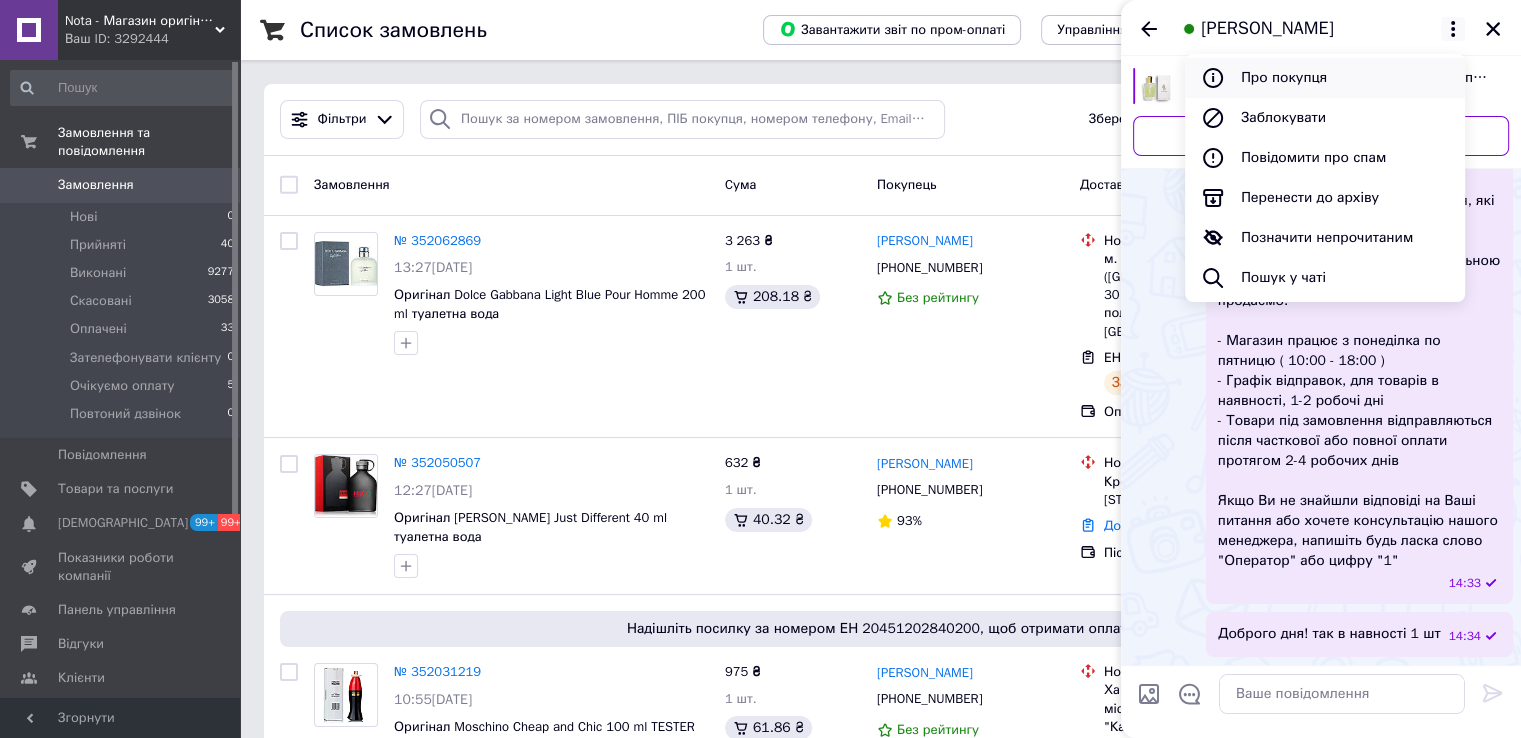 click on "Про покупця" at bounding box center [1325, 78] 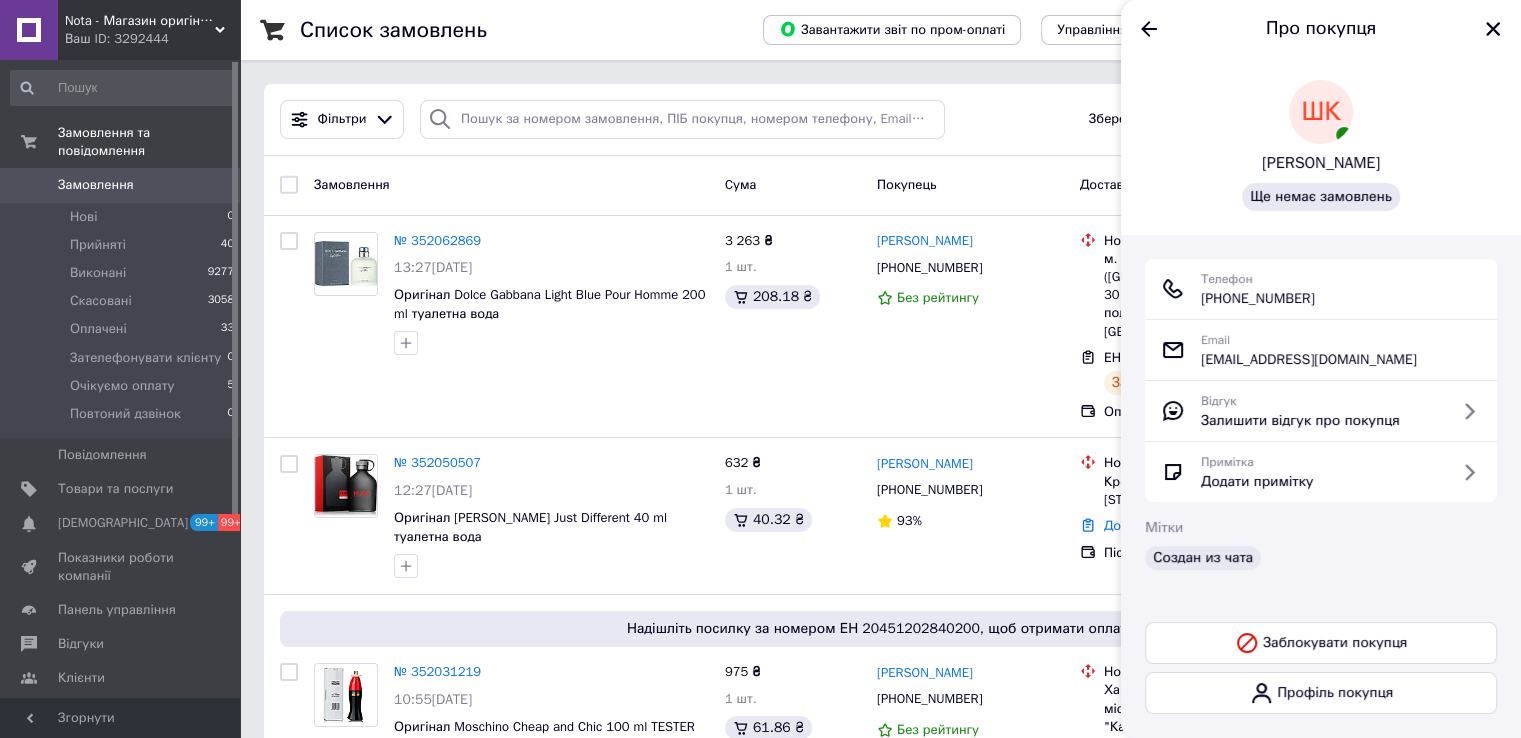 drag, startPoint x: 1343, startPoint y: 294, endPoint x: 1224, endPoint y: 301, distance: 119.2057 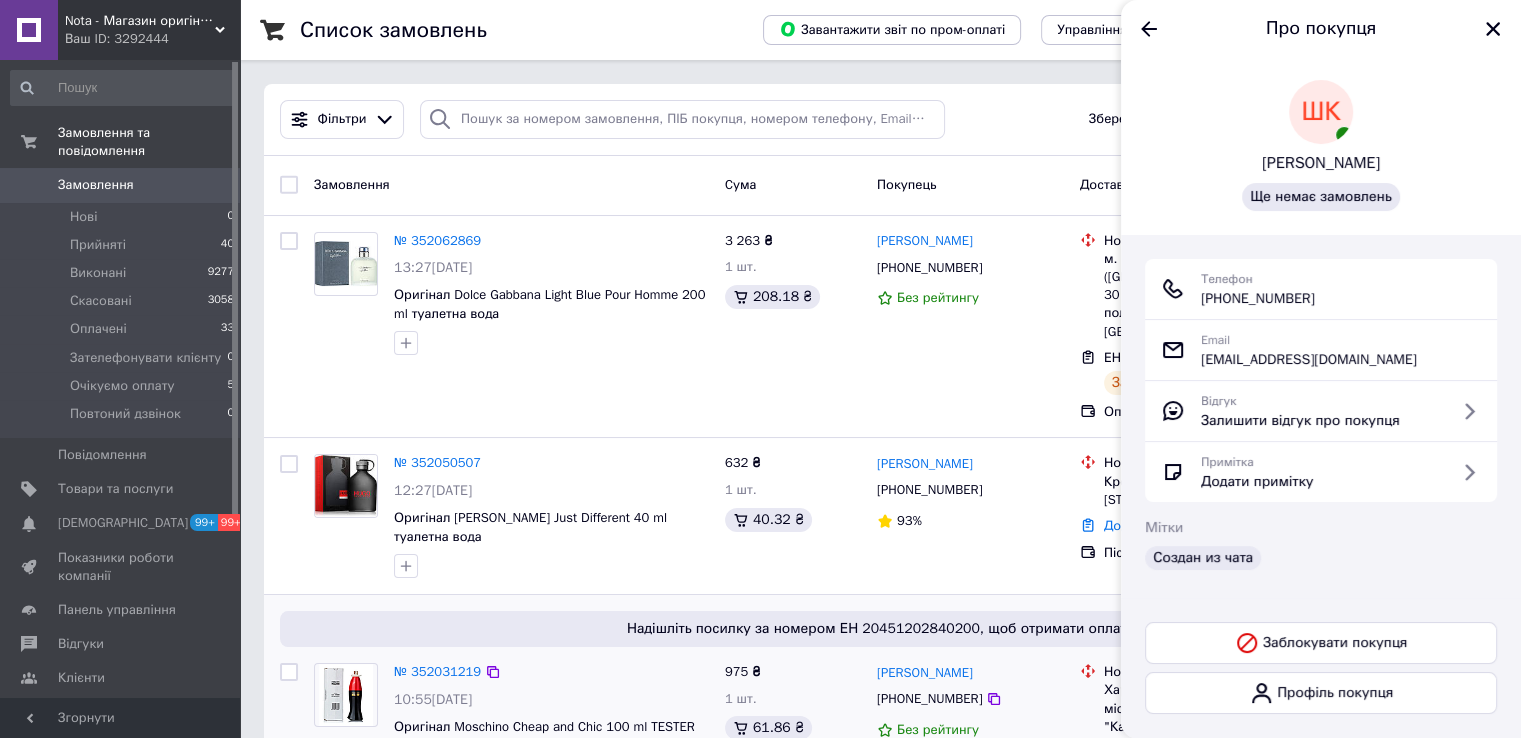 copy on "0 (67) 252-66-76" 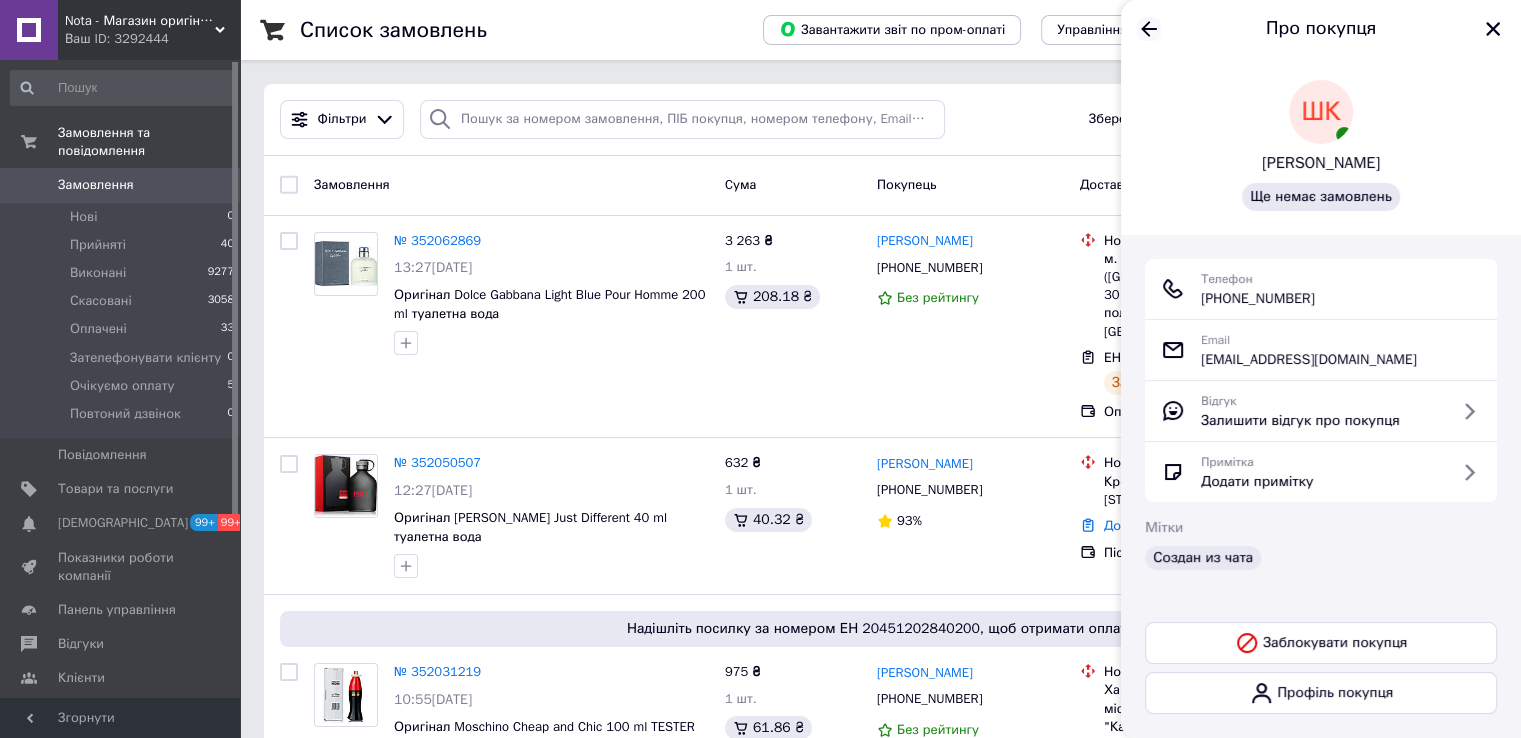 click 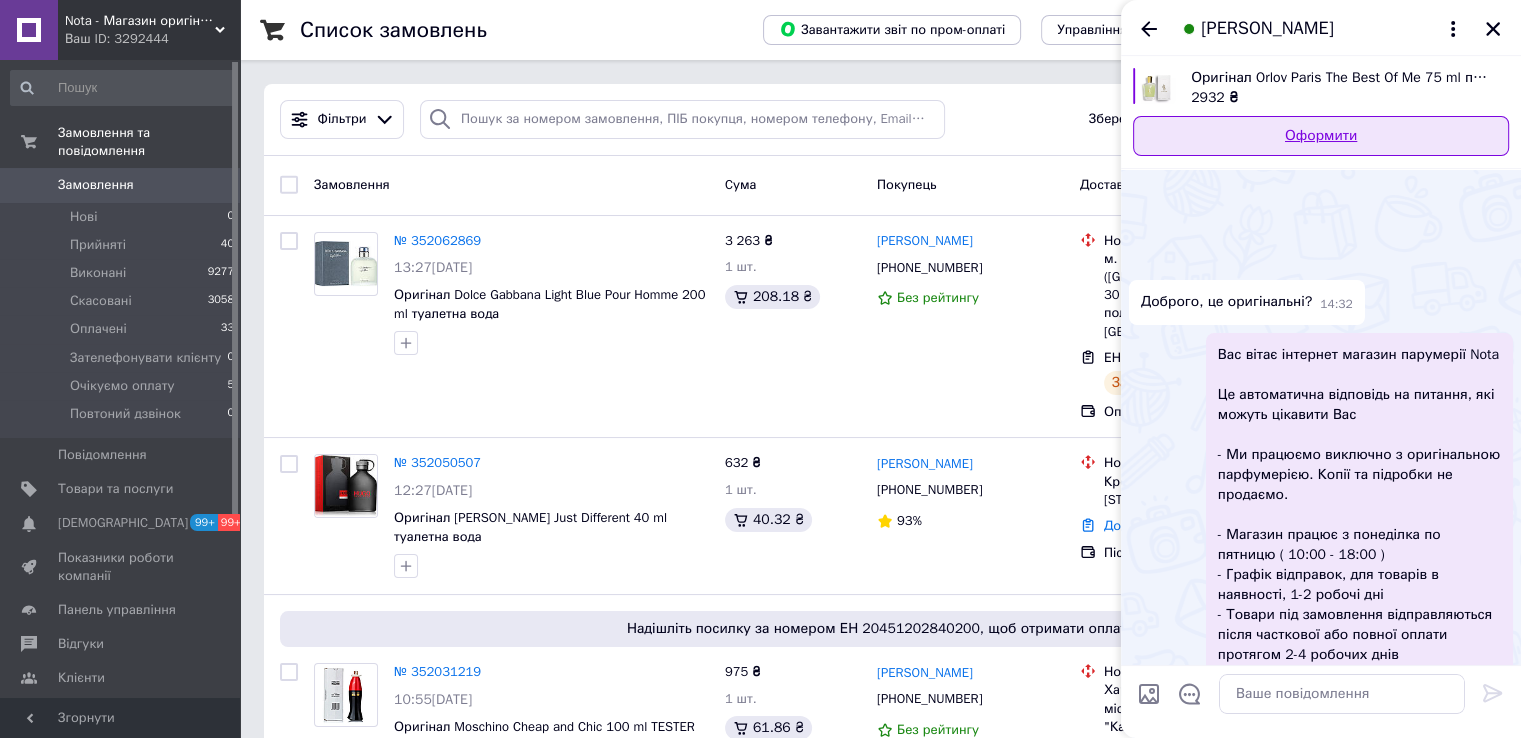 scroll, scrollTop: 194, scrollLeft: 0, axis: vertical 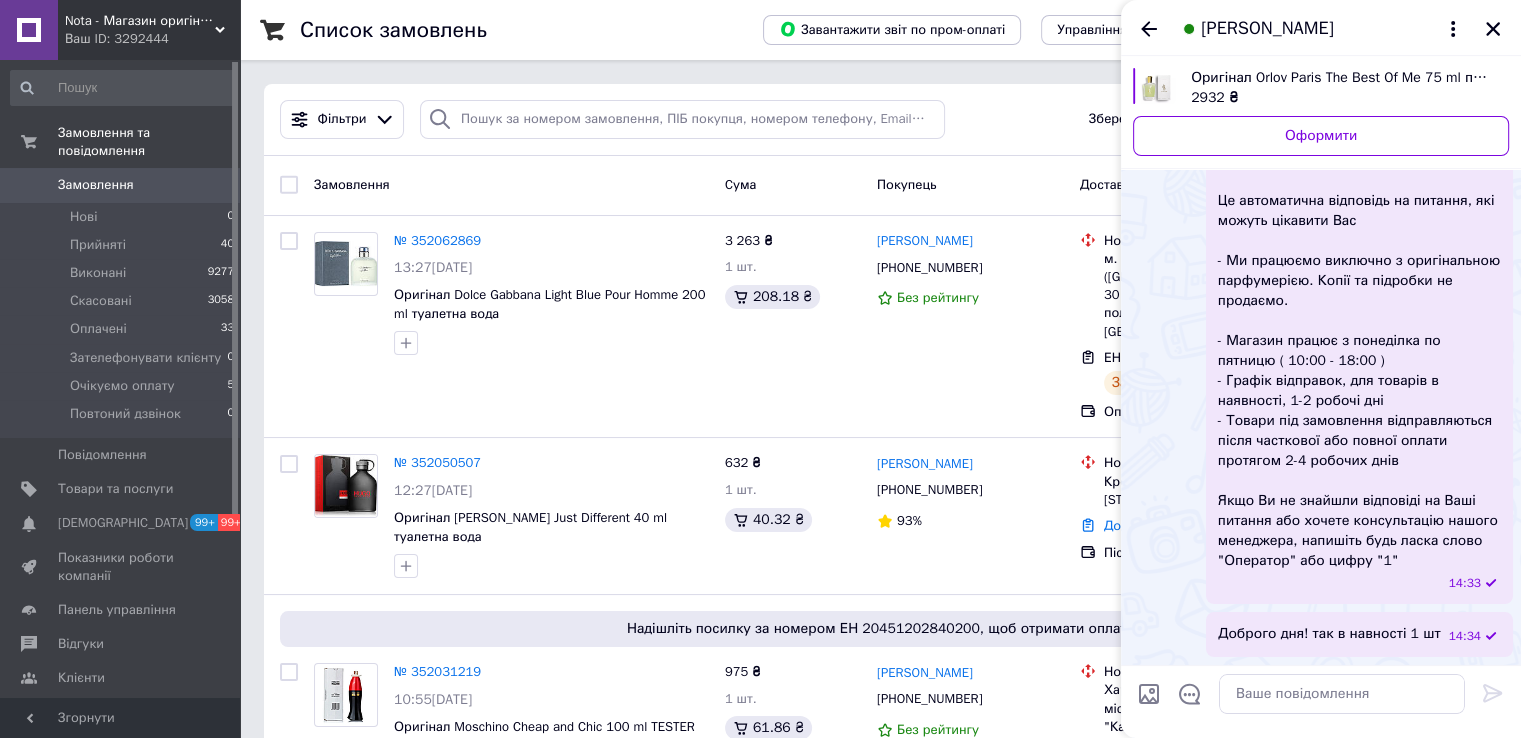 click on "Оригінал Orlov Paris The Best Of Me 75 ml парфумована вода" at bounding box center (1342, 78) 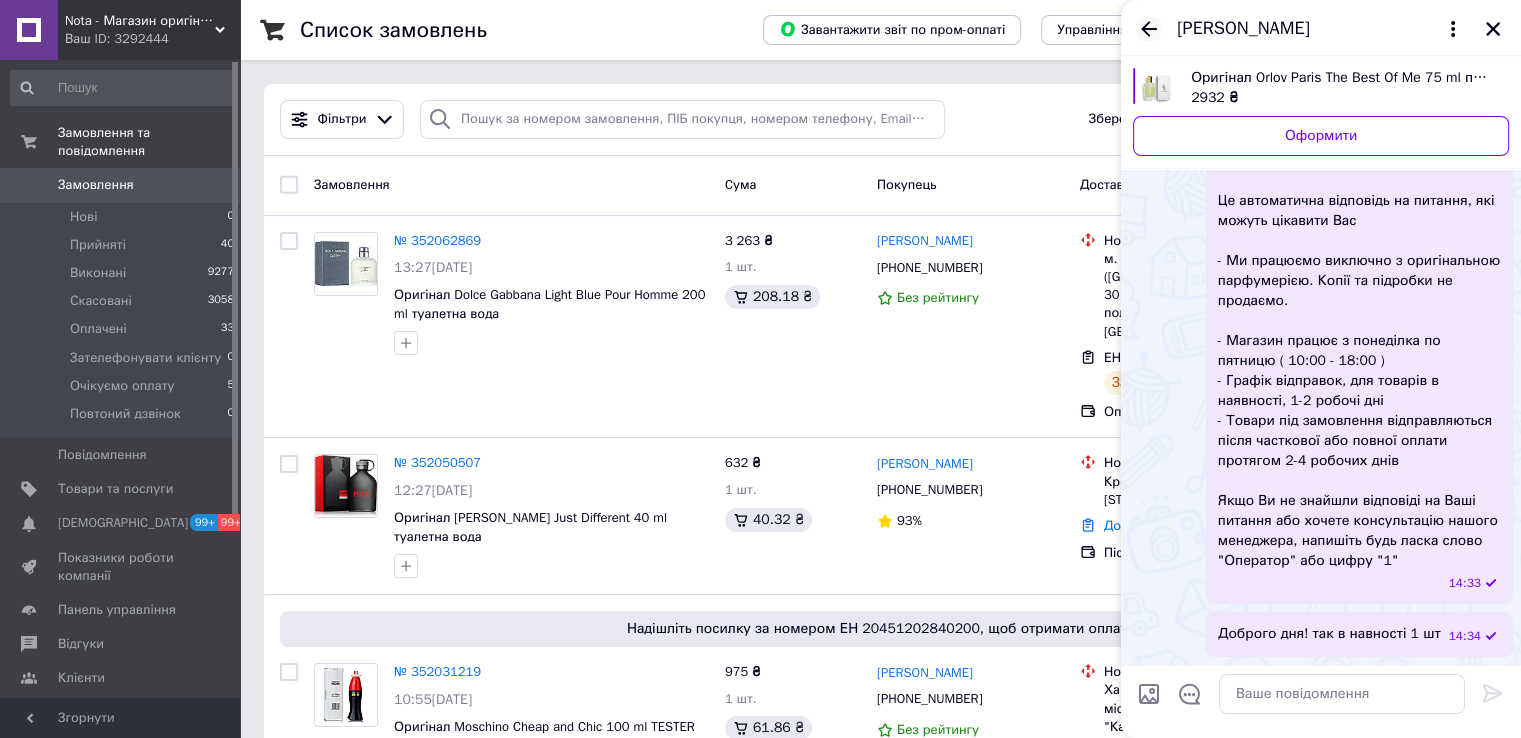 click 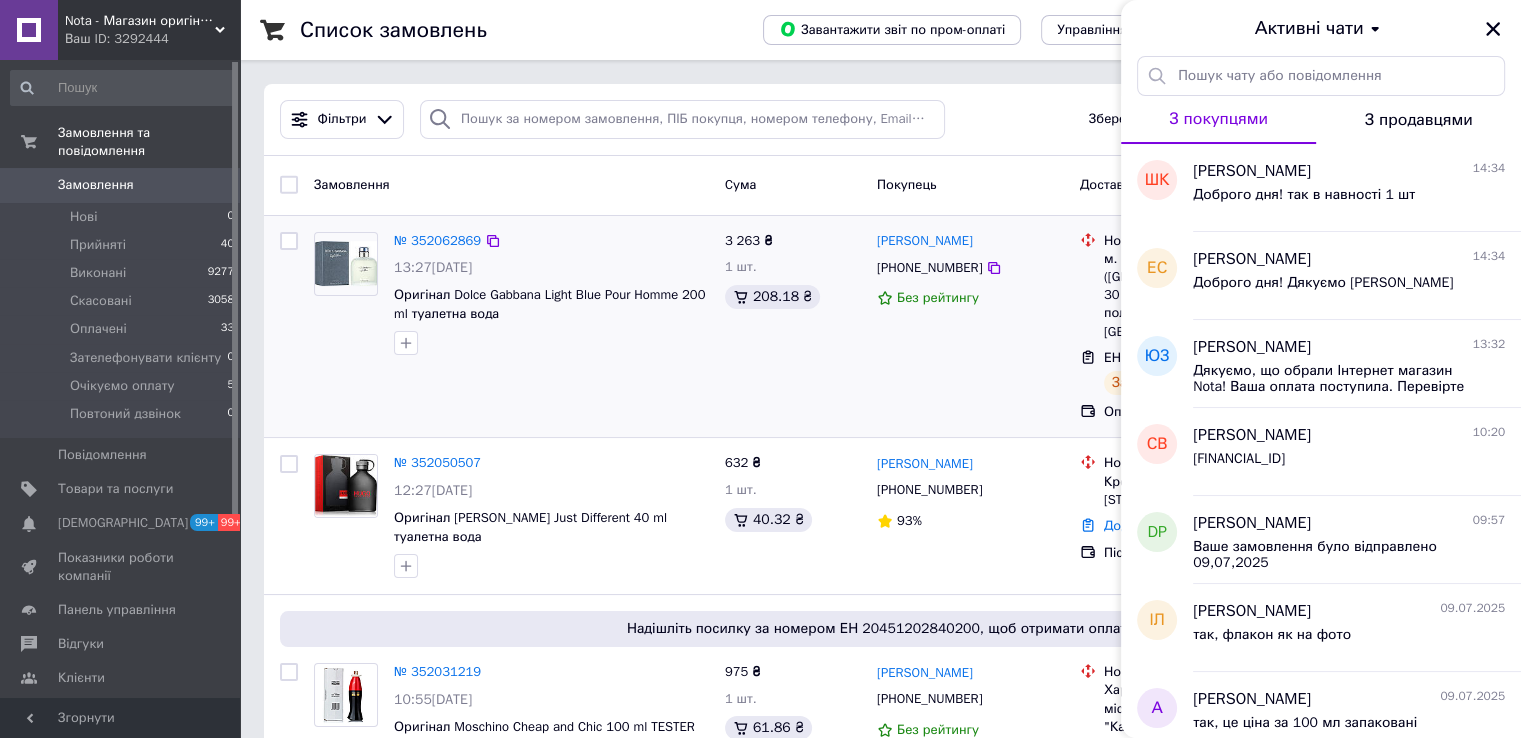 click 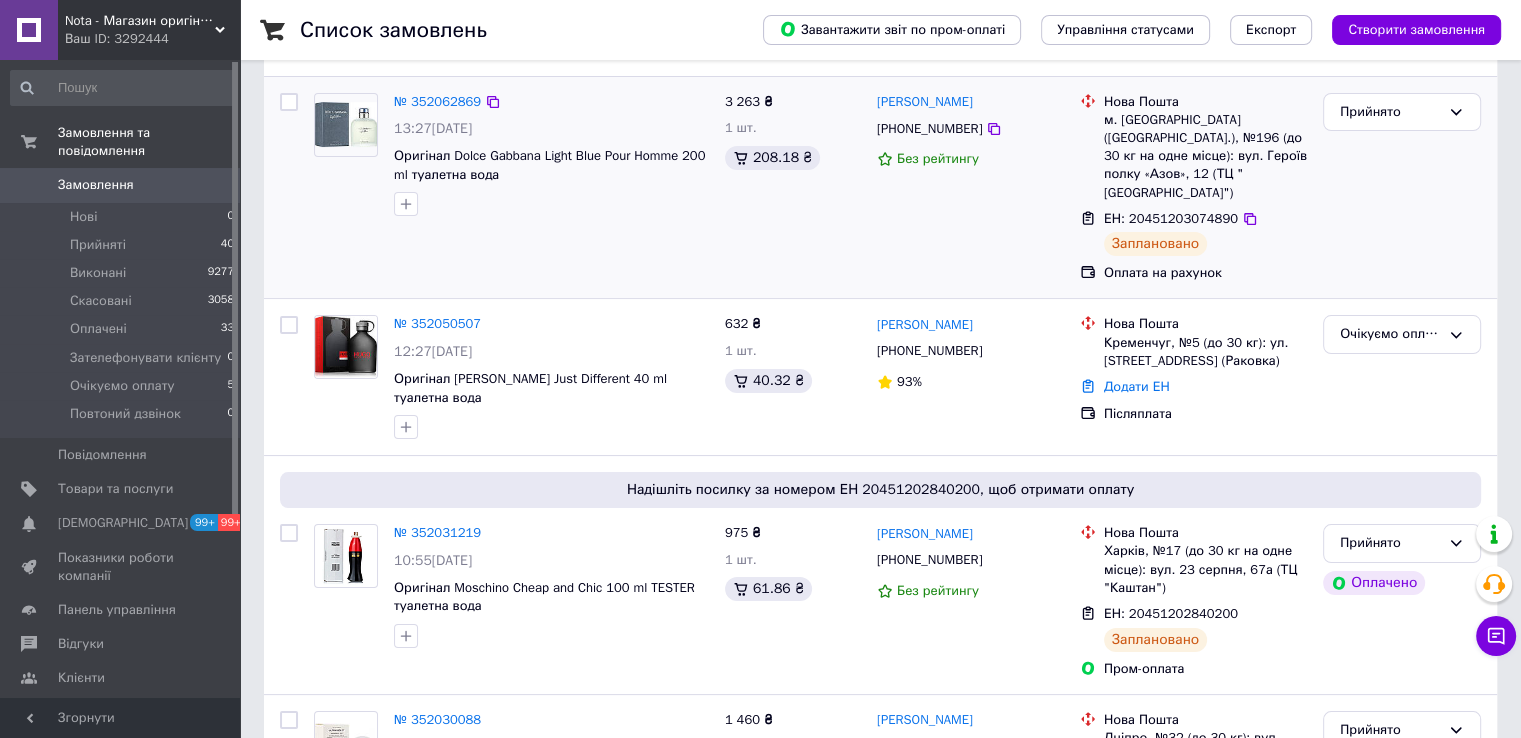 scroll, scrollTop: 166, scrollLeft: 0, axis: vertical 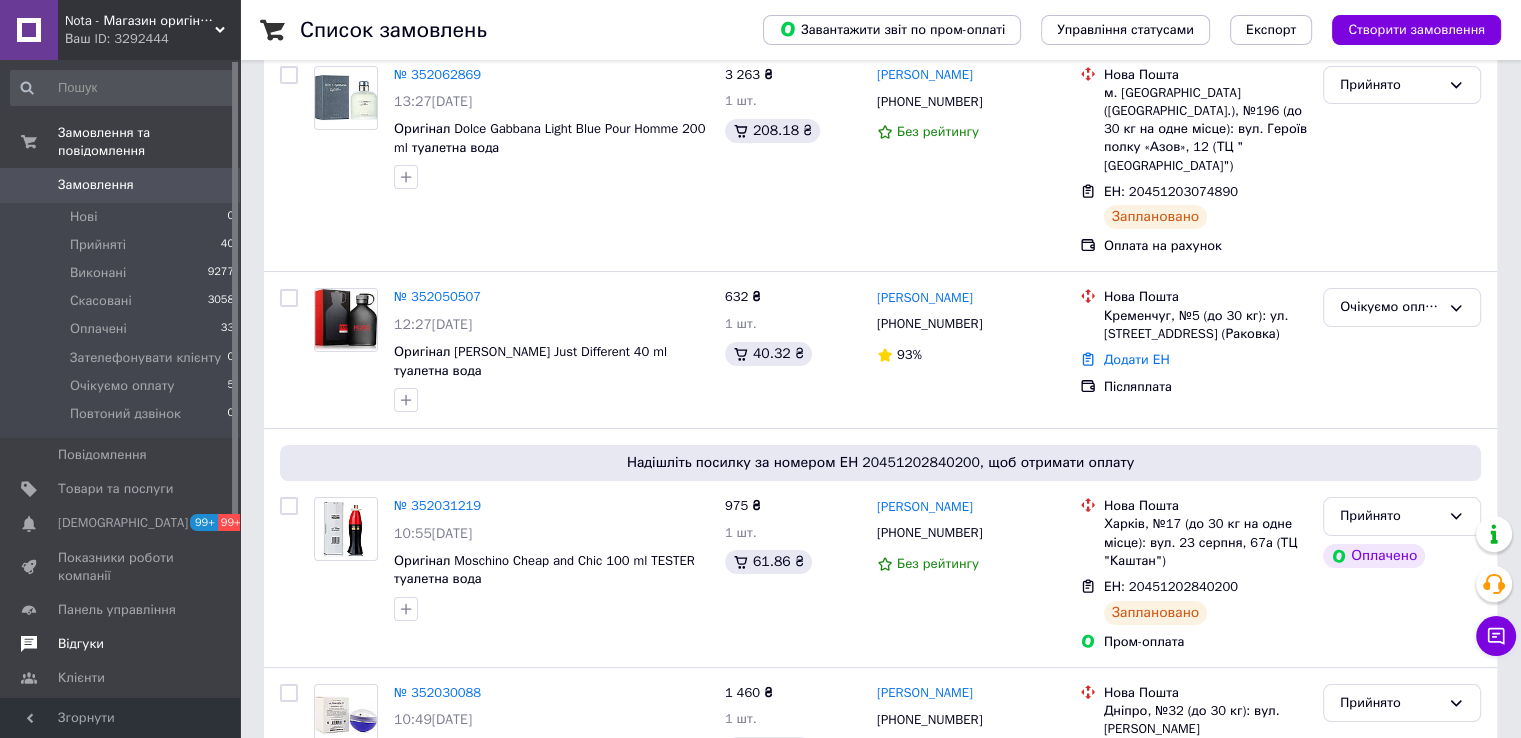 click on "Відгуки" at bounding box center (81, 644) 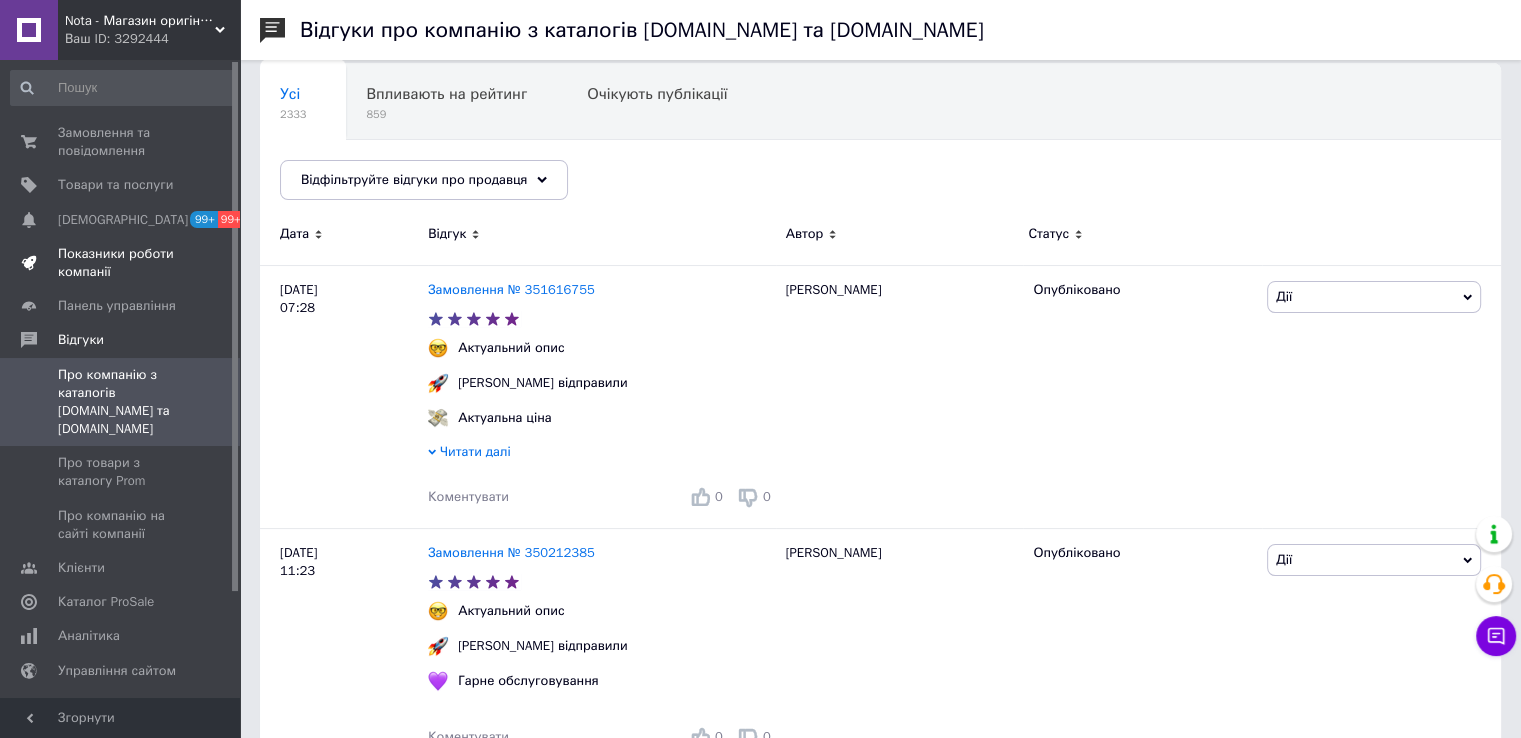 scroll, scrollTop: 0, scrollLeft: 0, axis: both 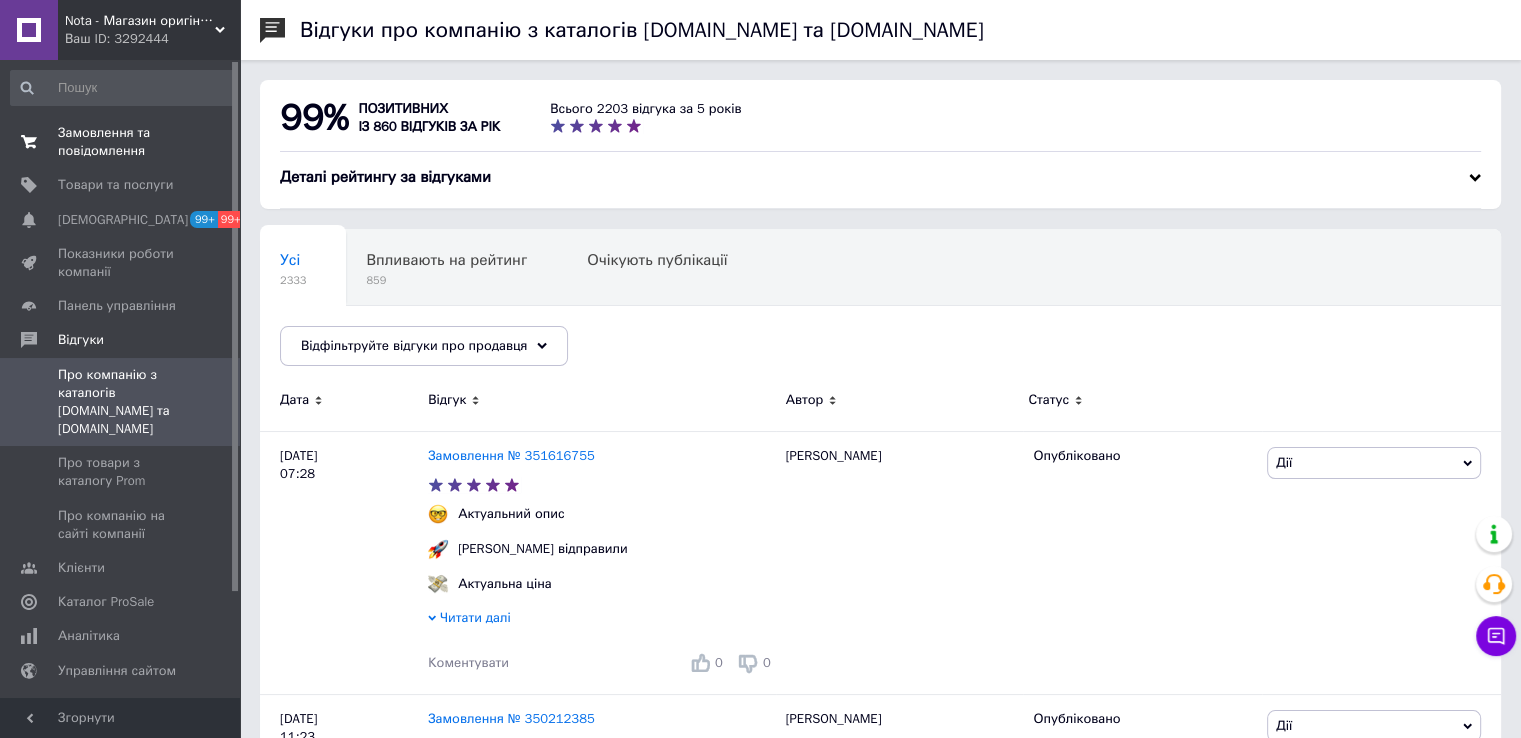 click on "Замовлення та повідомлення" at bounding box center (121, 142) 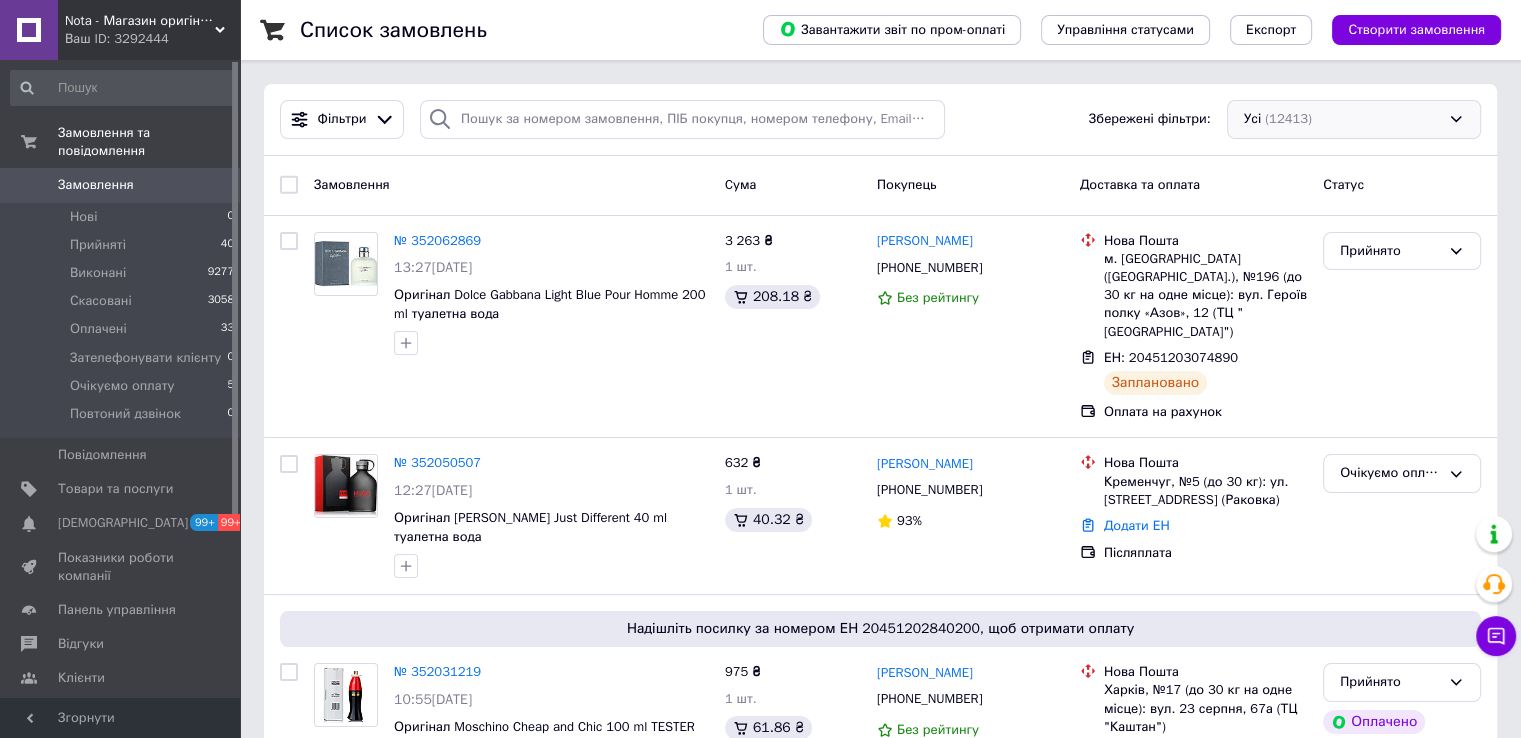 click on "Усі (12413)" at bounding box center (1354, 119) 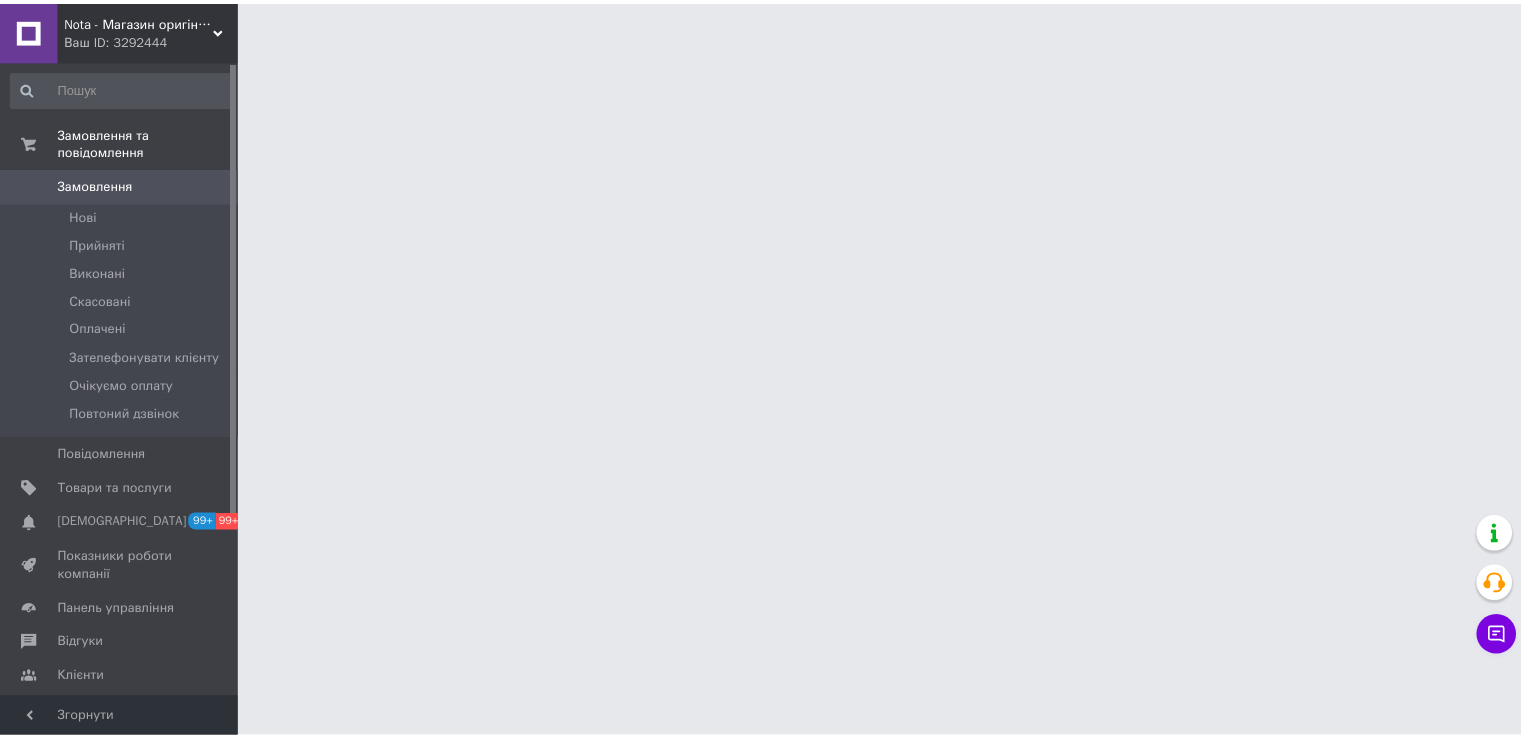scroll, scrollTop: 0, scrollLeft: 0, axis: both 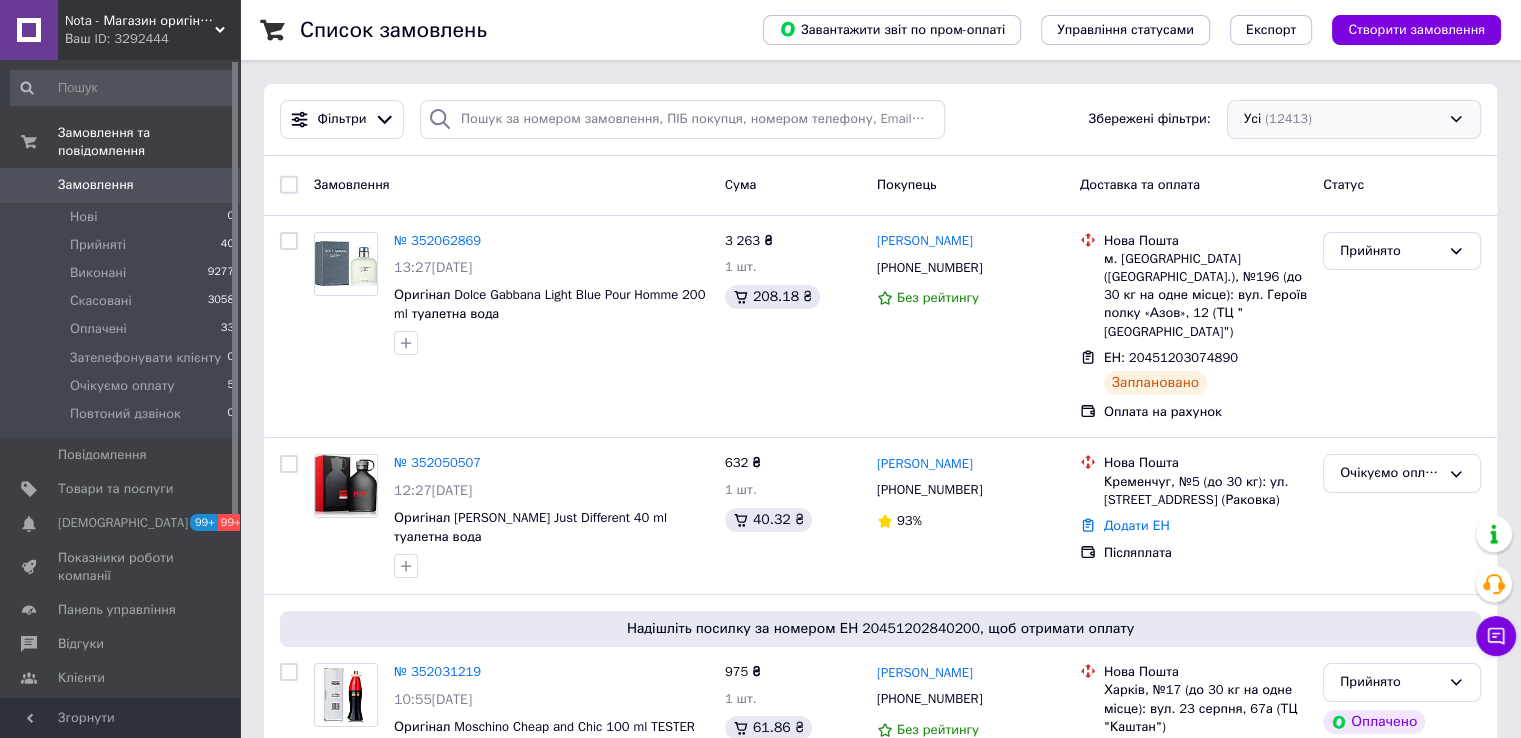 click on "Усі (12413)" at bounding box center [1354, 119] 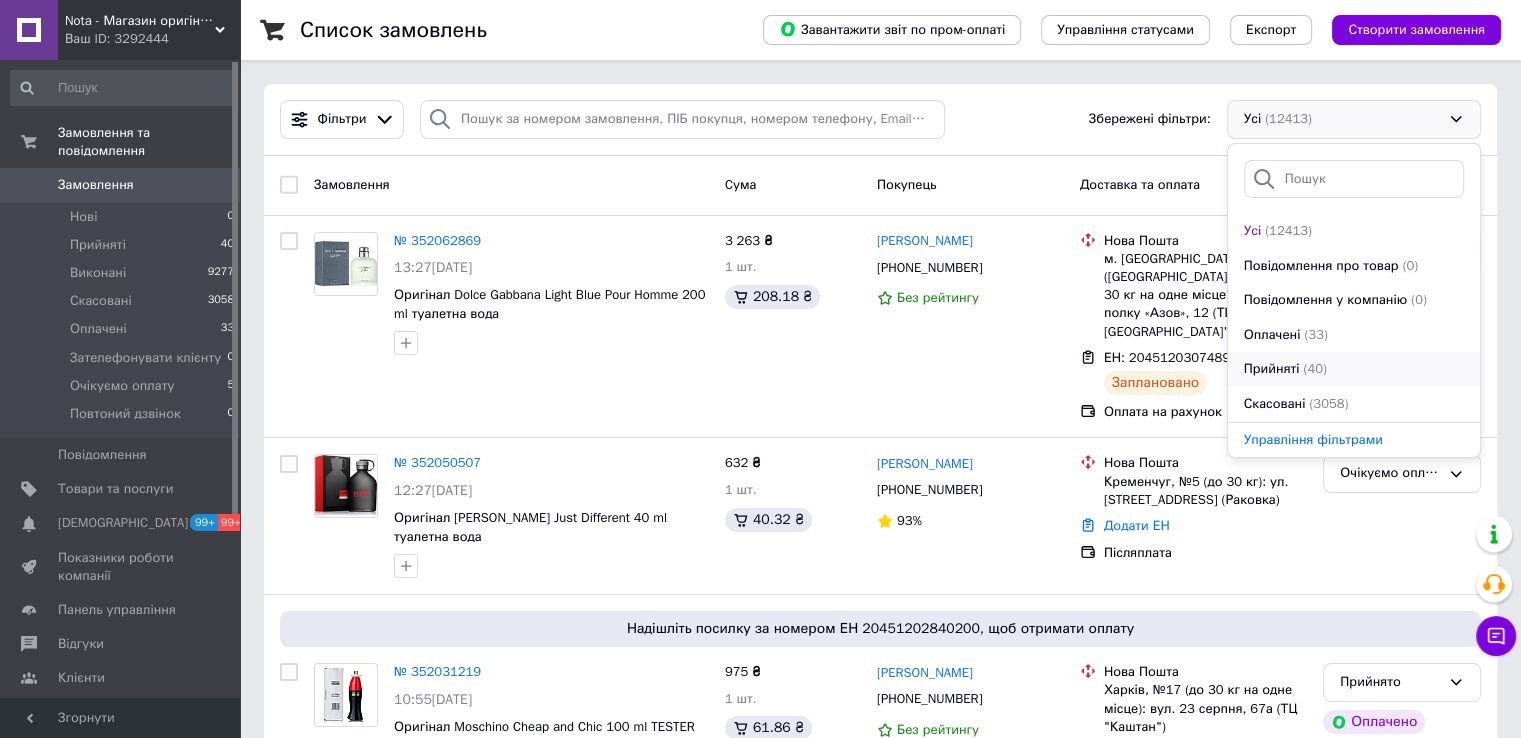 click on "Прийняті" at bounding box center (1272, 369) 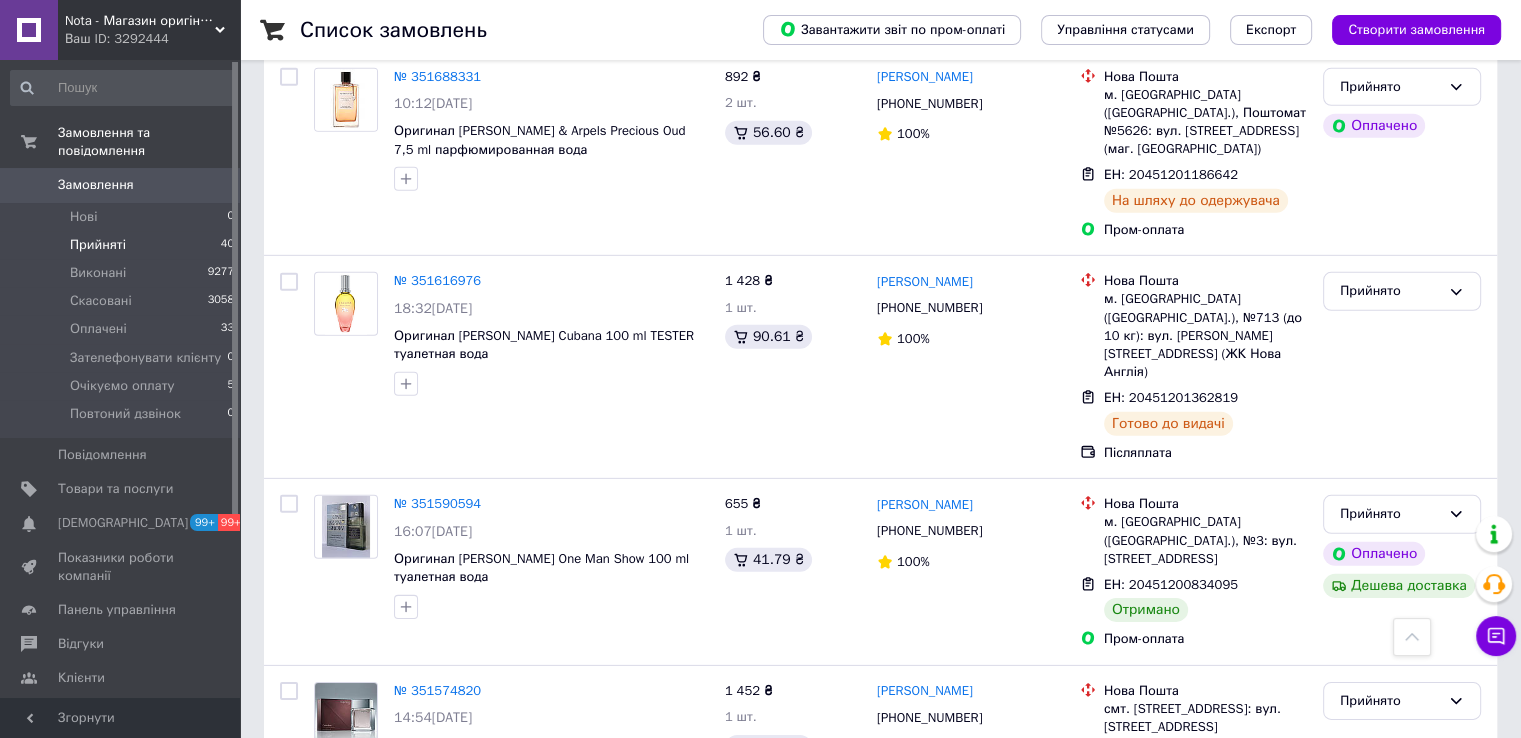 scroll, scrollTop: 6000, scrollLeft: 0, axis: vertical 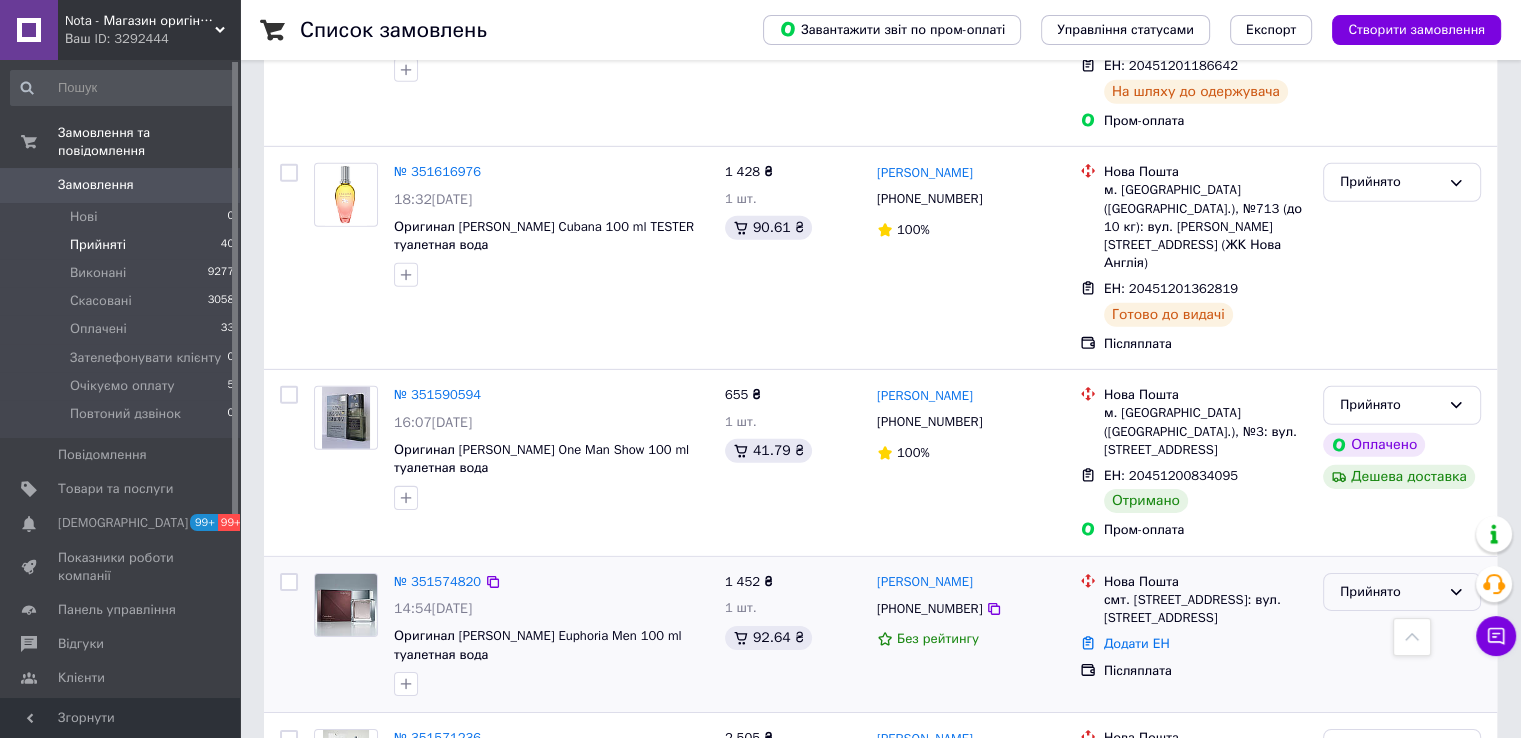 click on "Прийнято" at bounding box center [1390, 592] 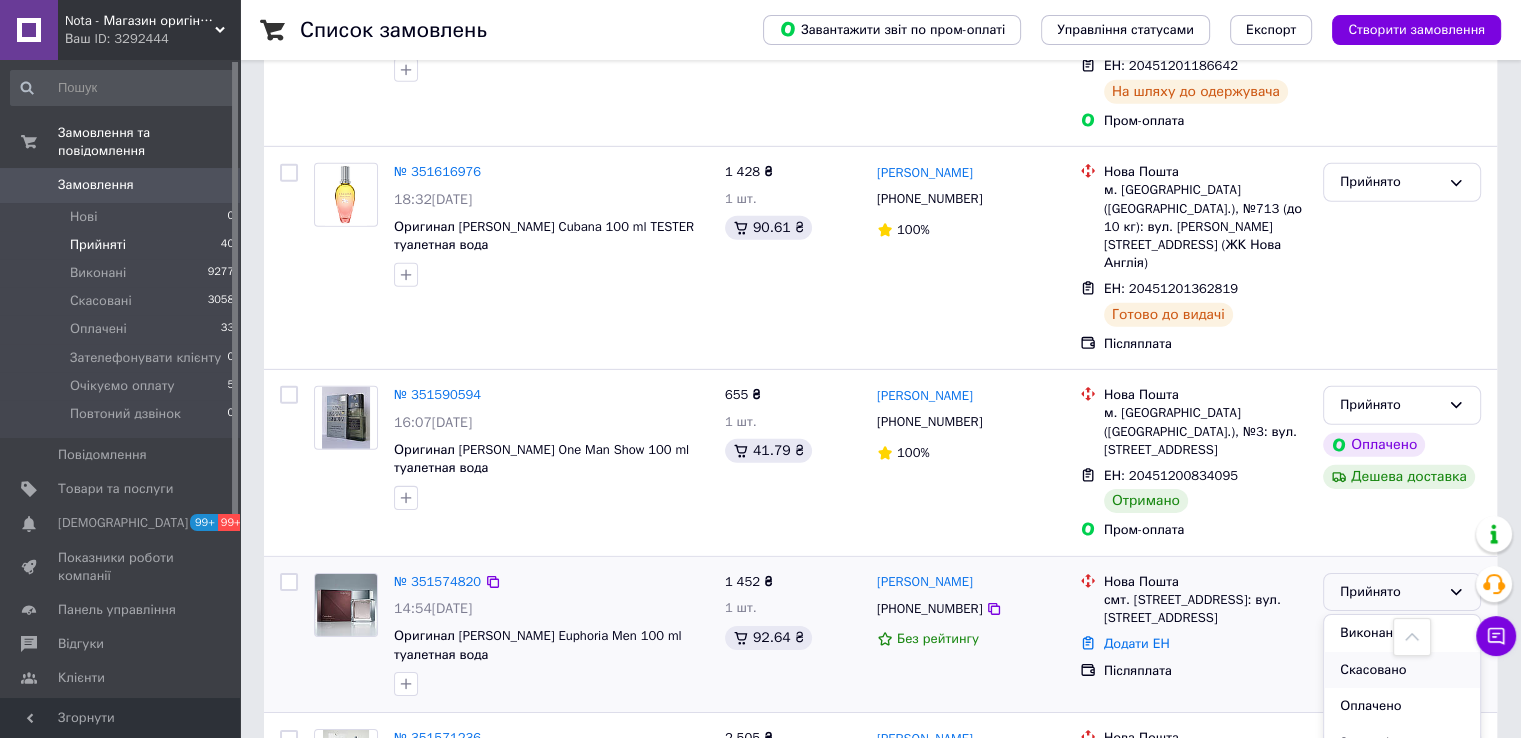 click on "Скасовано" at bounding box center (1402, 670) 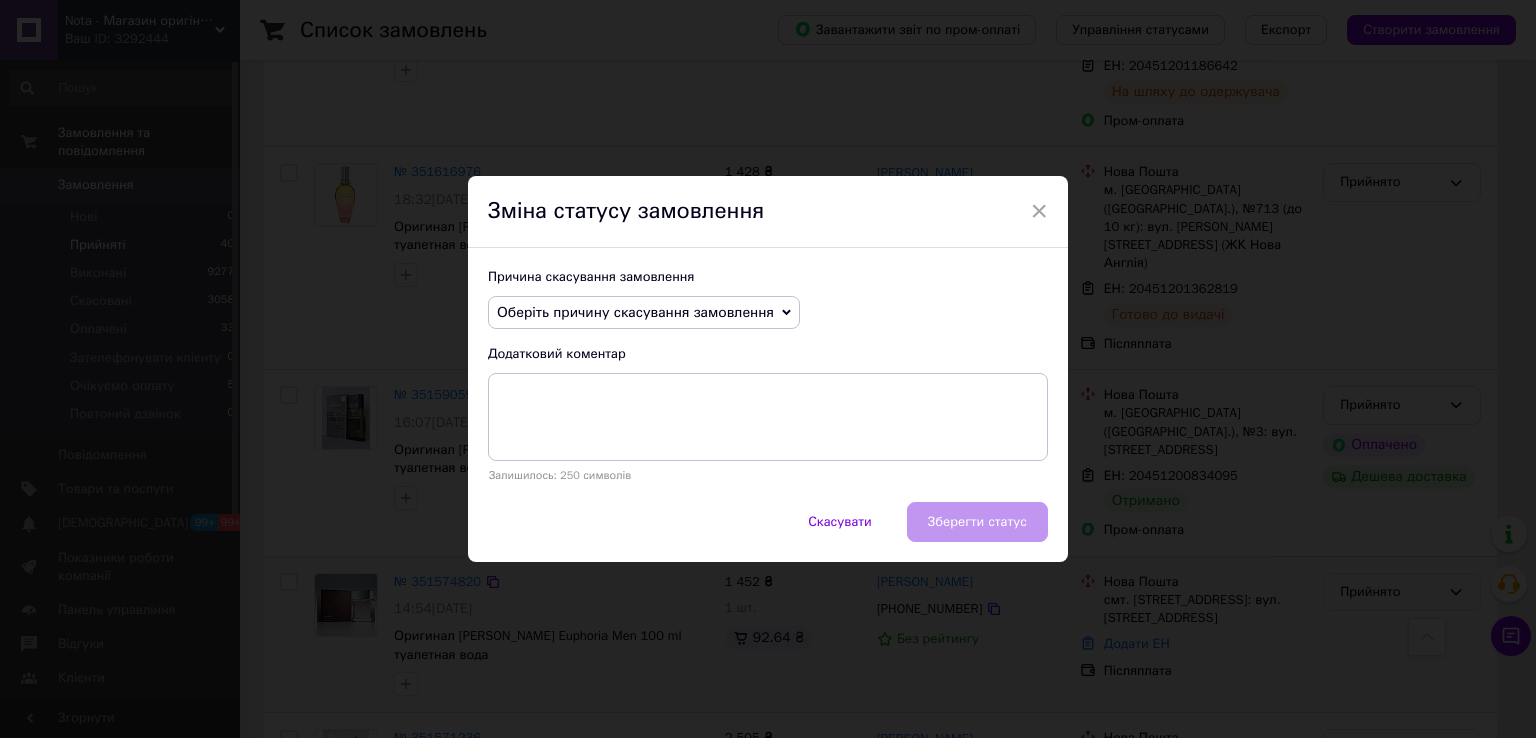 click on "Оберіть причину скасування замовлення" at bounding box center (635, 312) 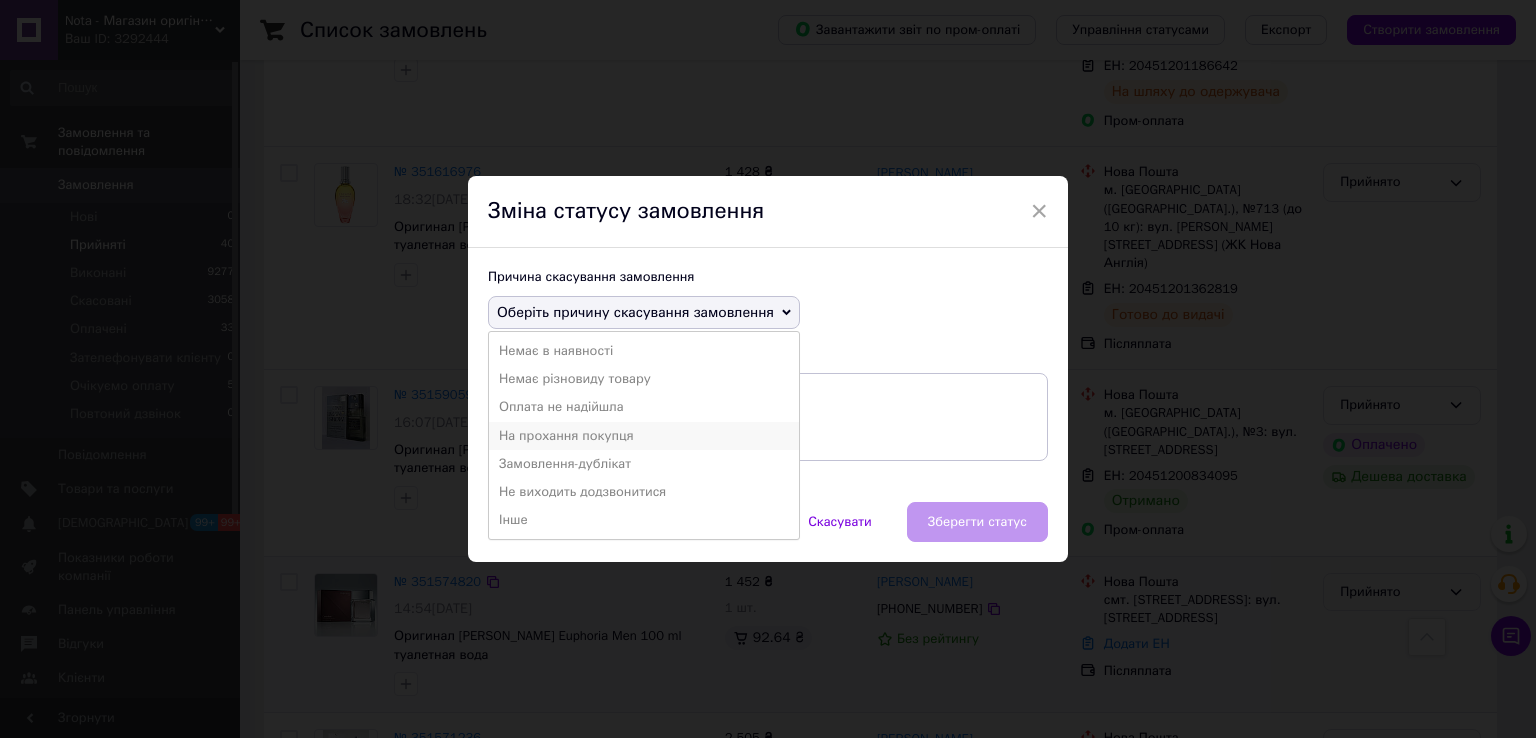 click on "На прохання покупця" at bounding box center [644, 436] 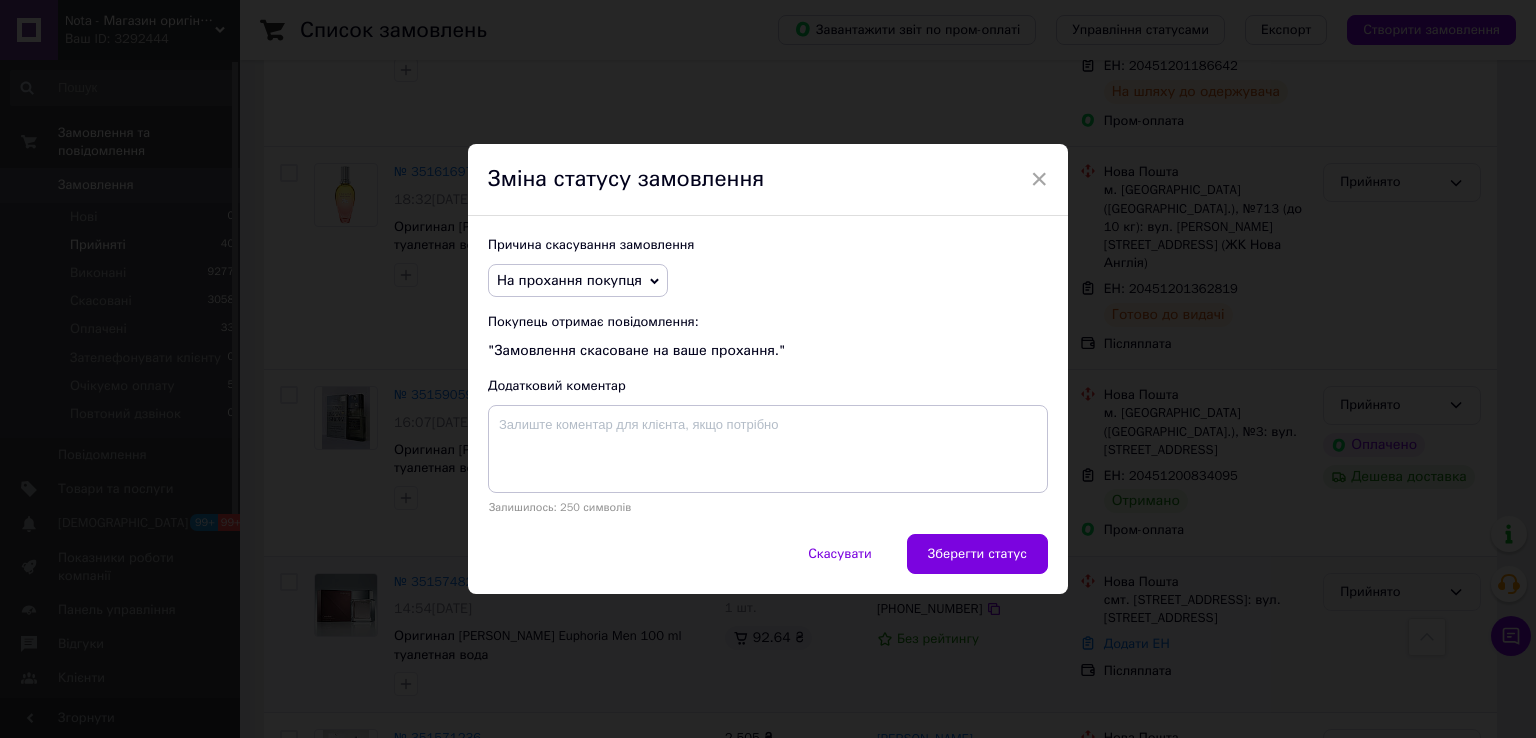 click on "Зберегти статус" at bounding box center [977, 554] 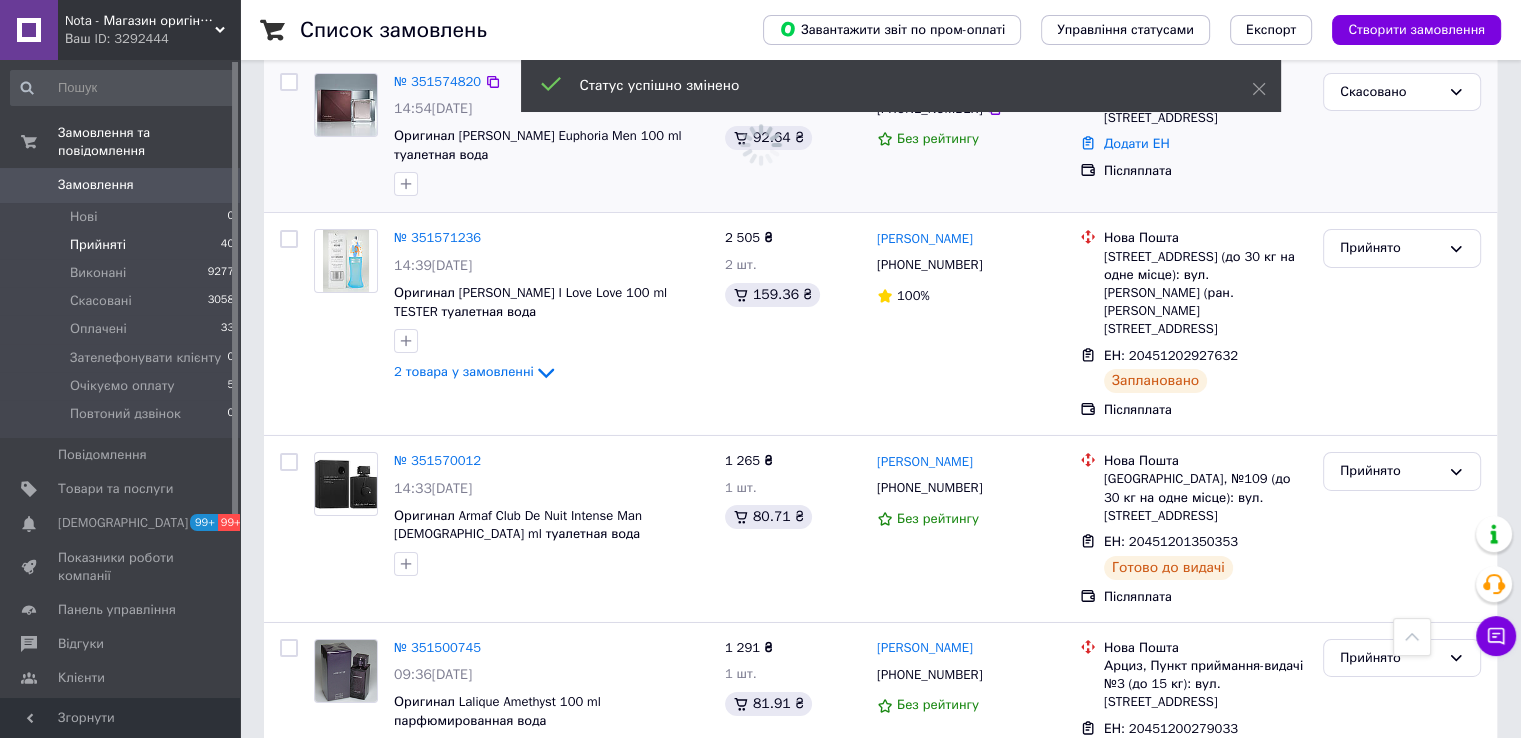 scroll, scrollTop: 7088, scrollLeft: 0, axis: vertical 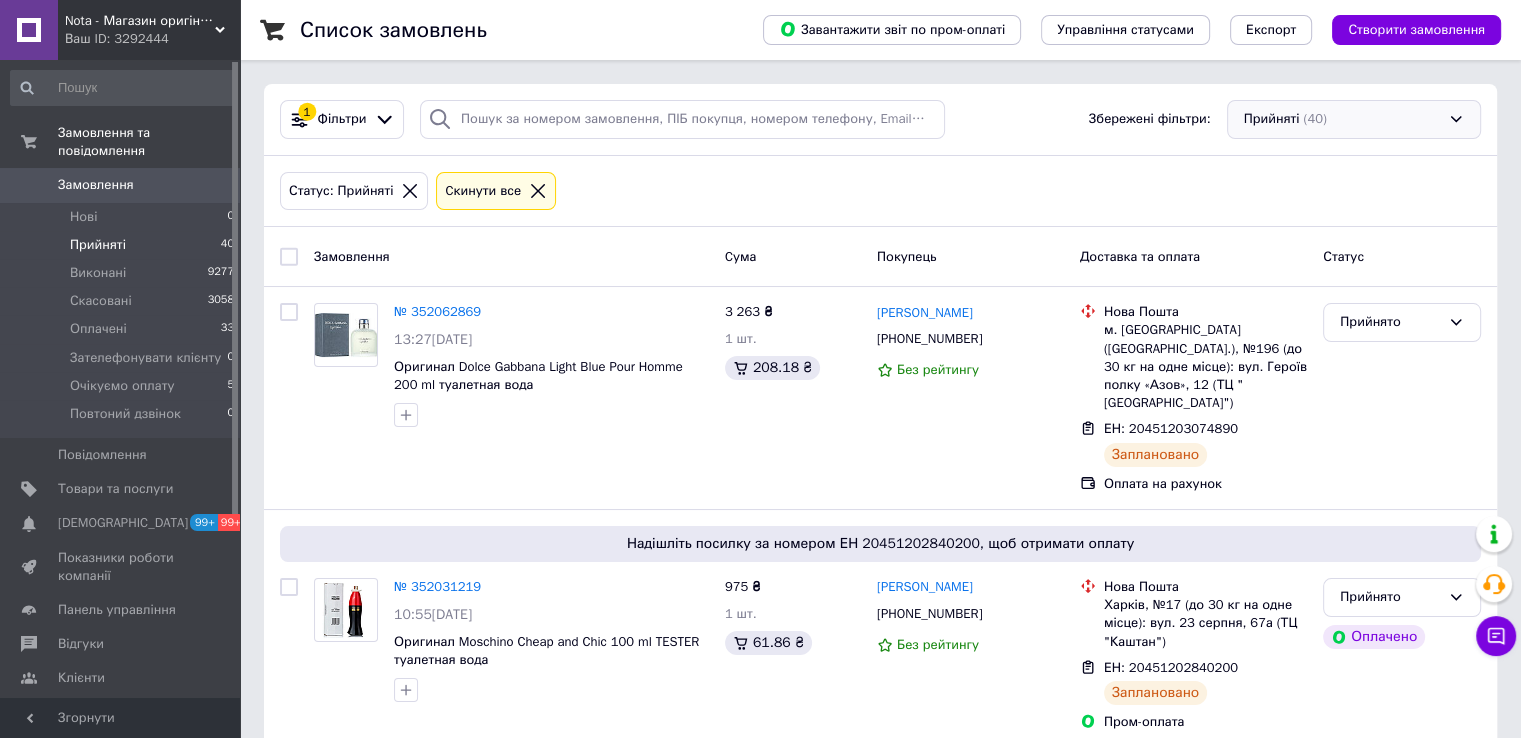 click on "Прийняті (40)" at bounding box center (1354, 119) 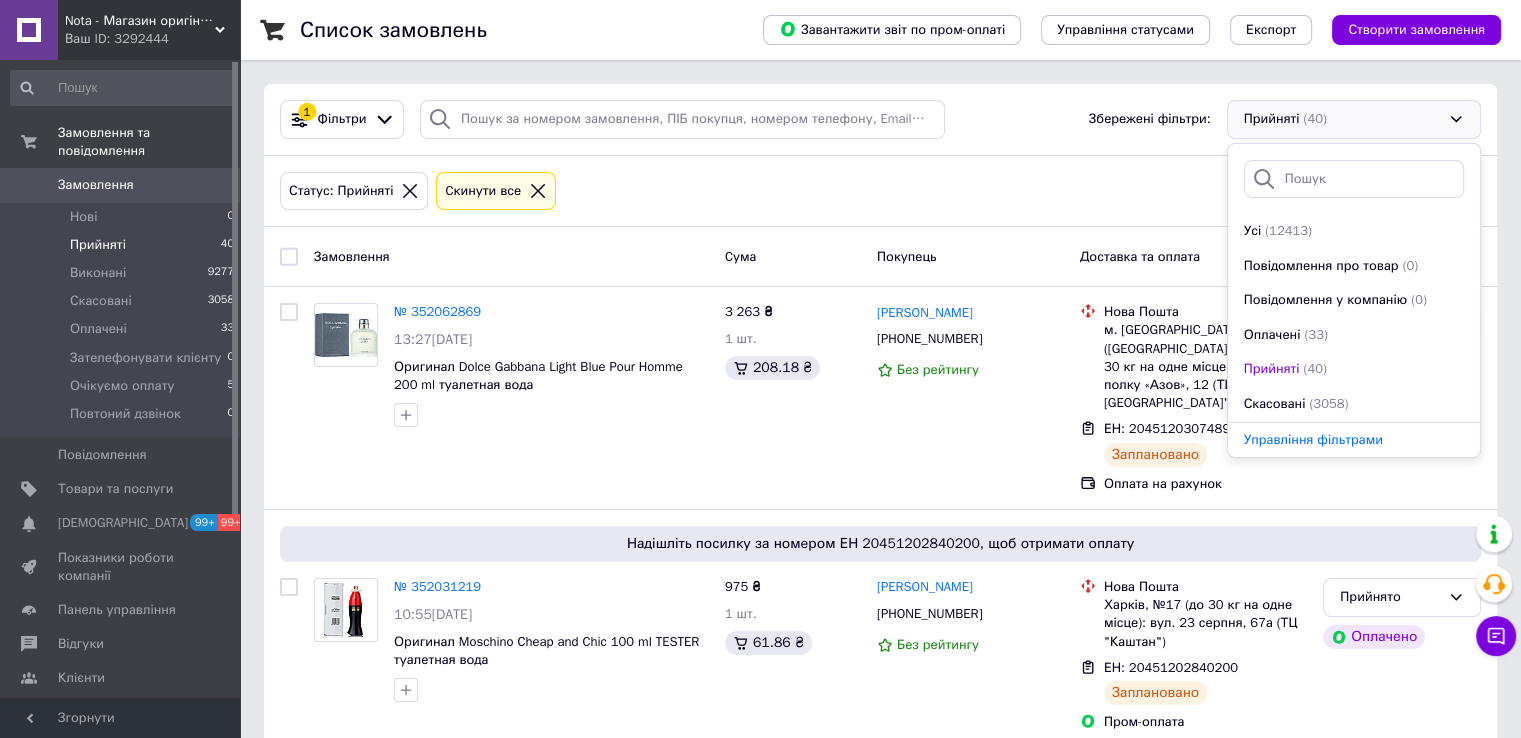 scroll, scrollTop: 103, scrollLeft: 0, axis: vertical 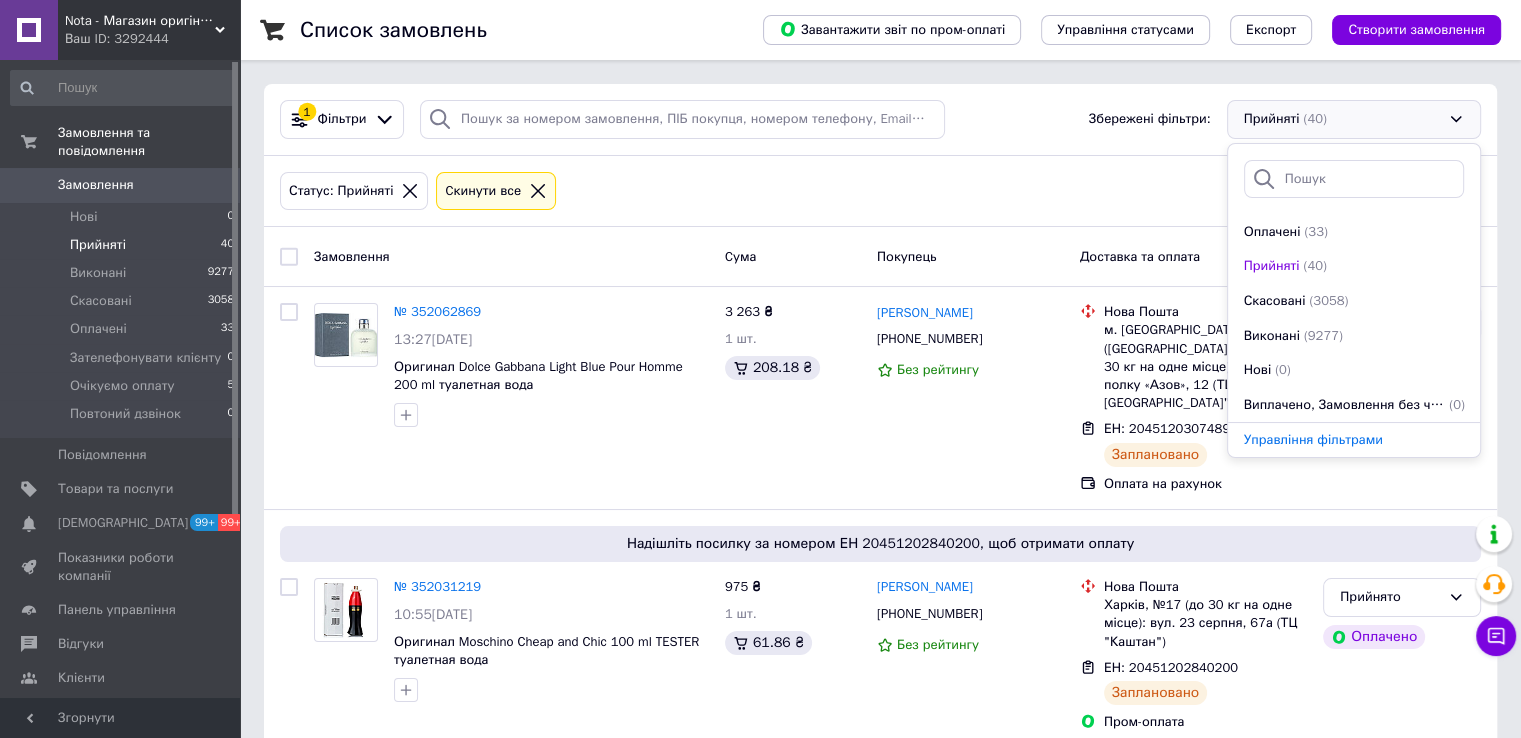 click on "Замовлення" at bounding box center [96, 185] 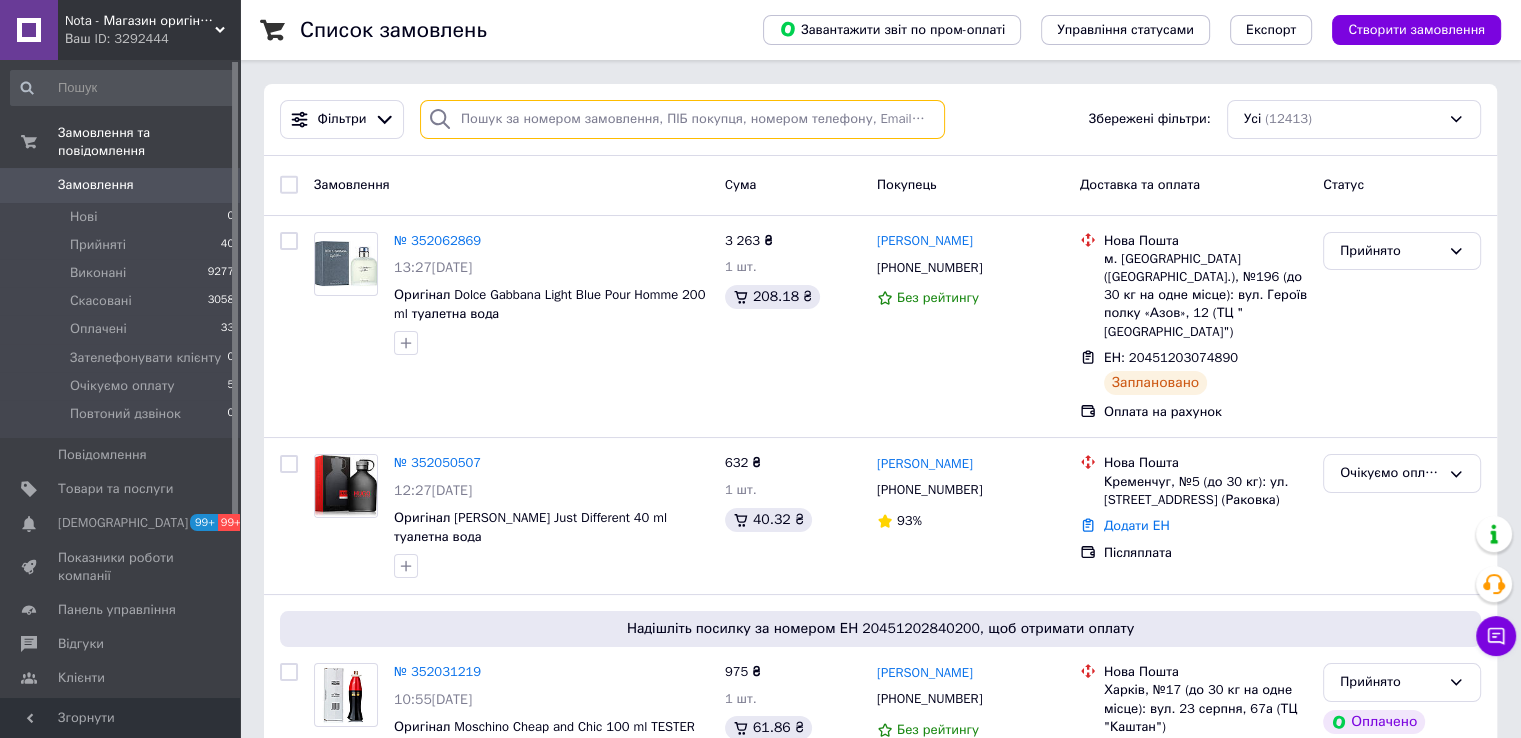 click at bounding box center (682, 119) 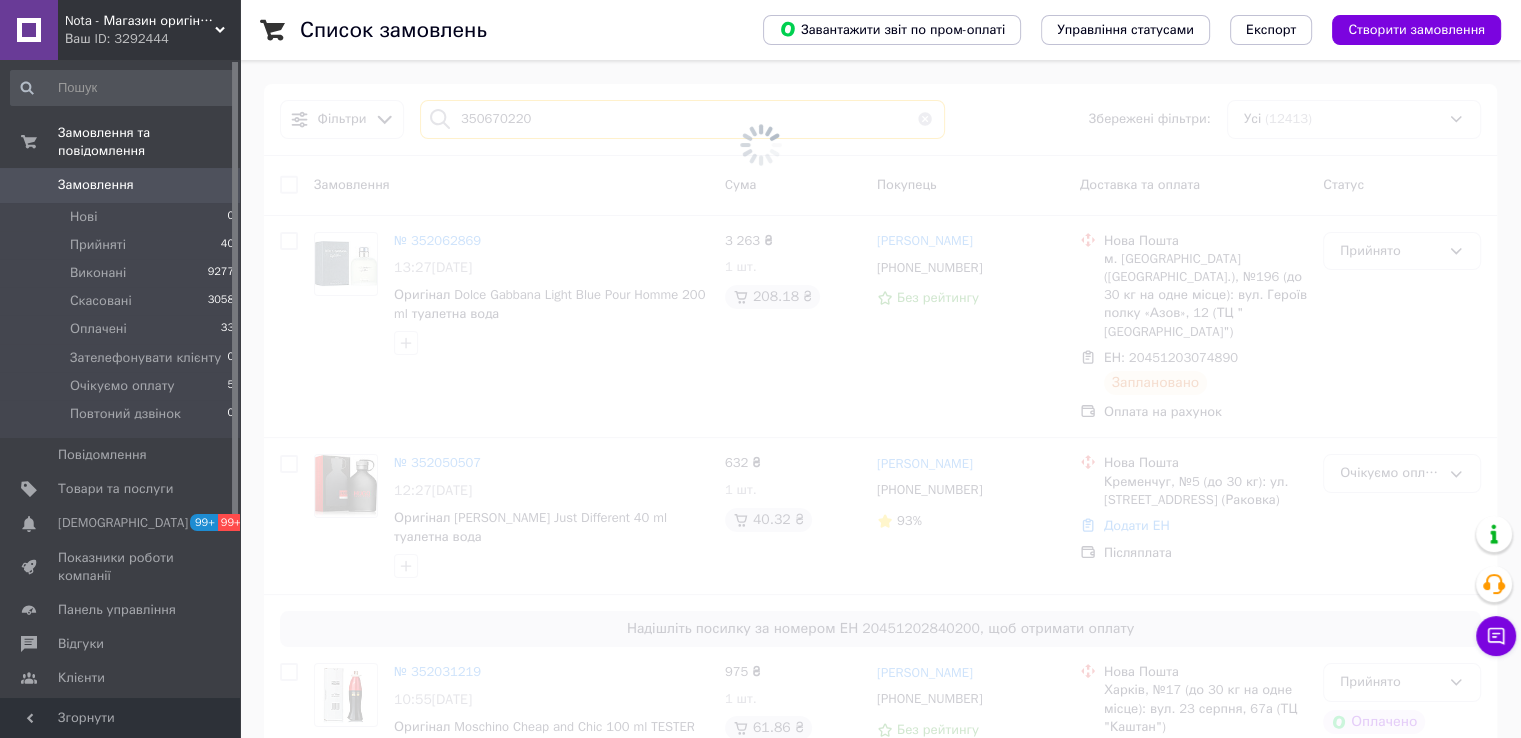 type on "350670220" 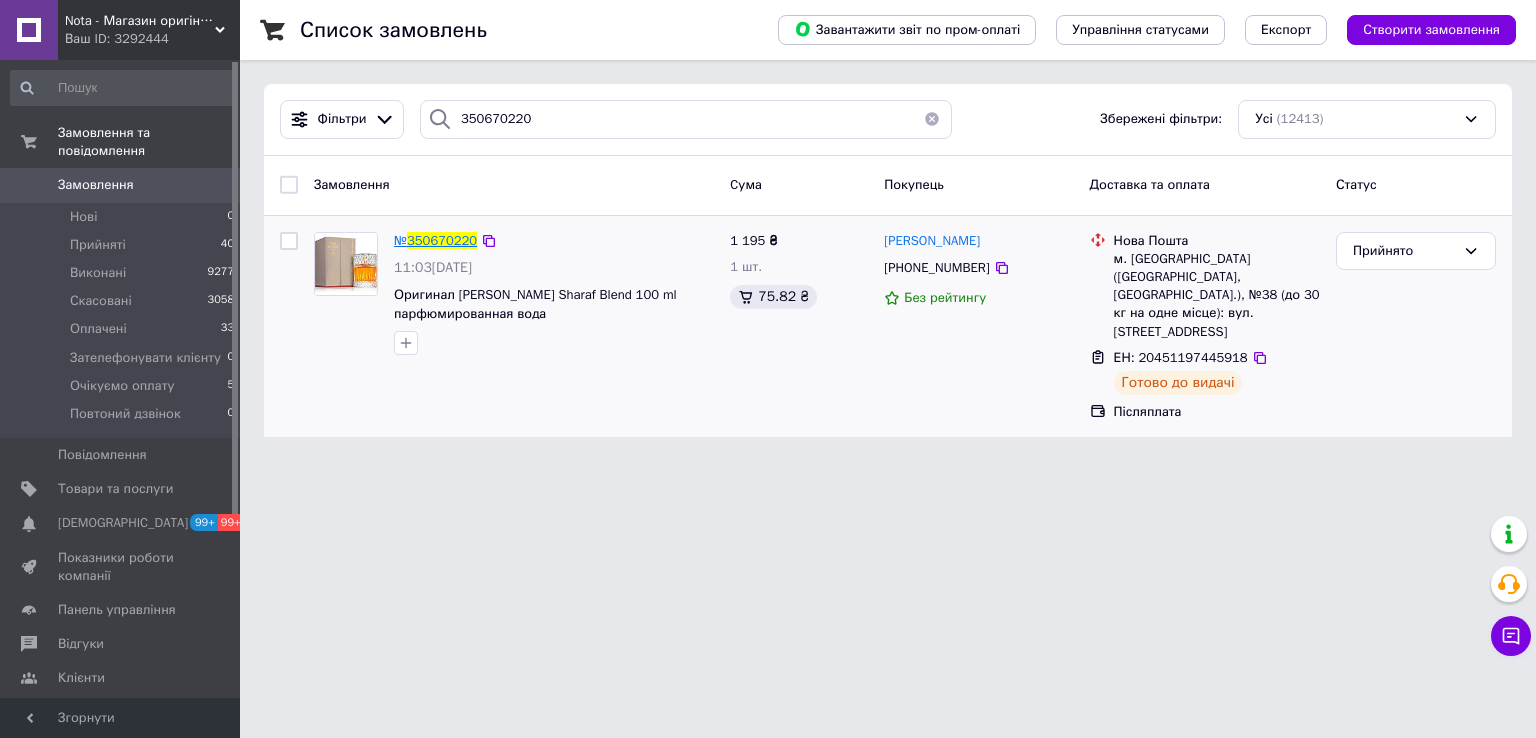 click on "350670220" at bounding box center [442, 240] 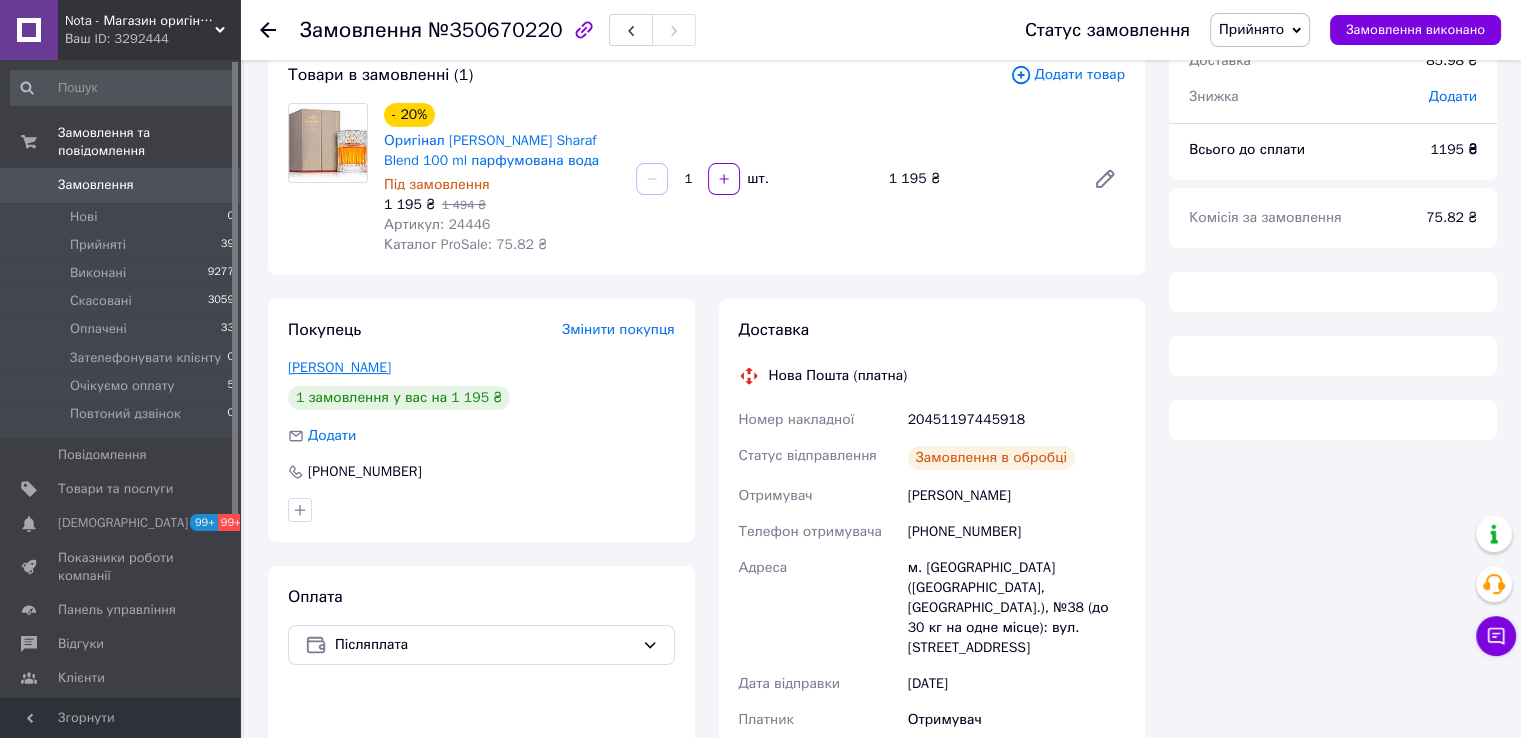 scroll, scrollTop: 164, scrollLeft: 0, axis: vertical 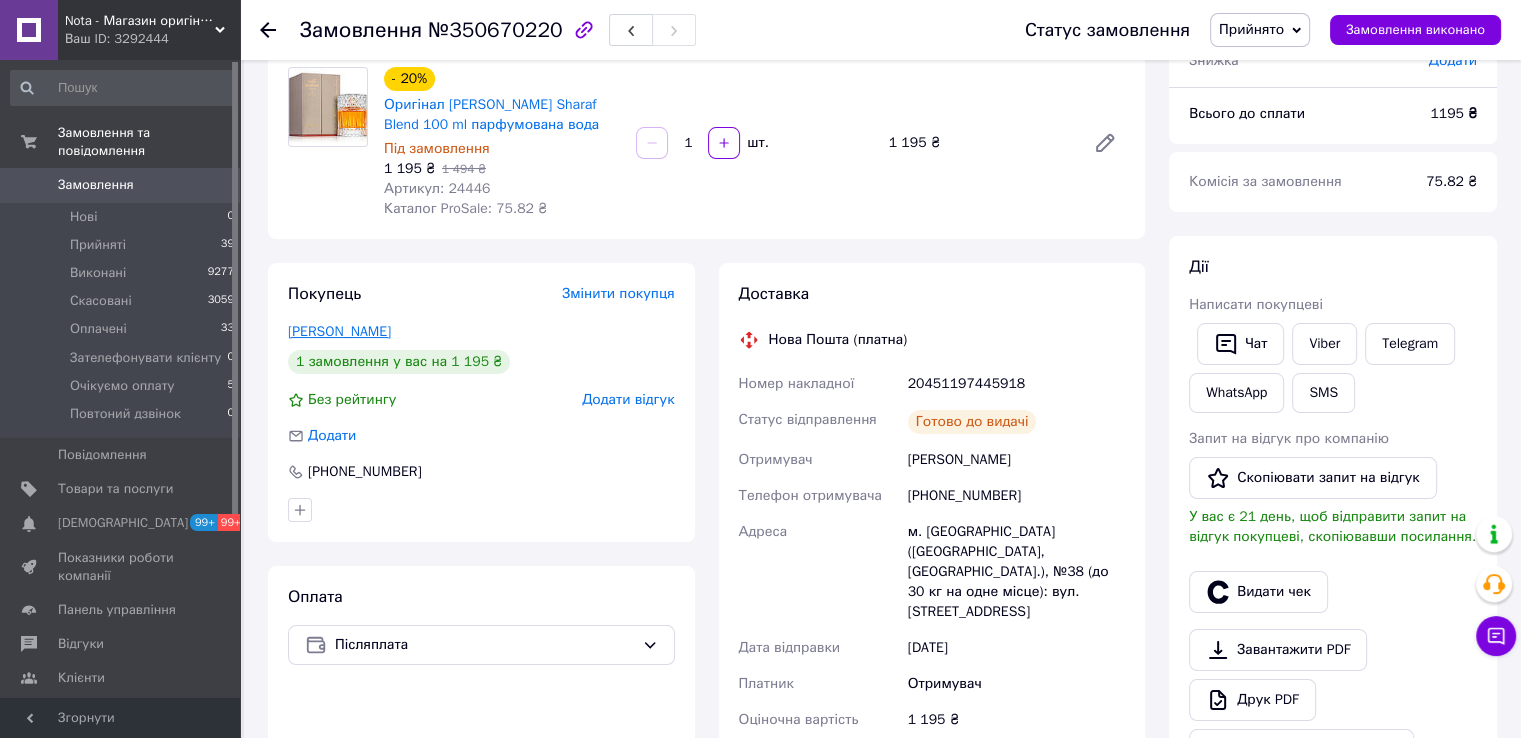 click on "Чернецька Ксенія" at bounding box center (339, 331) 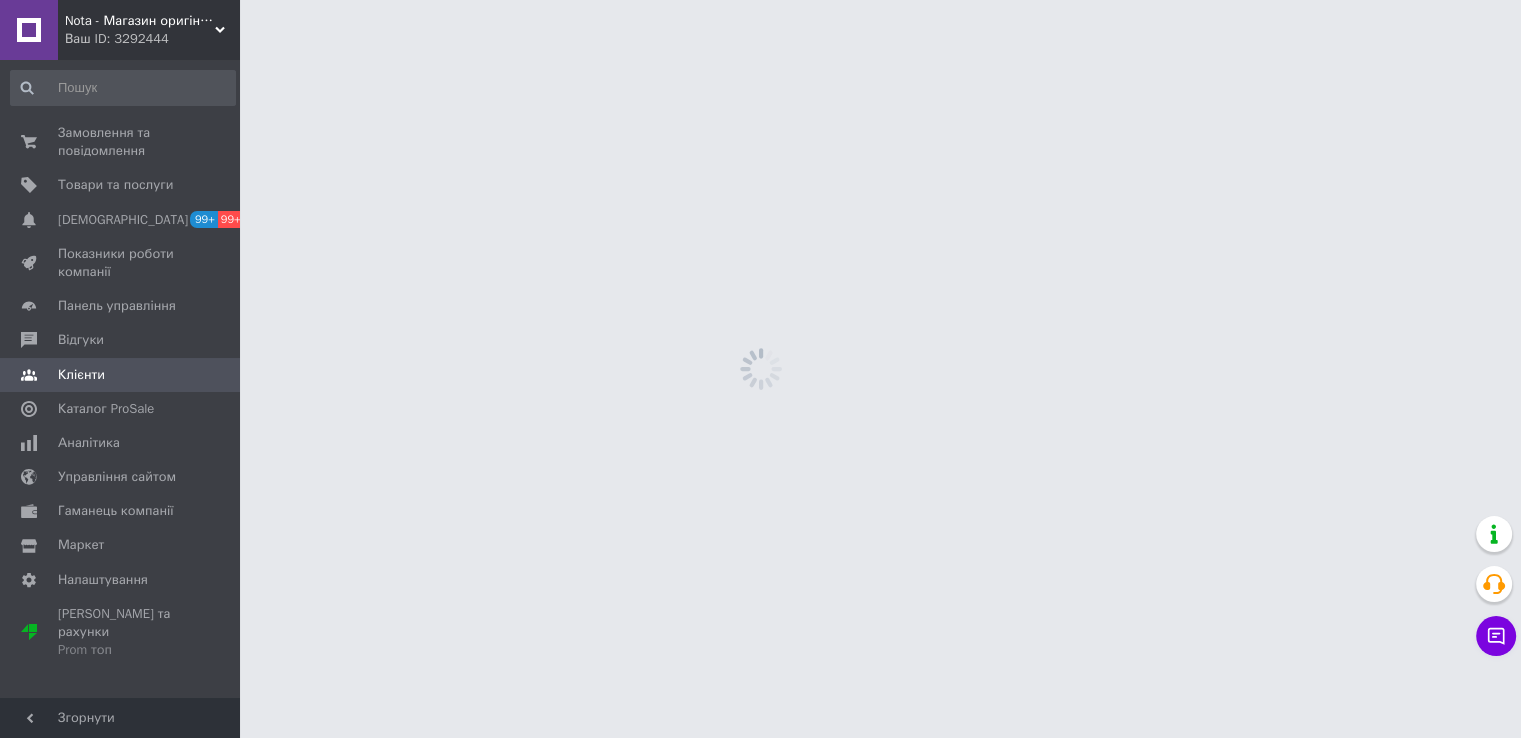 scroll, scrollTop: 0, scrollLeft: 0, axis: both 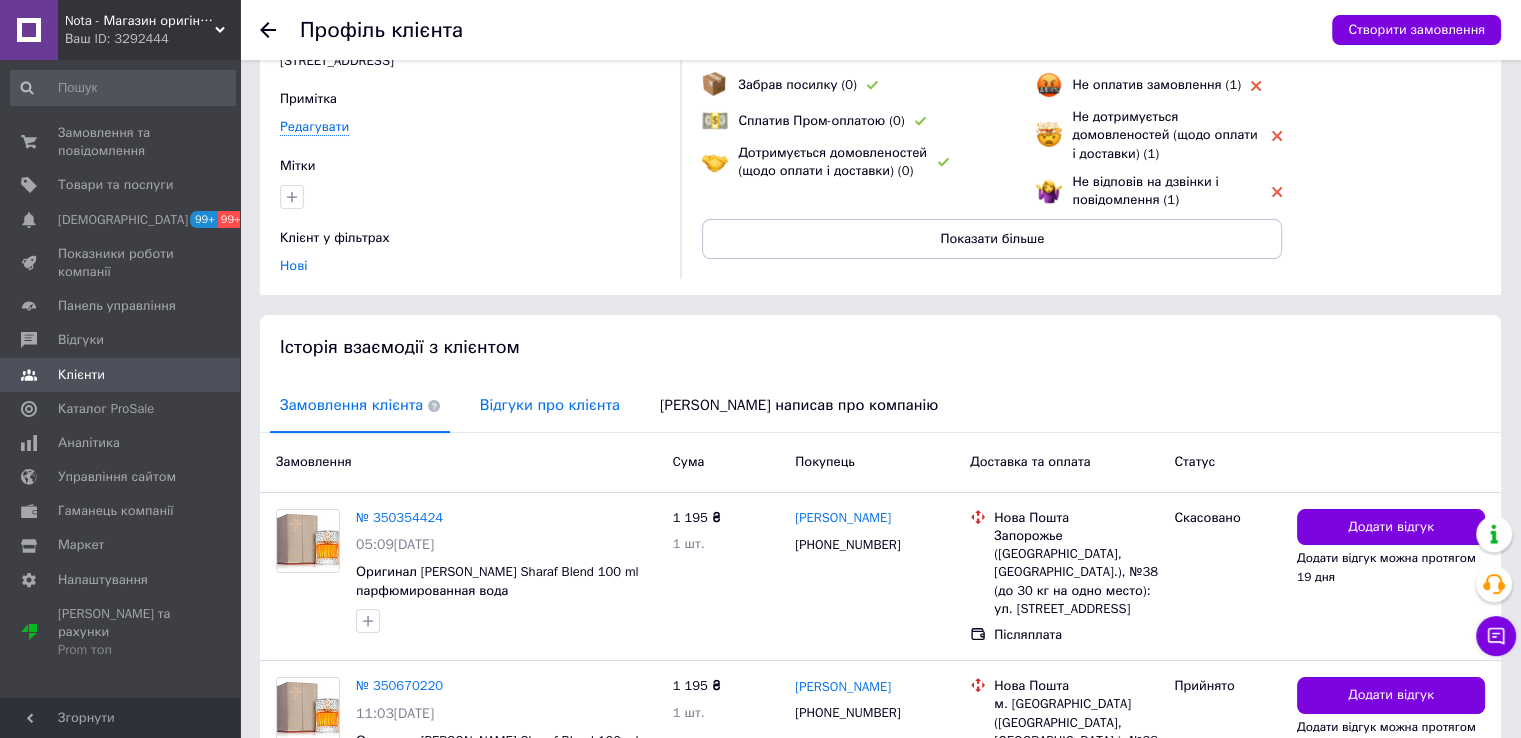 click on "Відгуки про клієнта" at bounding box center (550, 405) 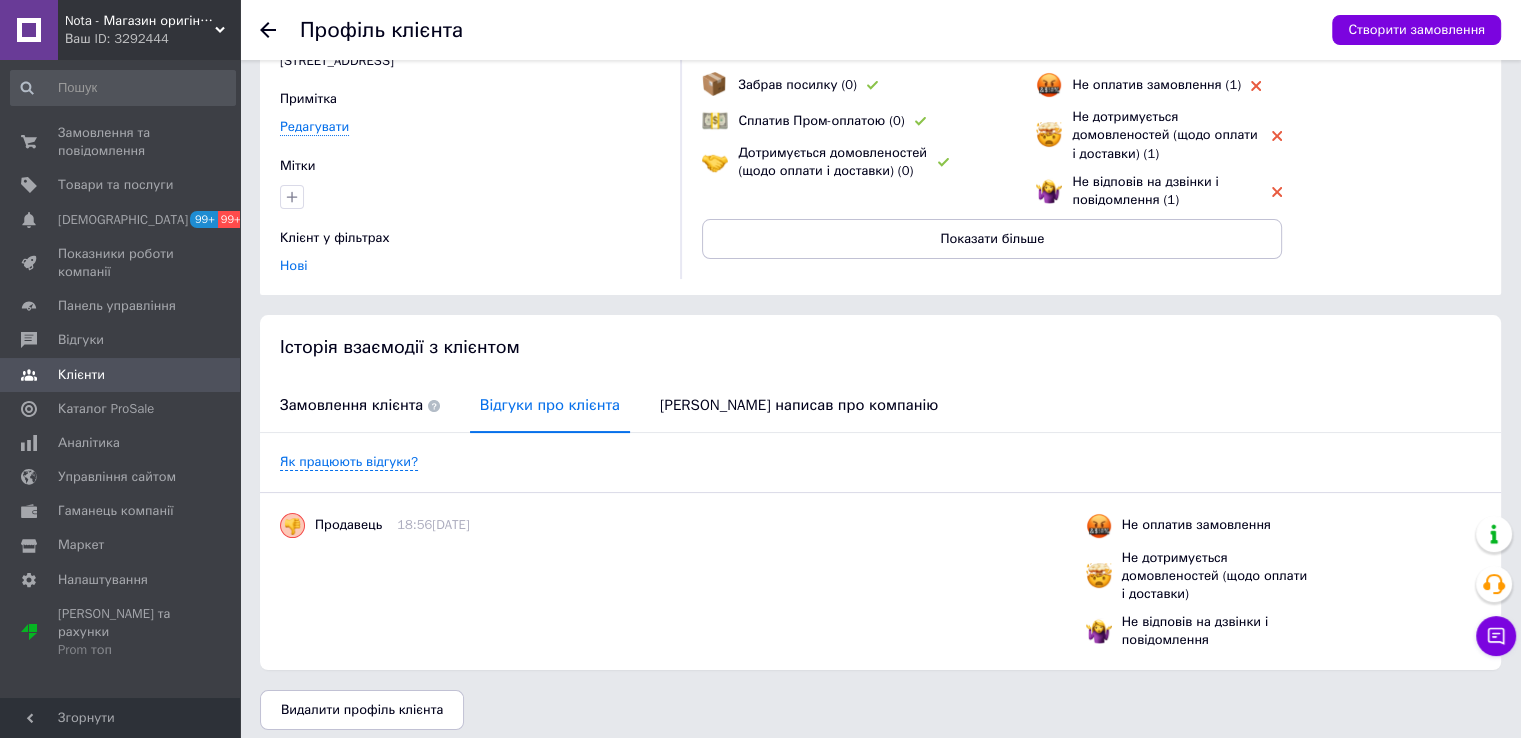 scroll, scrollTop: 160, scrollLeft: 0, axis: vertical 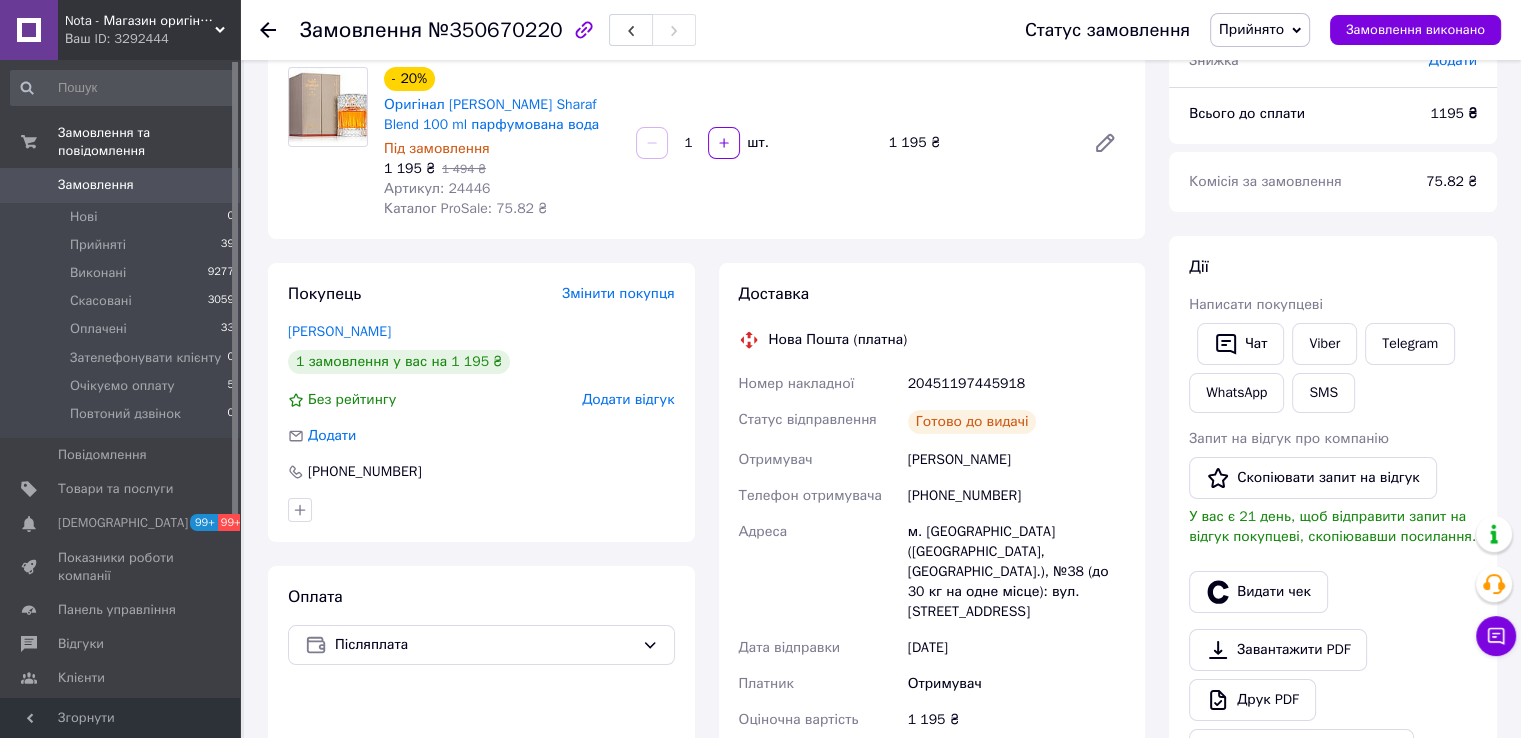 click on "Замовлення" at bounding box center [96, 185] 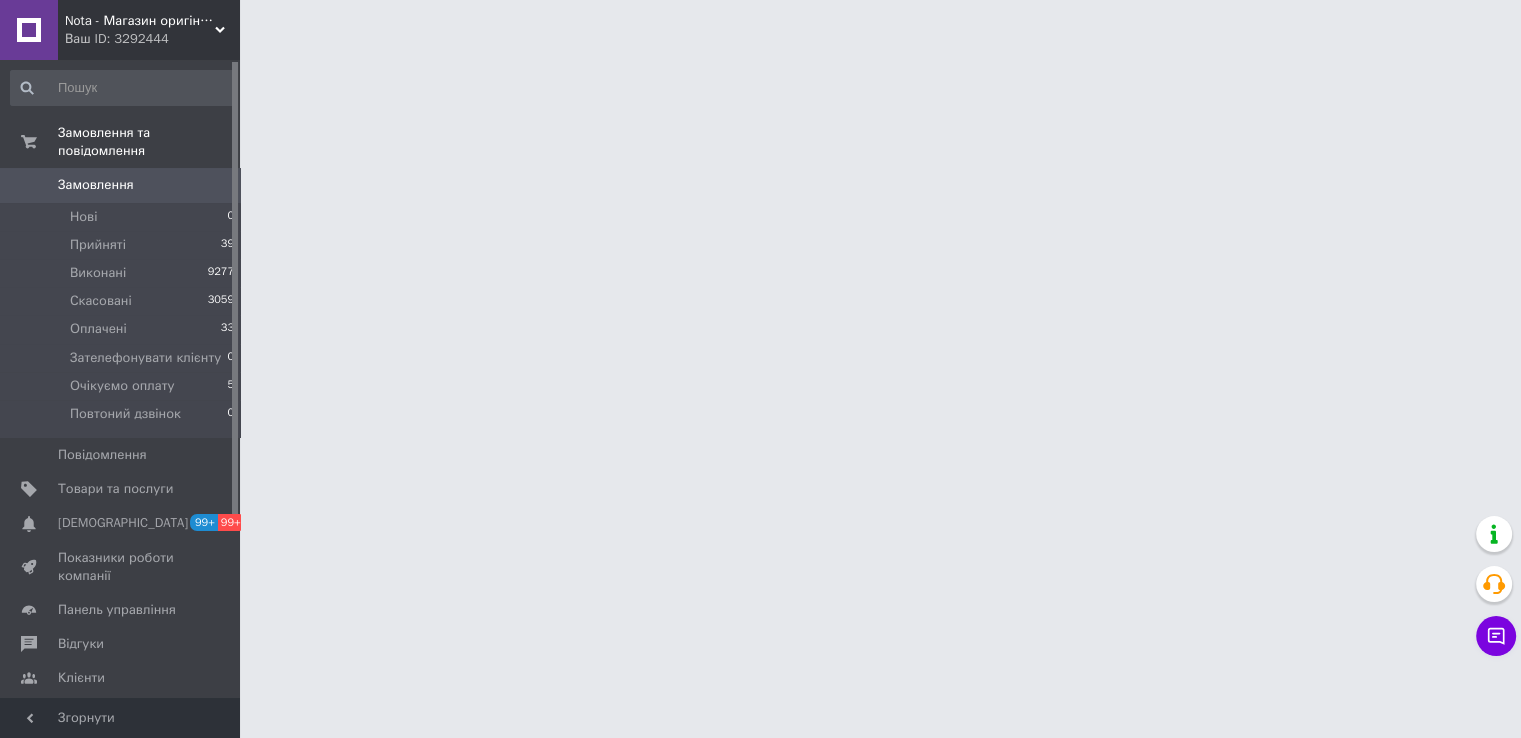 scroll, scrollTop: 0, scrollLeft: 0, axis: both 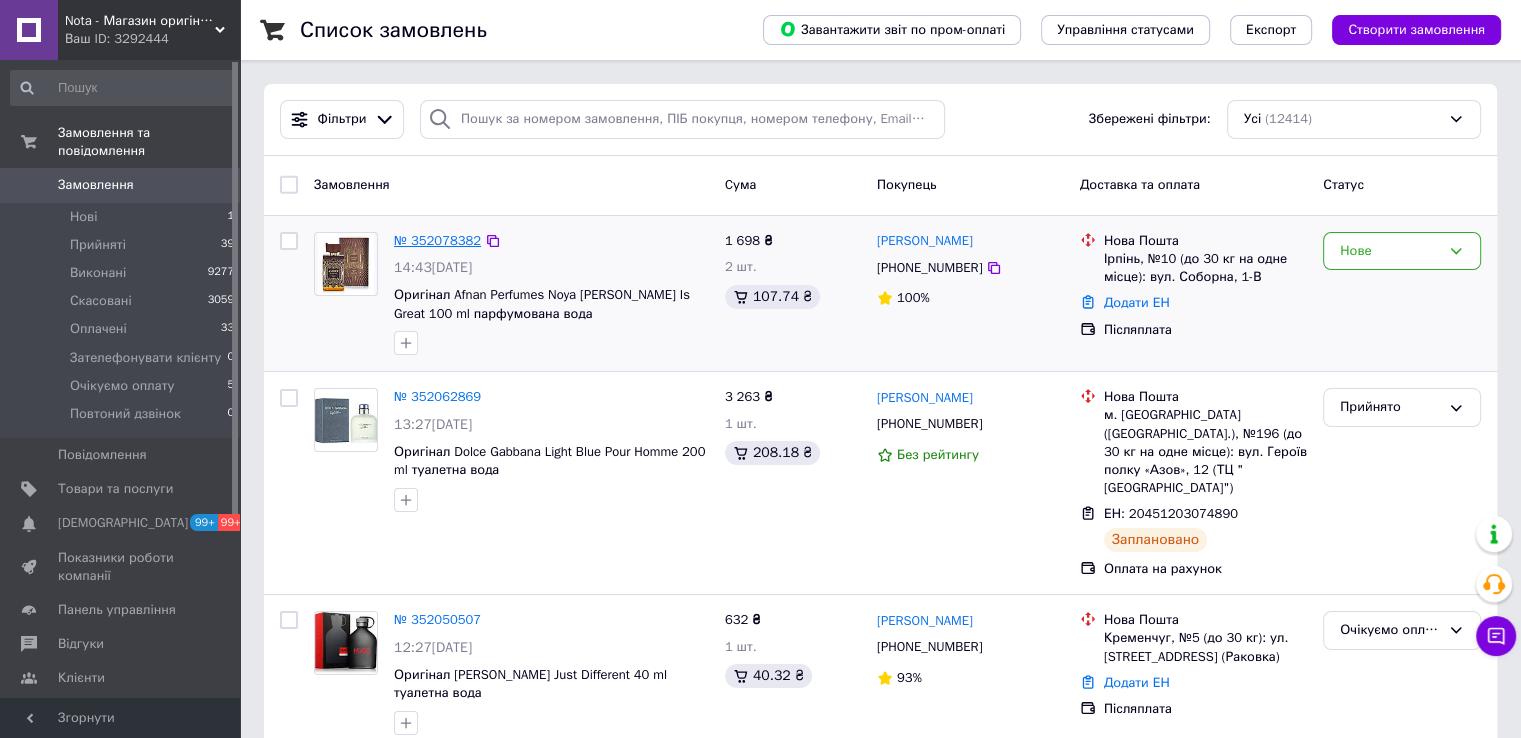 click on "№ 352078382" at bounding box center [437, 240] 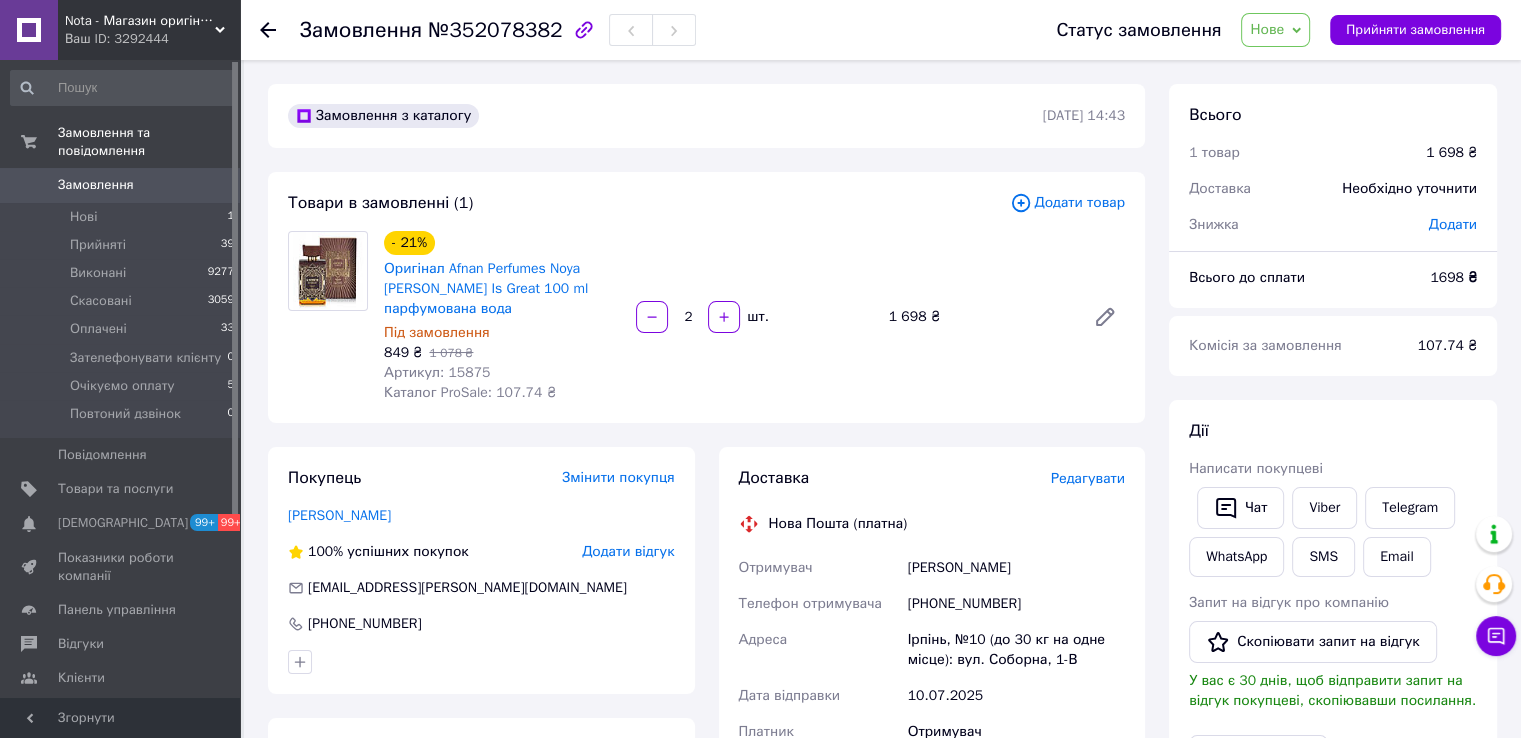 click on "Артикул: 15875" at bounding box center (437, 372) 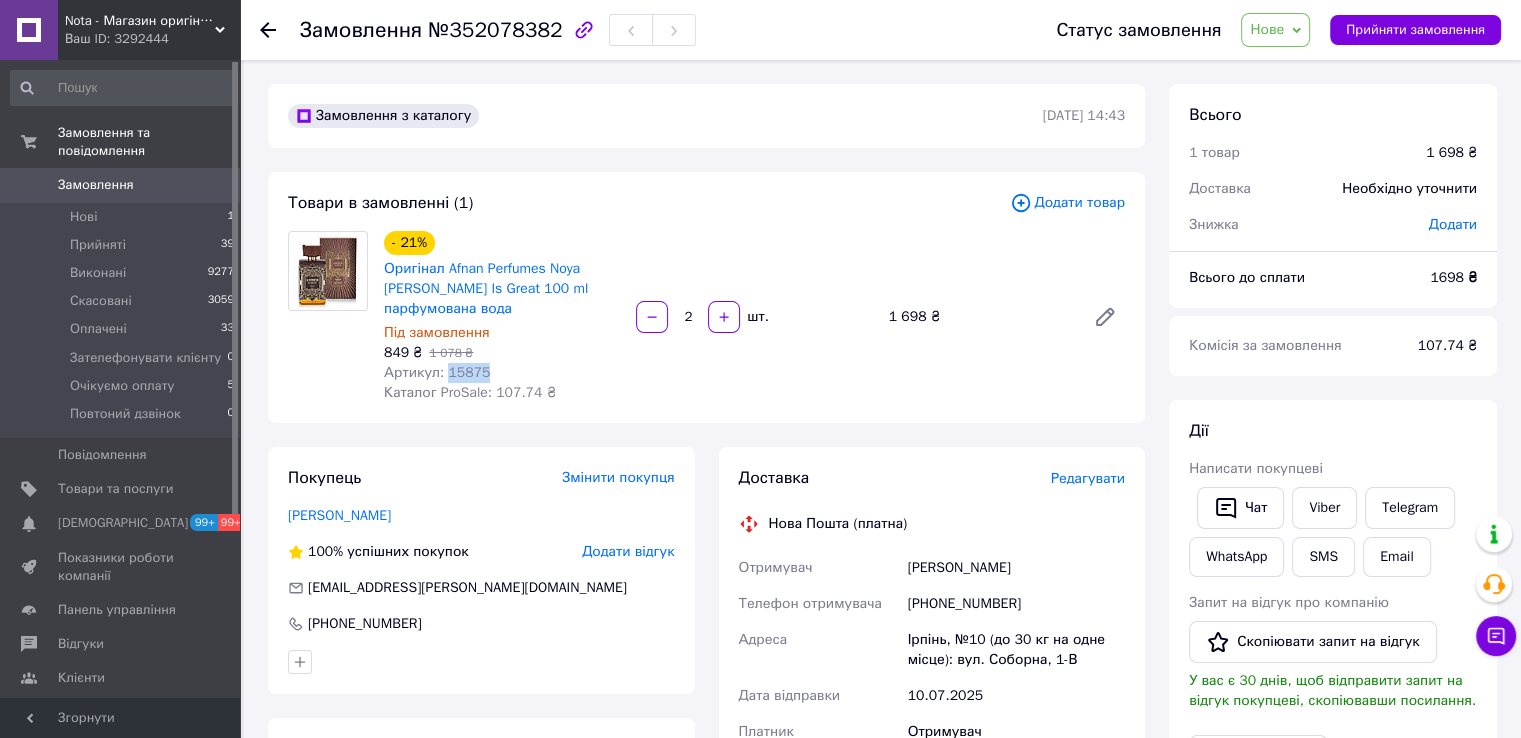 click on "Артикул: 15875" at bounding box center [437, 372] 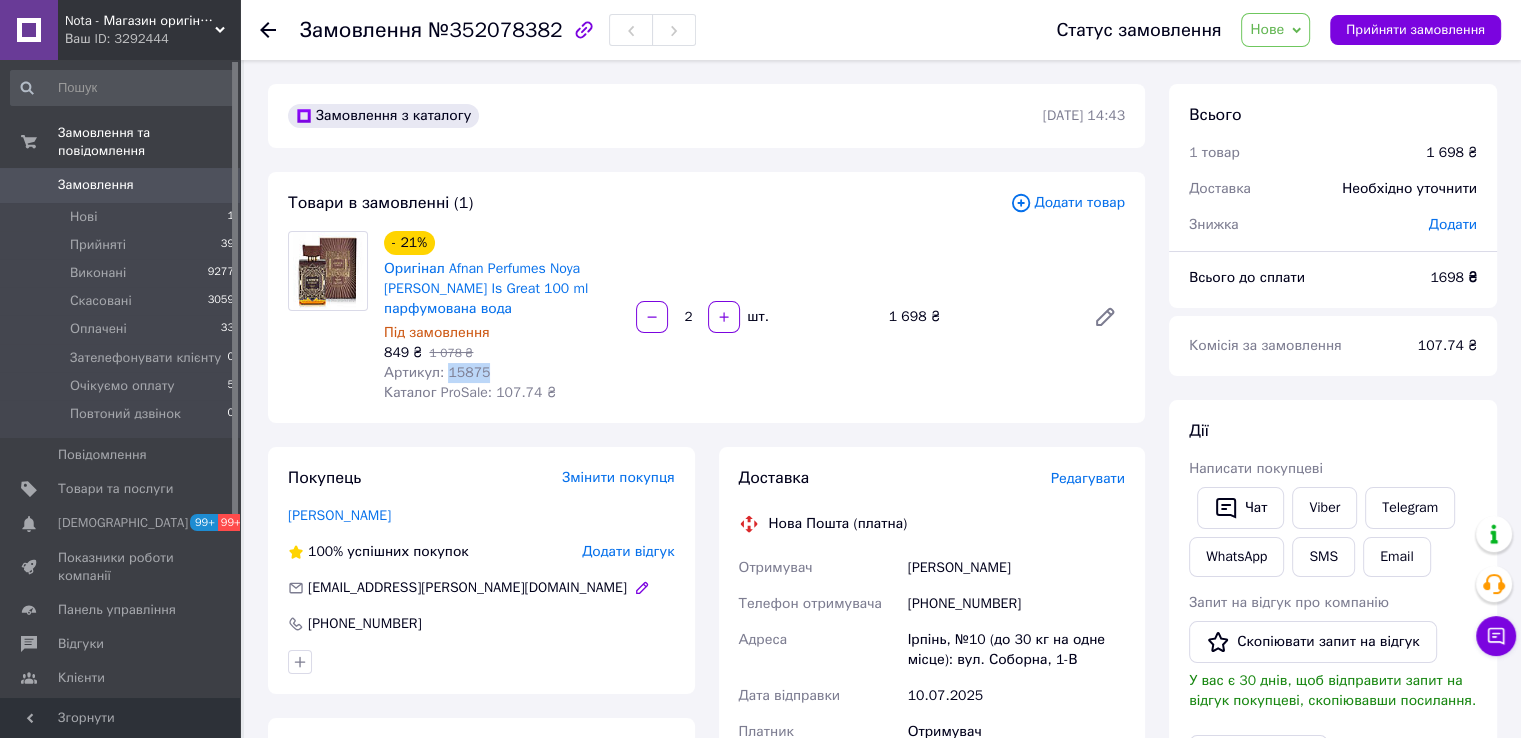 copy on "15875" 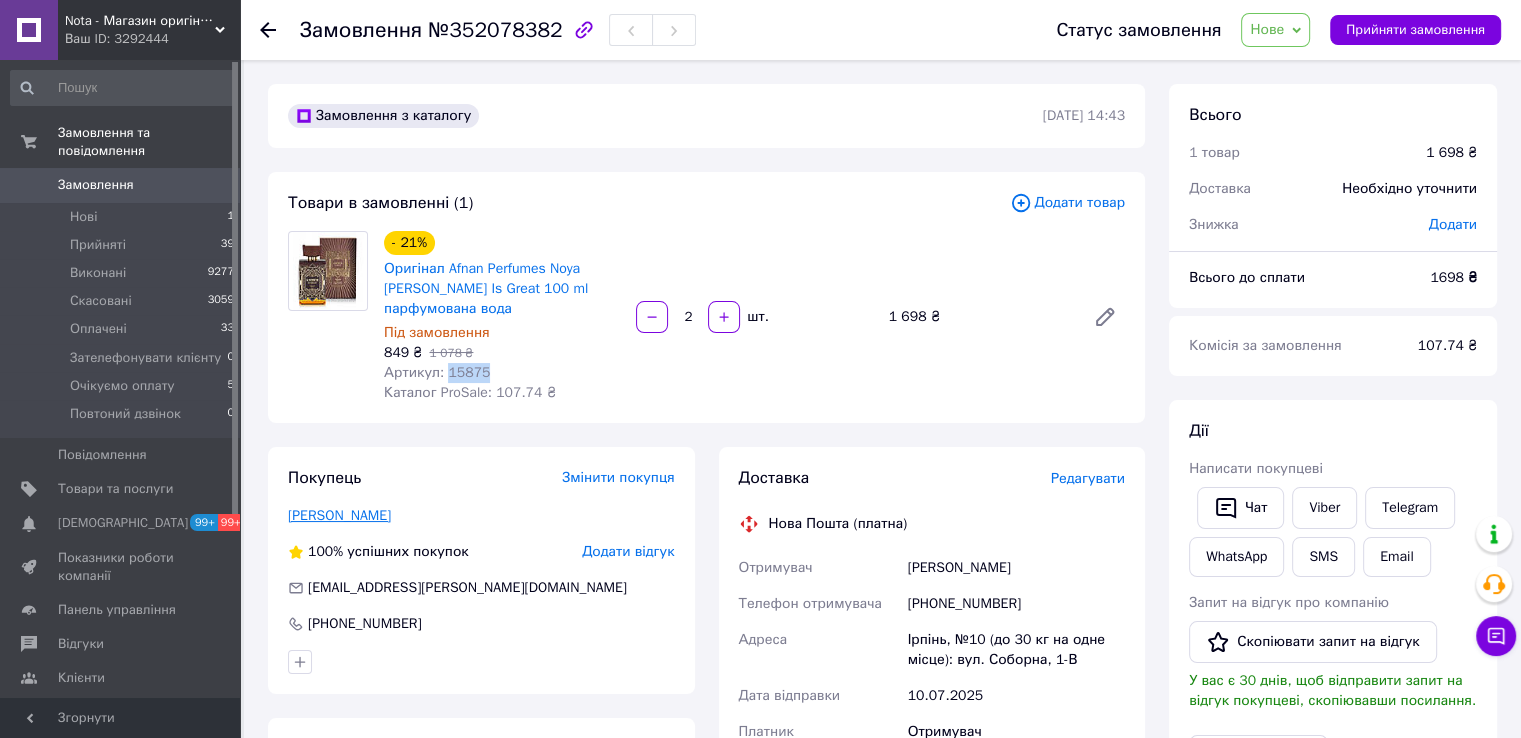 click on "Васильева Юля" at bounding box center (339, 515) 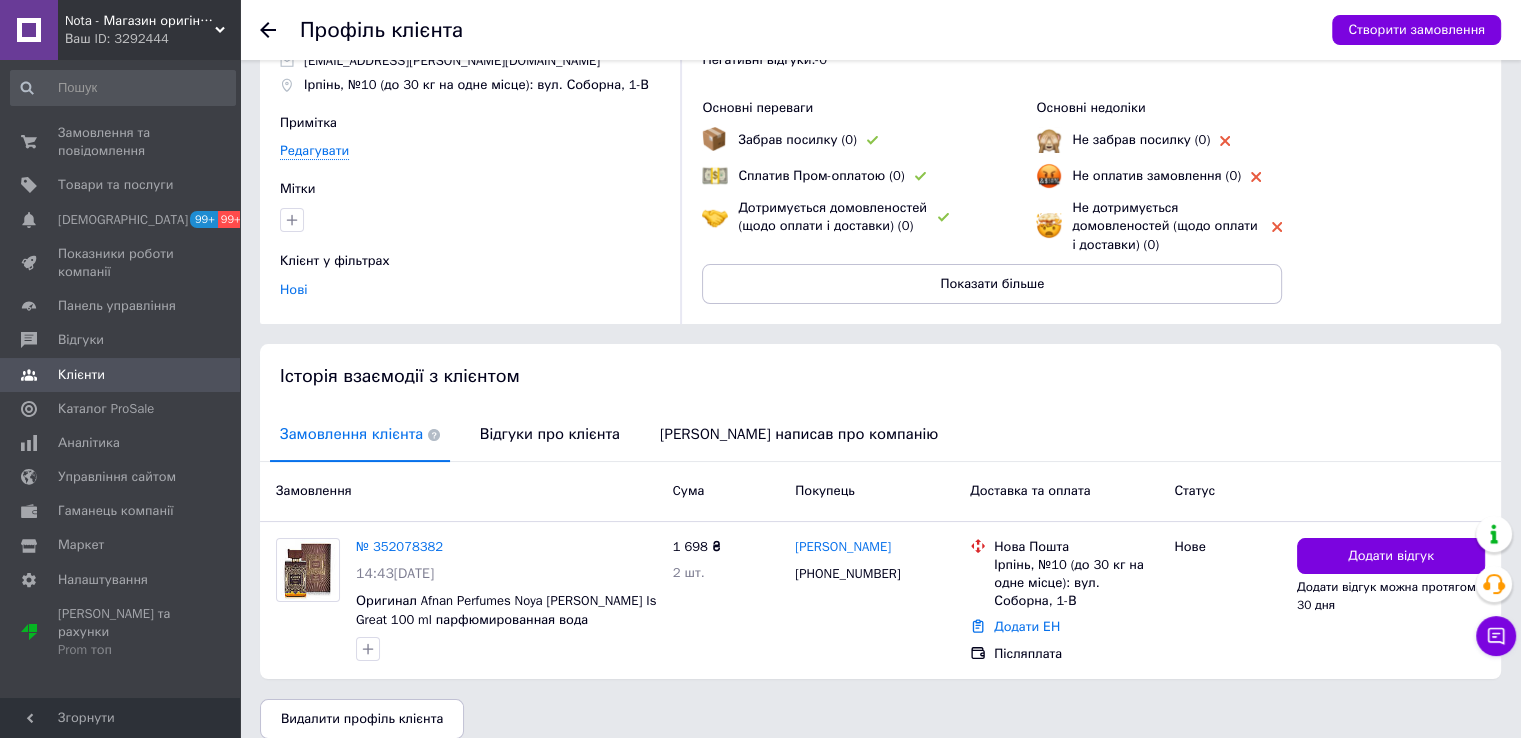 scroll, scrollTop: 132, scrollLeft: 0, axis: vertical 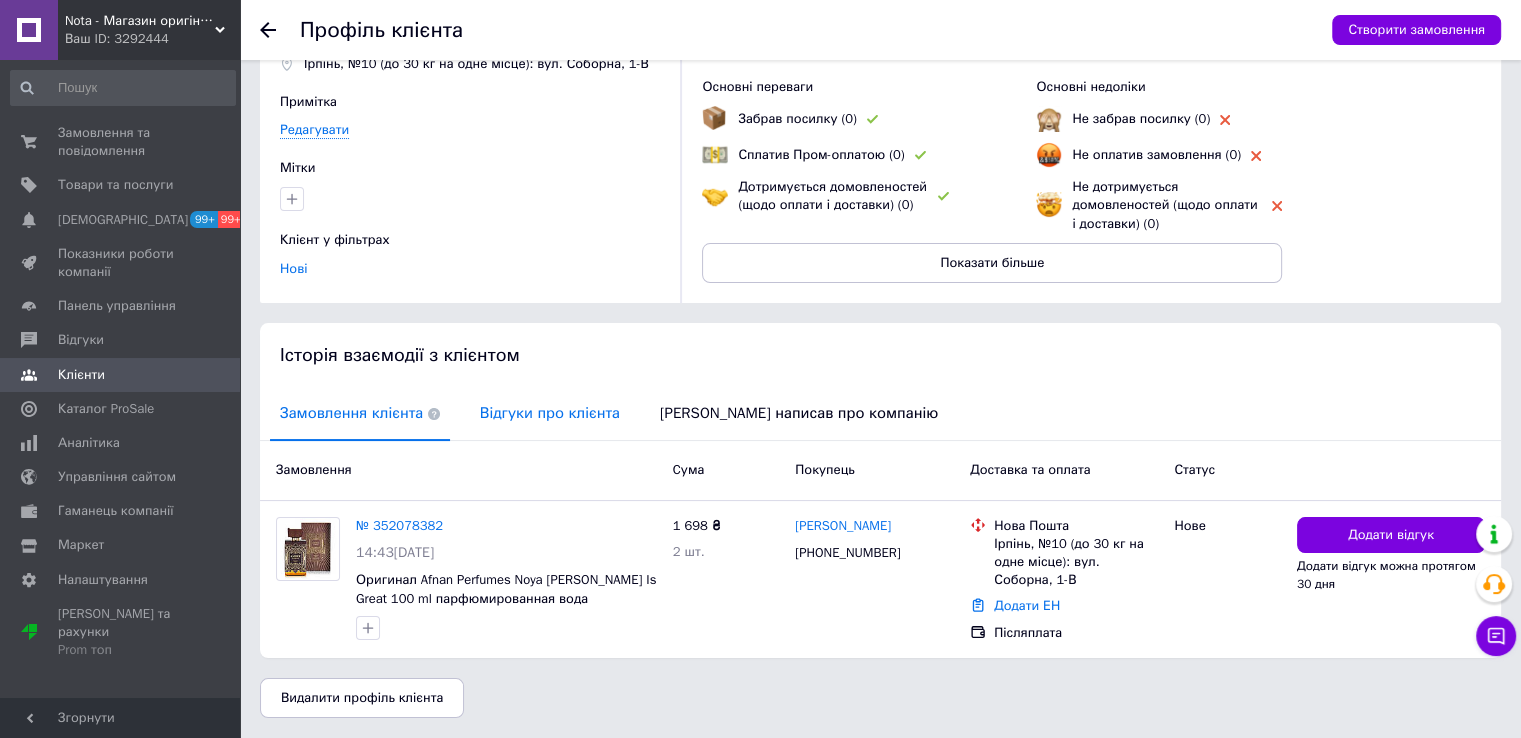 click on "Відгуки про клієнта" at bounding box center (550, 413) 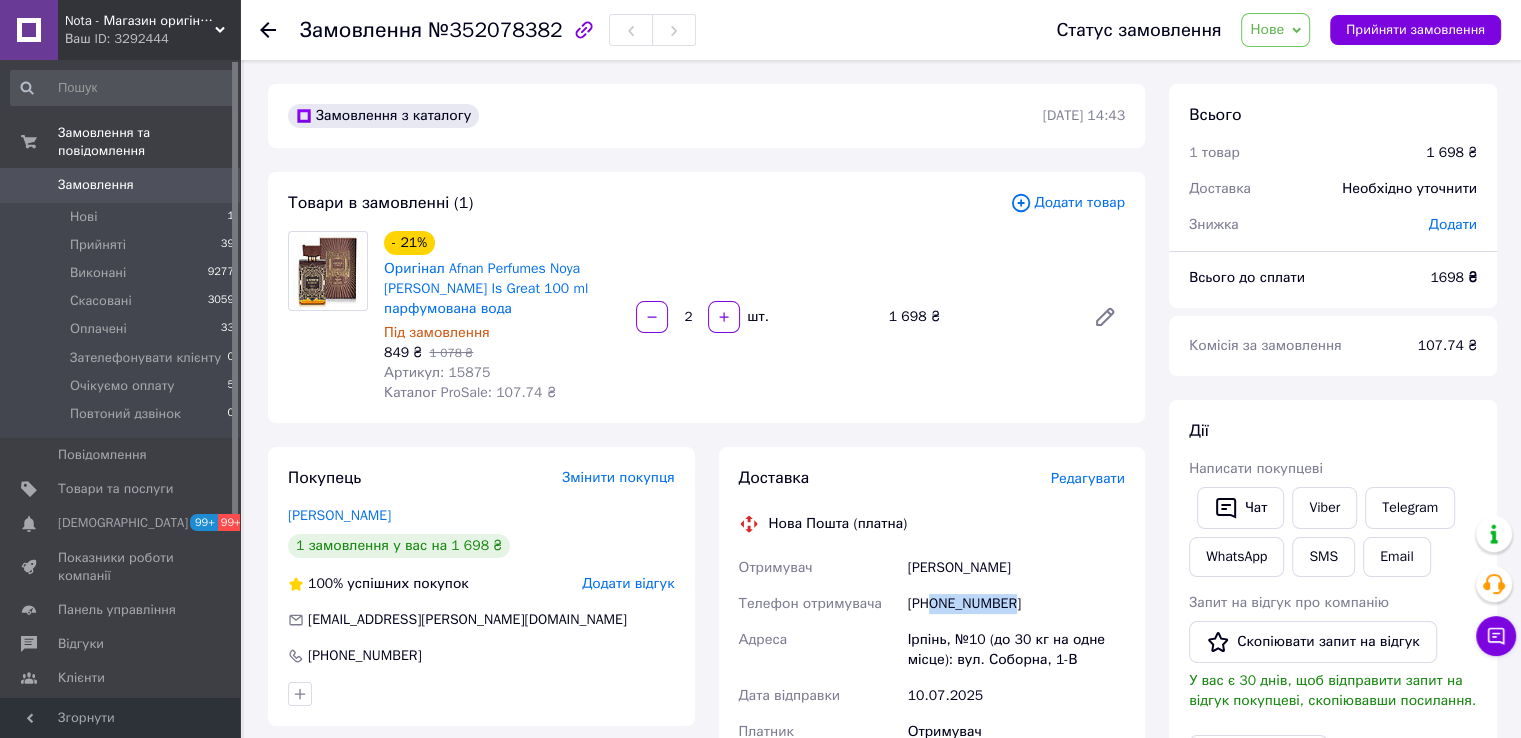 drag, startPoint x: 1042, startPoint y: 601, endPoint x: 932, endPoint y: 602, distance: 110.00455 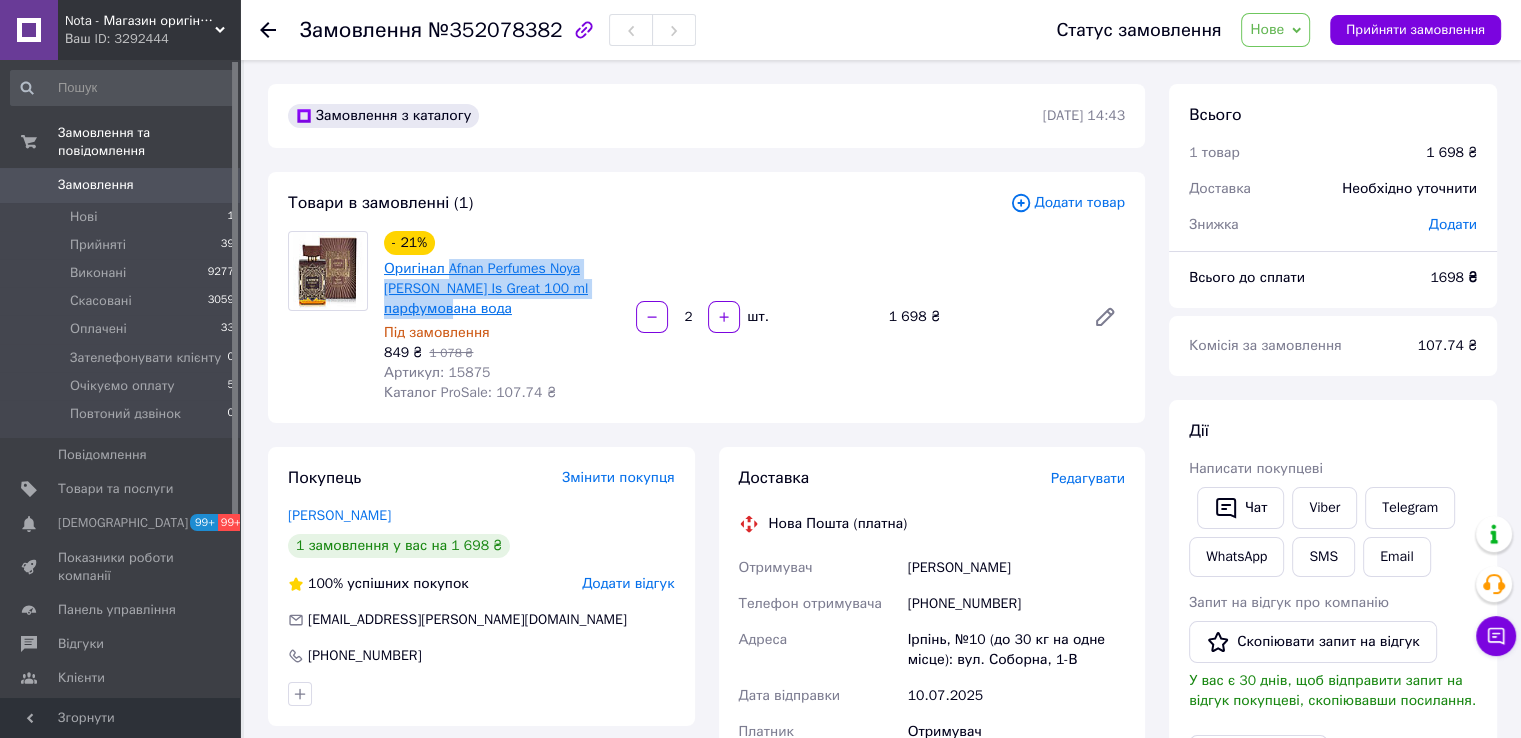 drag, startPoint x: 469, startPoint y: 312, endPoint x: 444, endPoint y: 269, distance: 49.73932 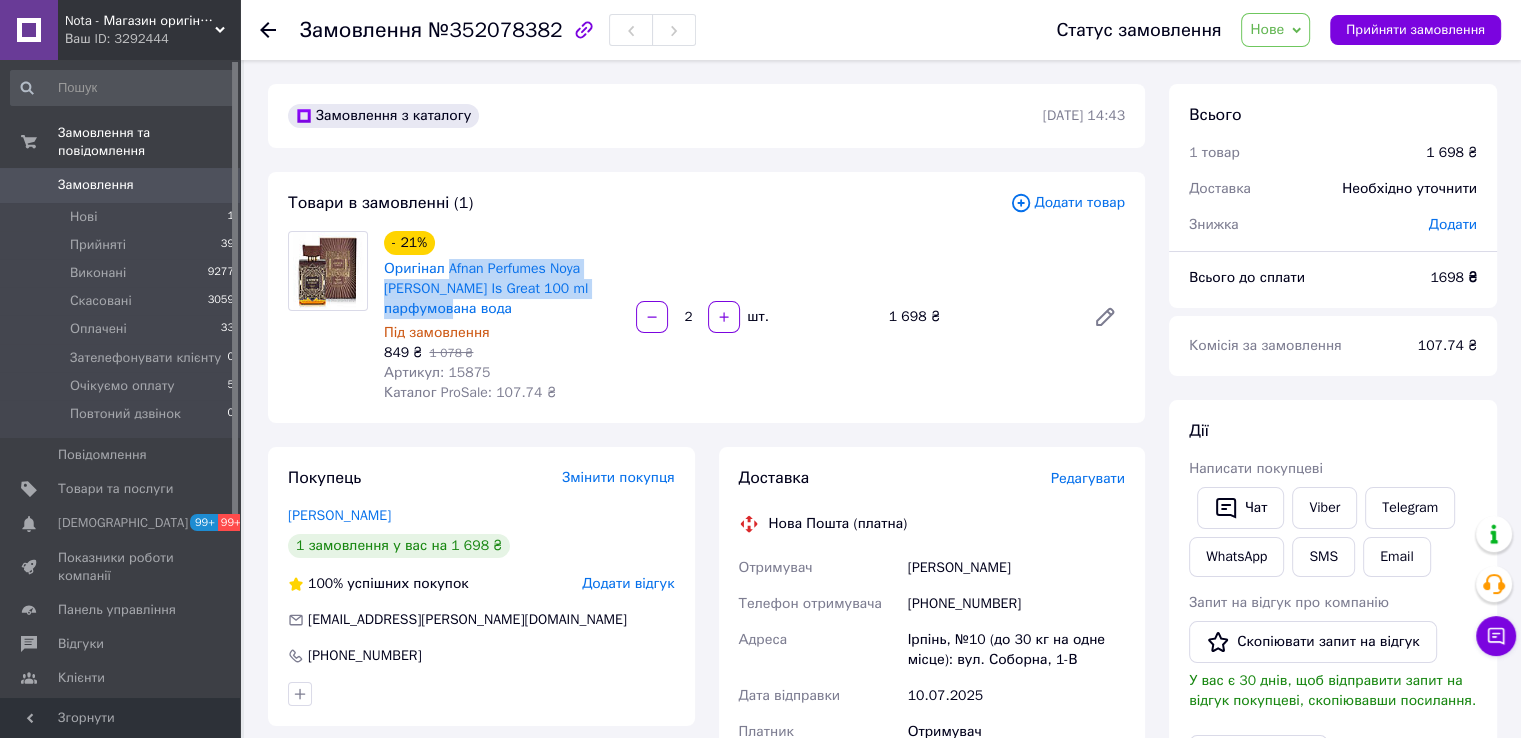 copy on "Afnan Perfumes Noya Amber Is Great 100 ml парфумована вода" 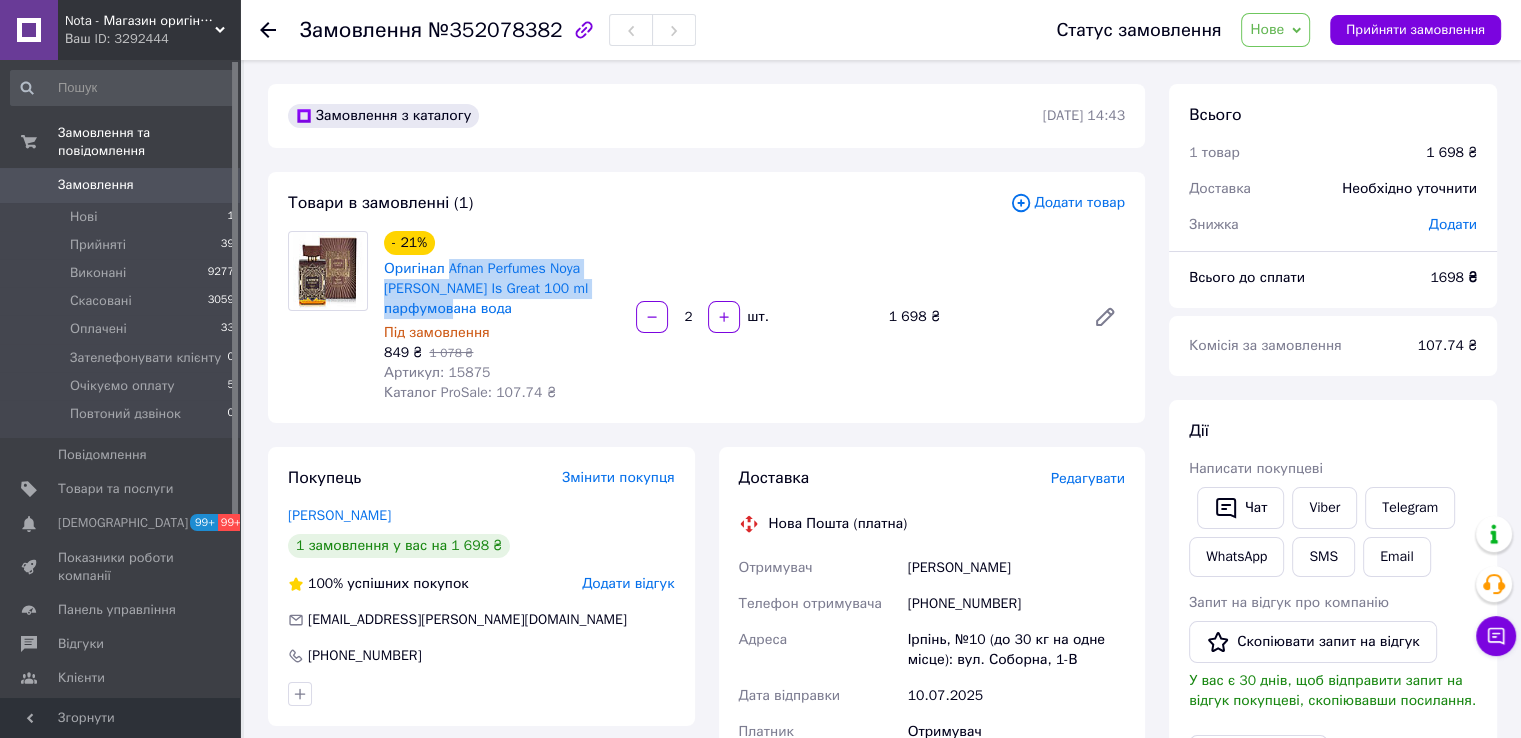 click on "№352078382" at bounding box center (495, 30) 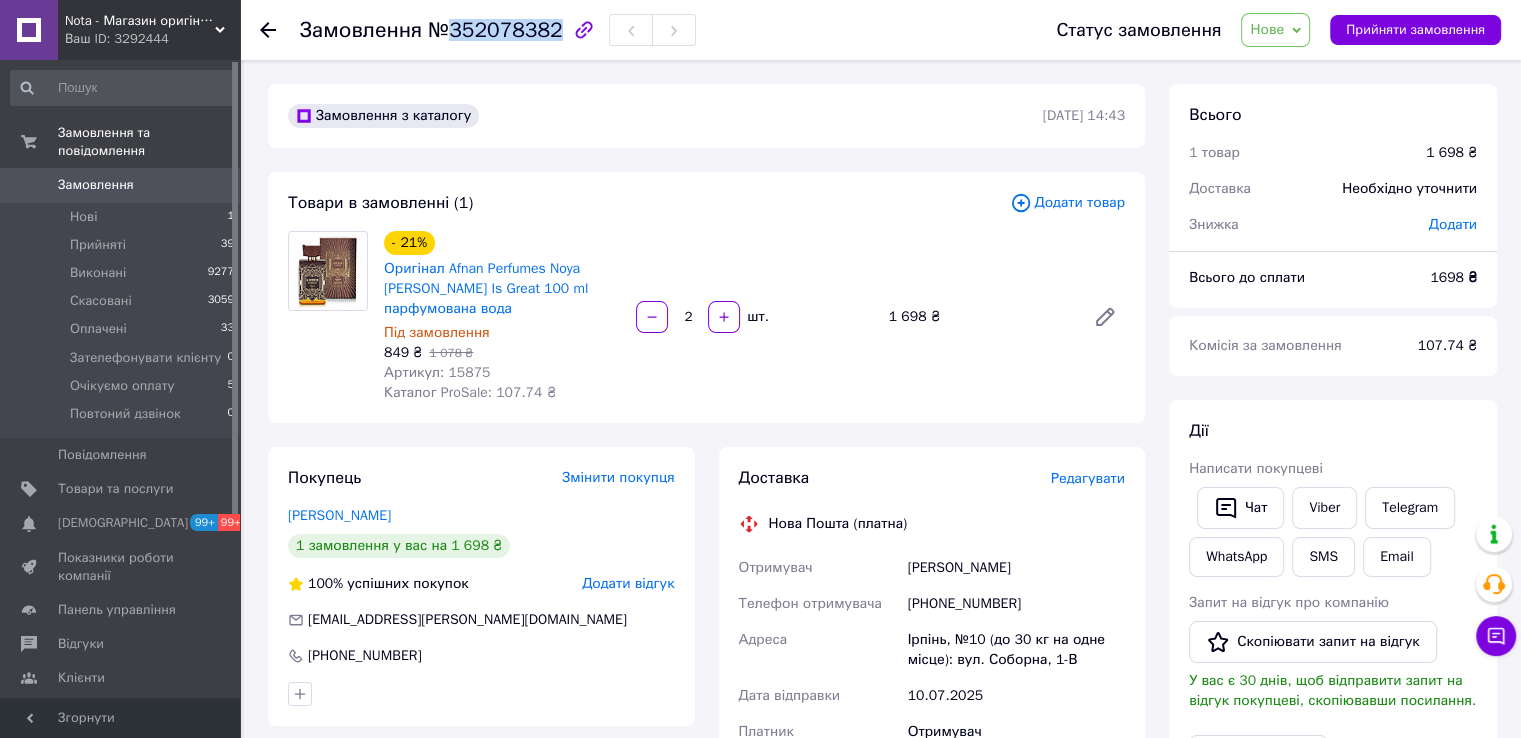click on "№352078382" at bounding box center [495, 30] 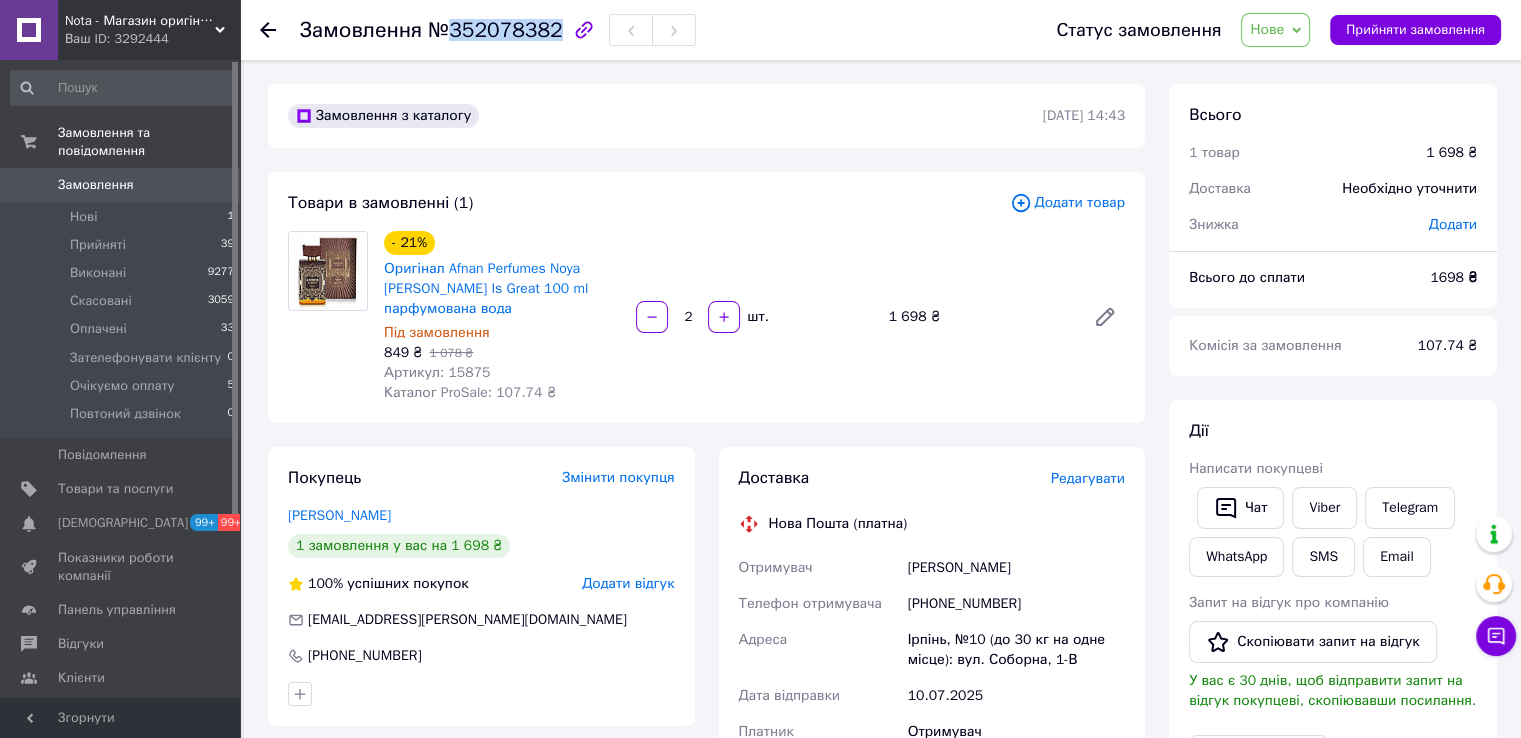 click on "Нове" at bounding box center [1267, 29] 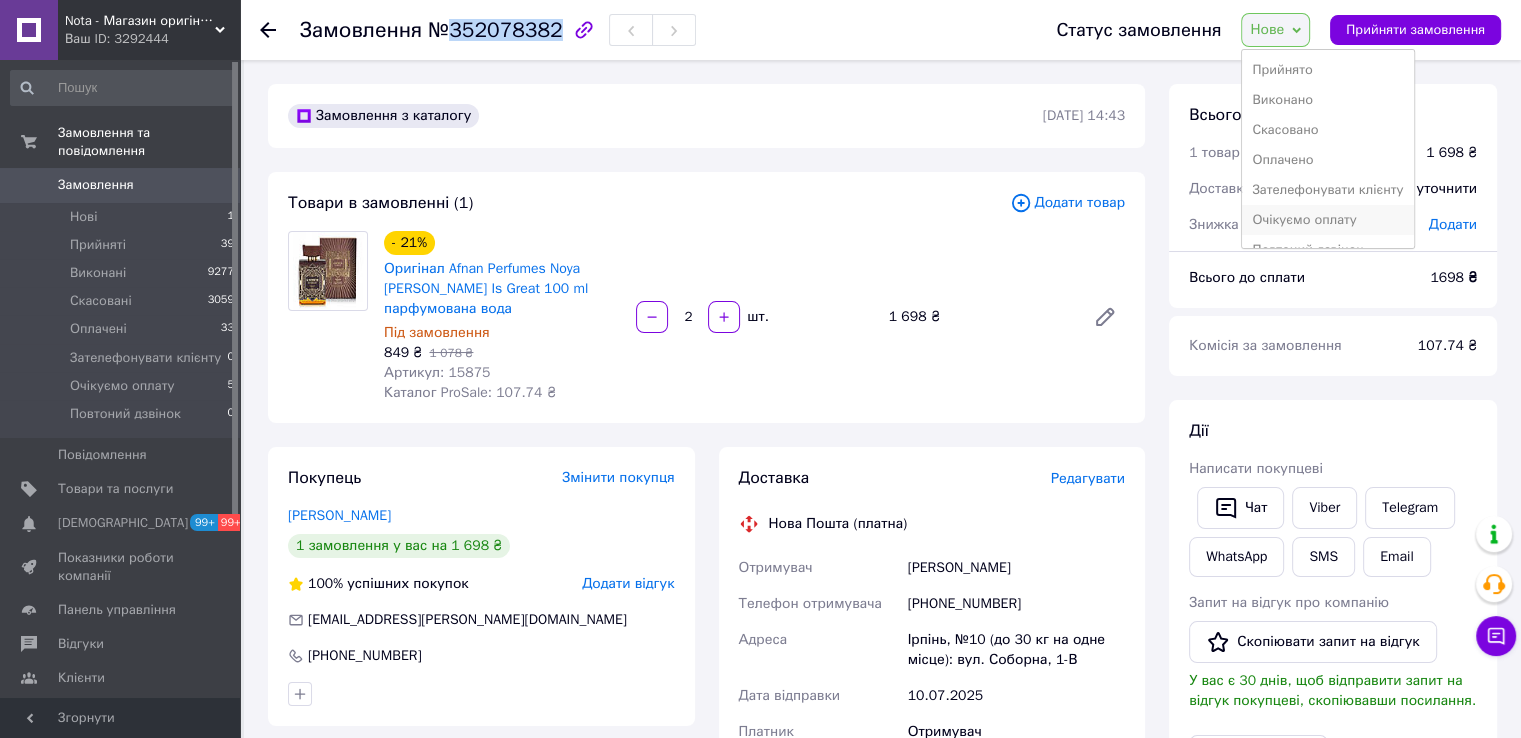 click on "Очікуємо оплату" at bounding box center (1327, 220) 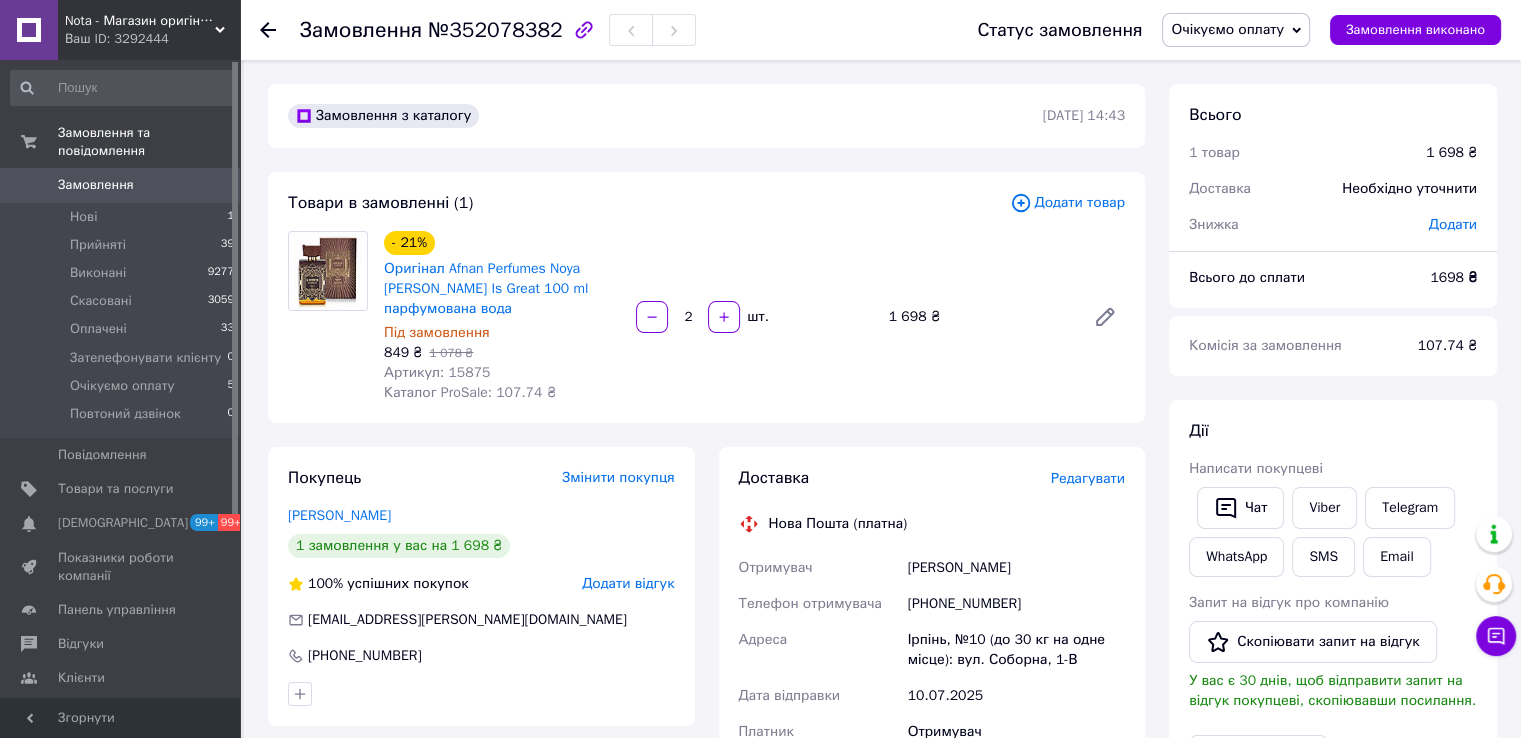 click on "Замовлення" at bounding box center [96, 185] 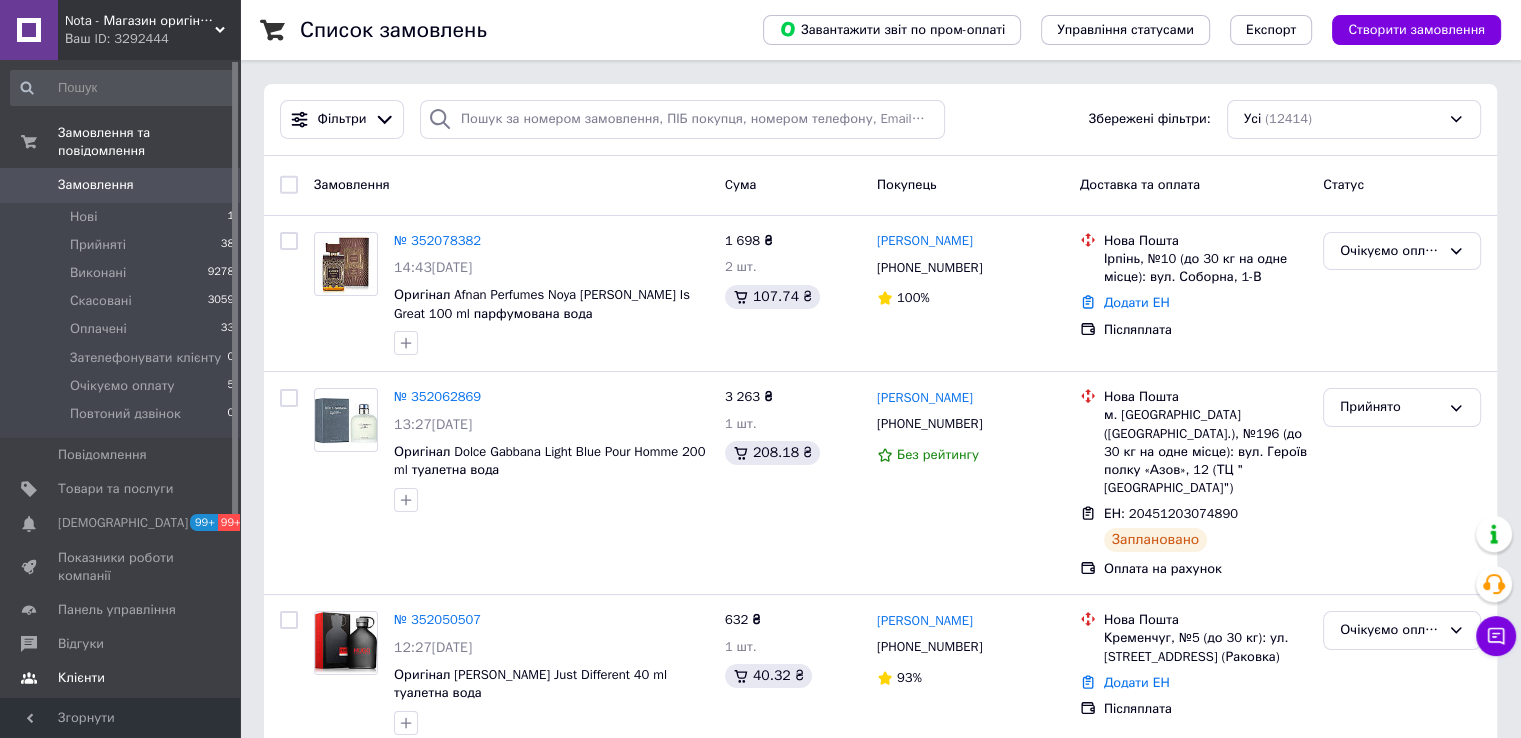 drag, startPoint x: 90, startPoint y: 622, endPoint x: 132, endPoint y: 547, distance: 85.95929 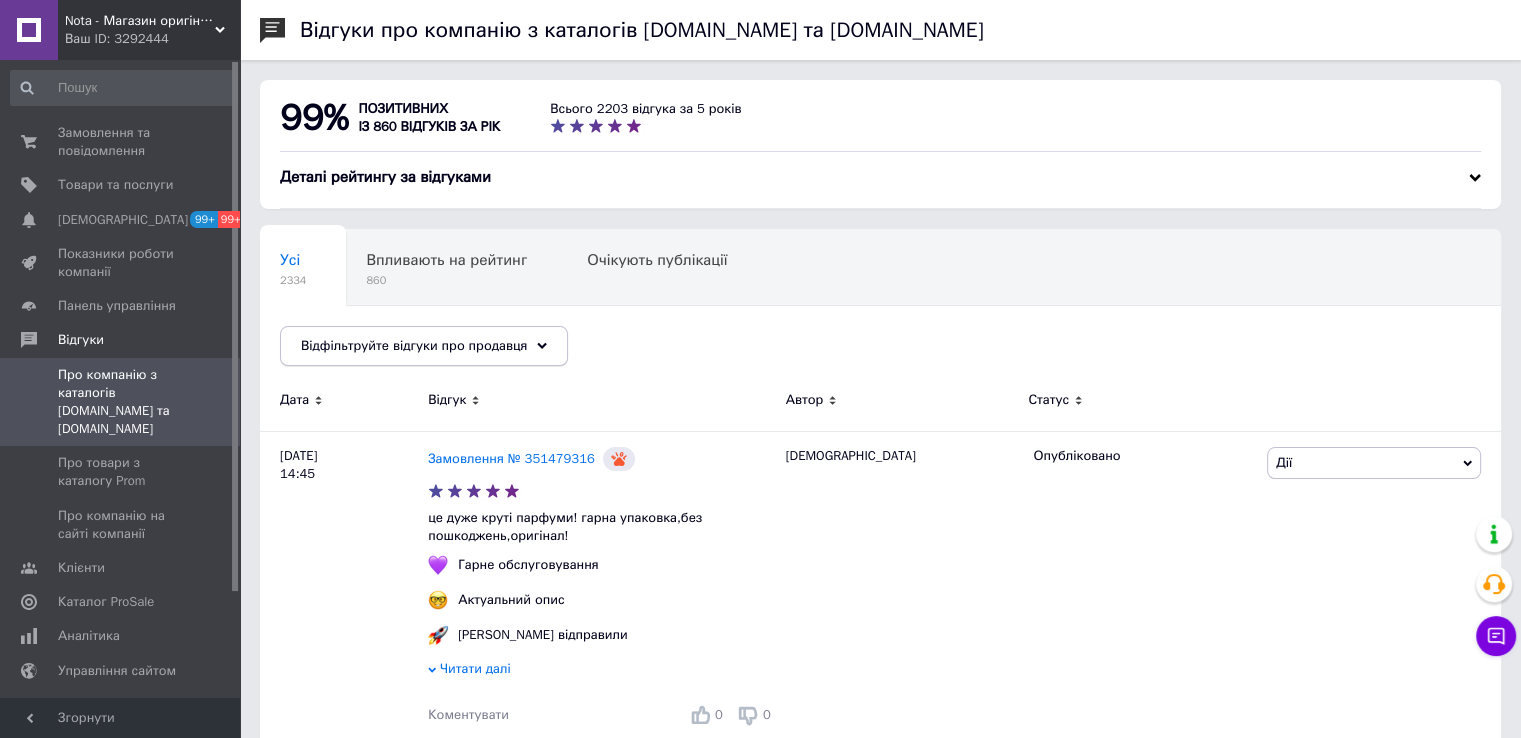 scroll, scrollTop: 166, scrollLeft: 0, axis: vertical 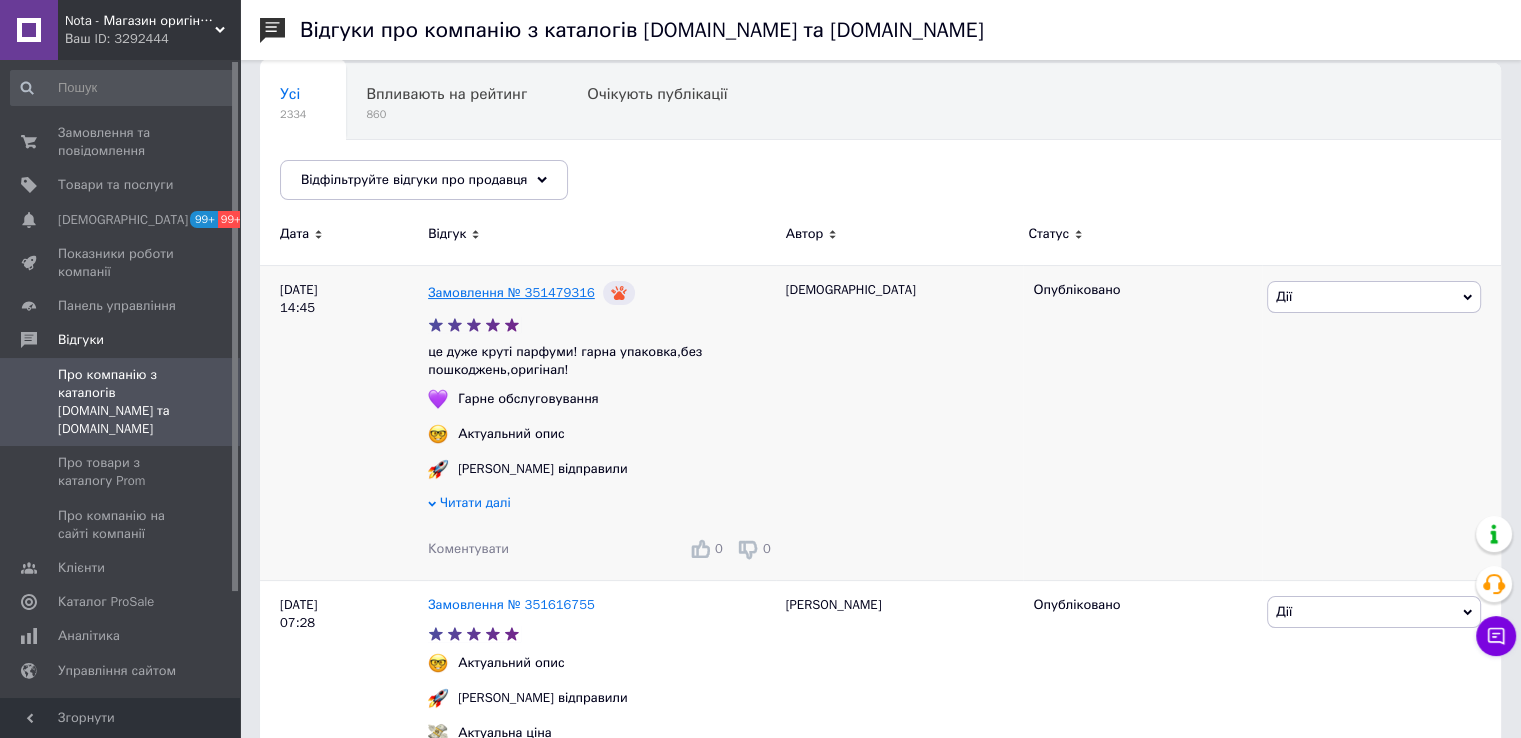 click on "Замовлення № 351479316" at bounding box center [511, 292] 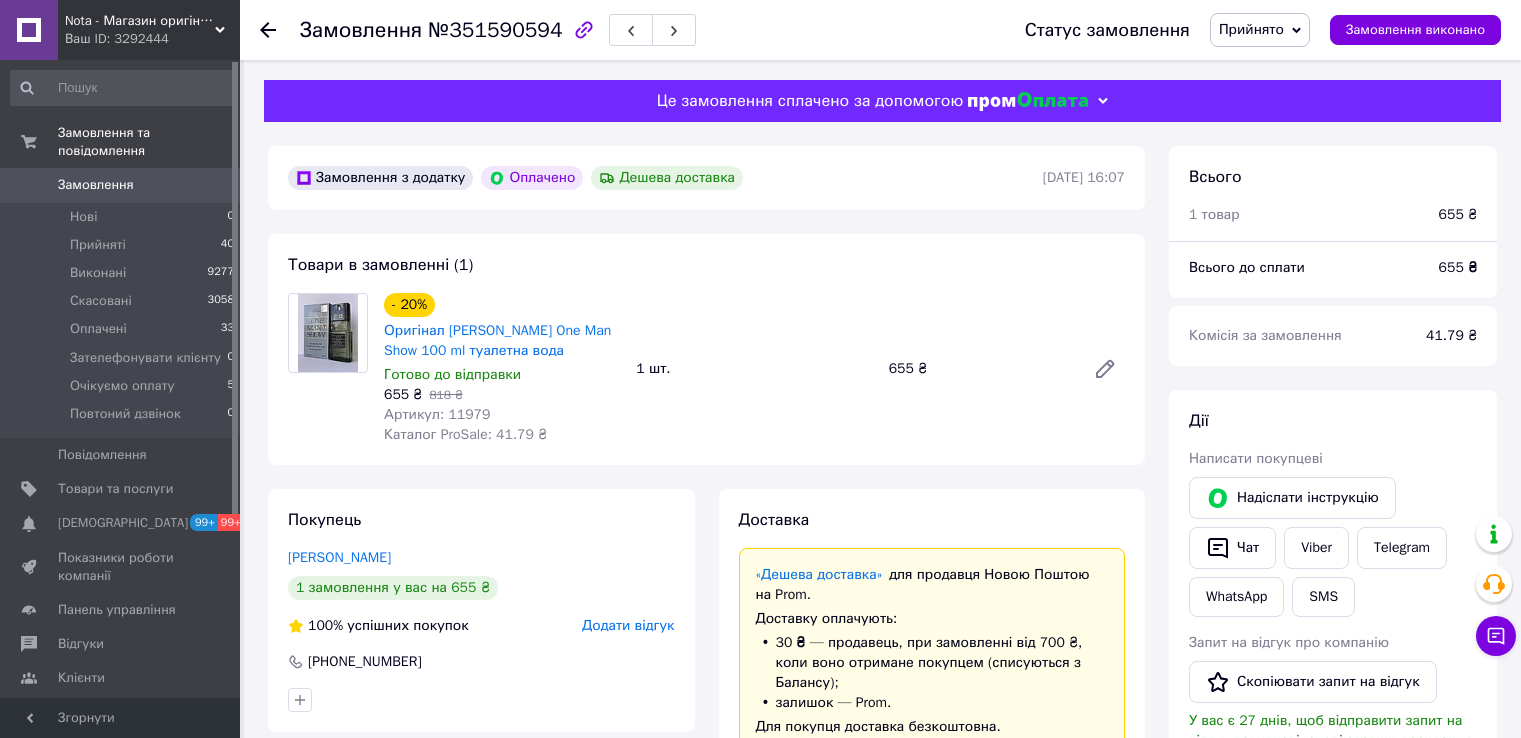 scroll, scrollTop: 0, scrollLeft: 0, axis: both 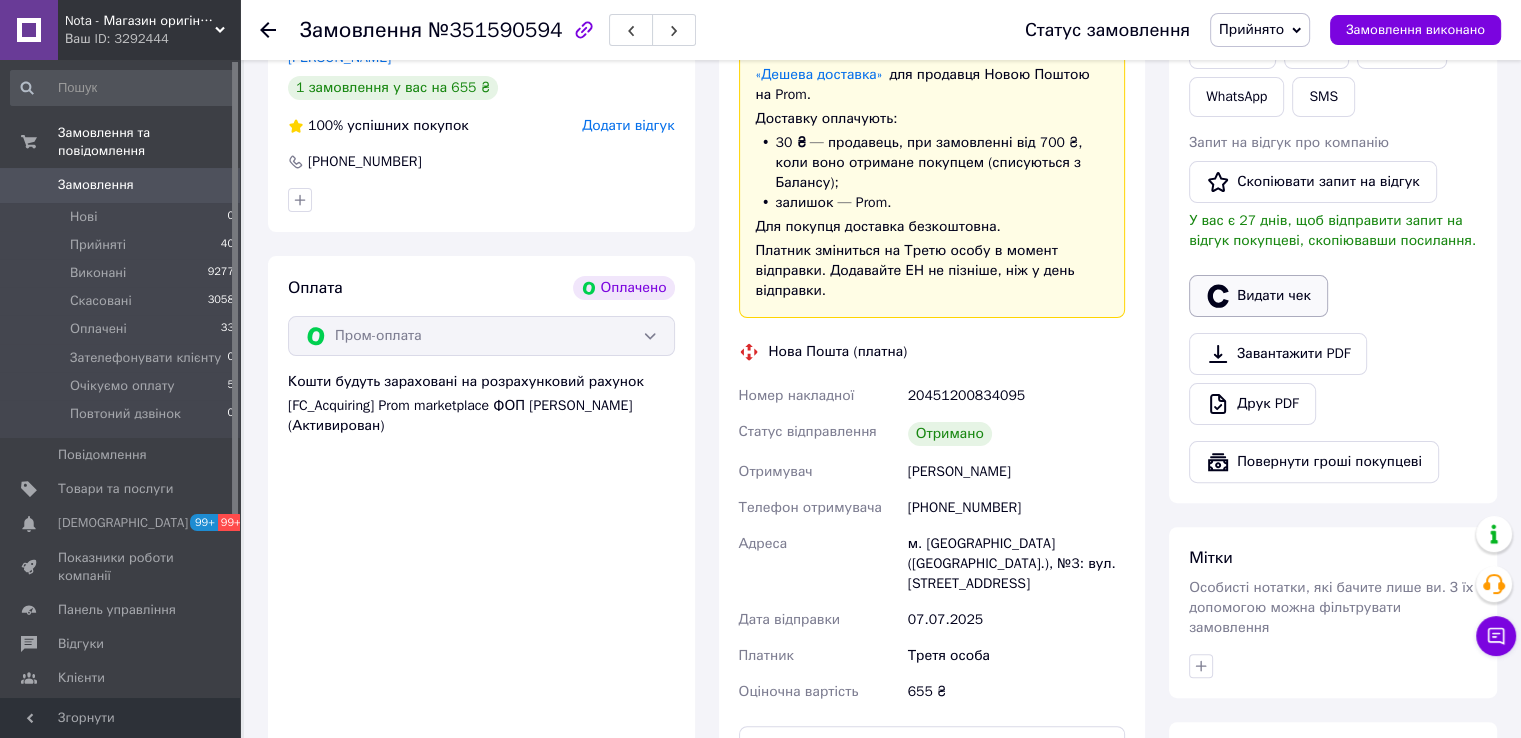 click on "Видати чек" at bounding box center [1258, 296] 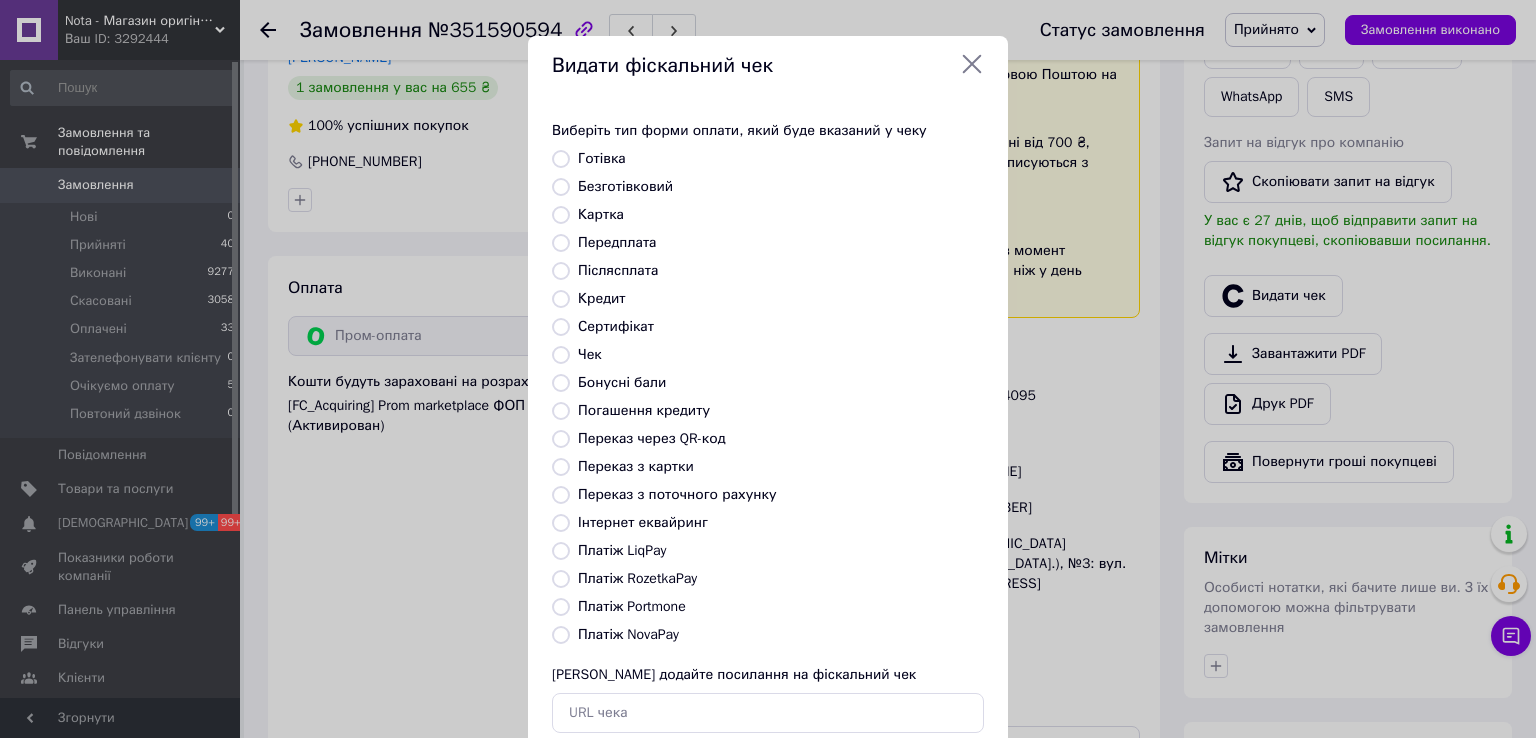 click on "Платіж RozetkaPay" at bounding box center [561, 579] 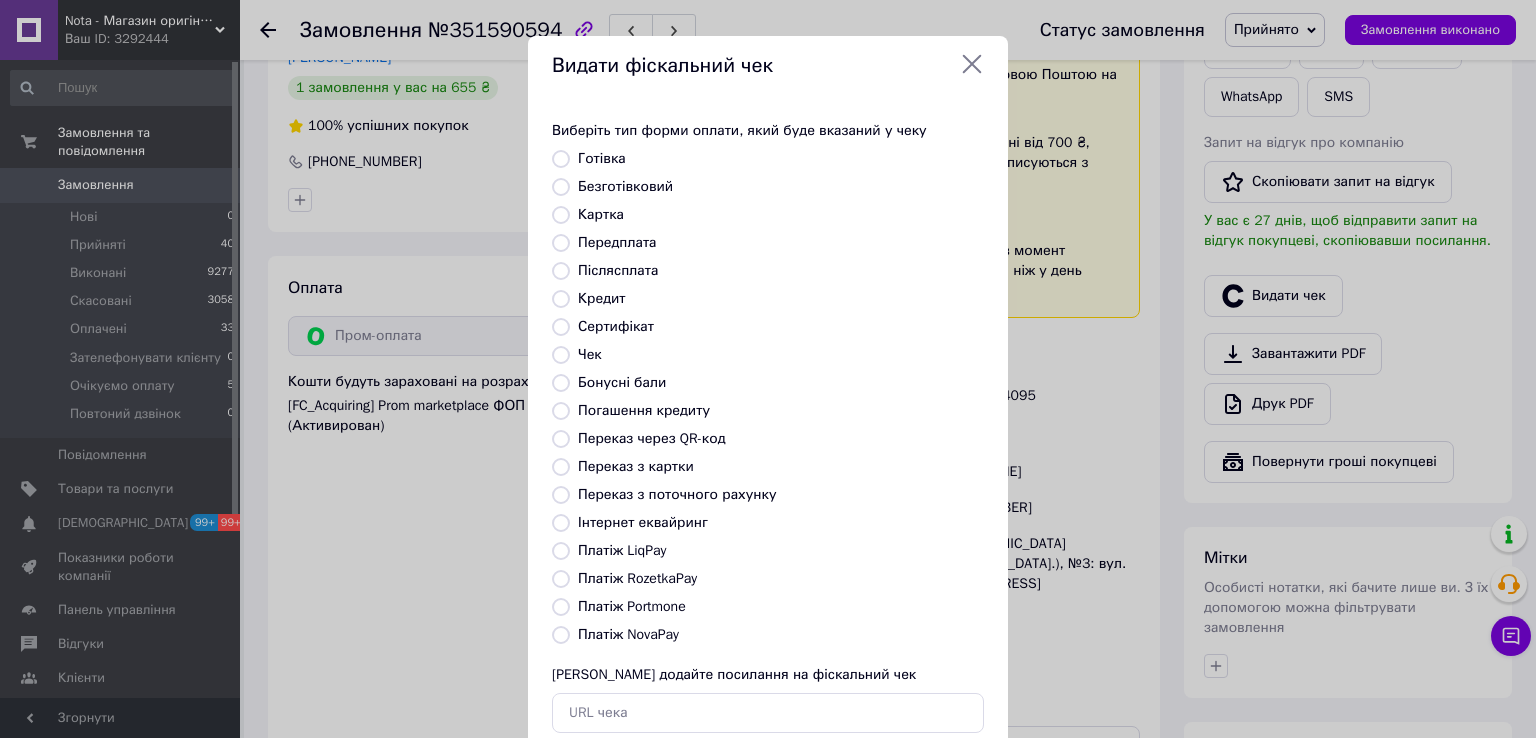 radio on "true" 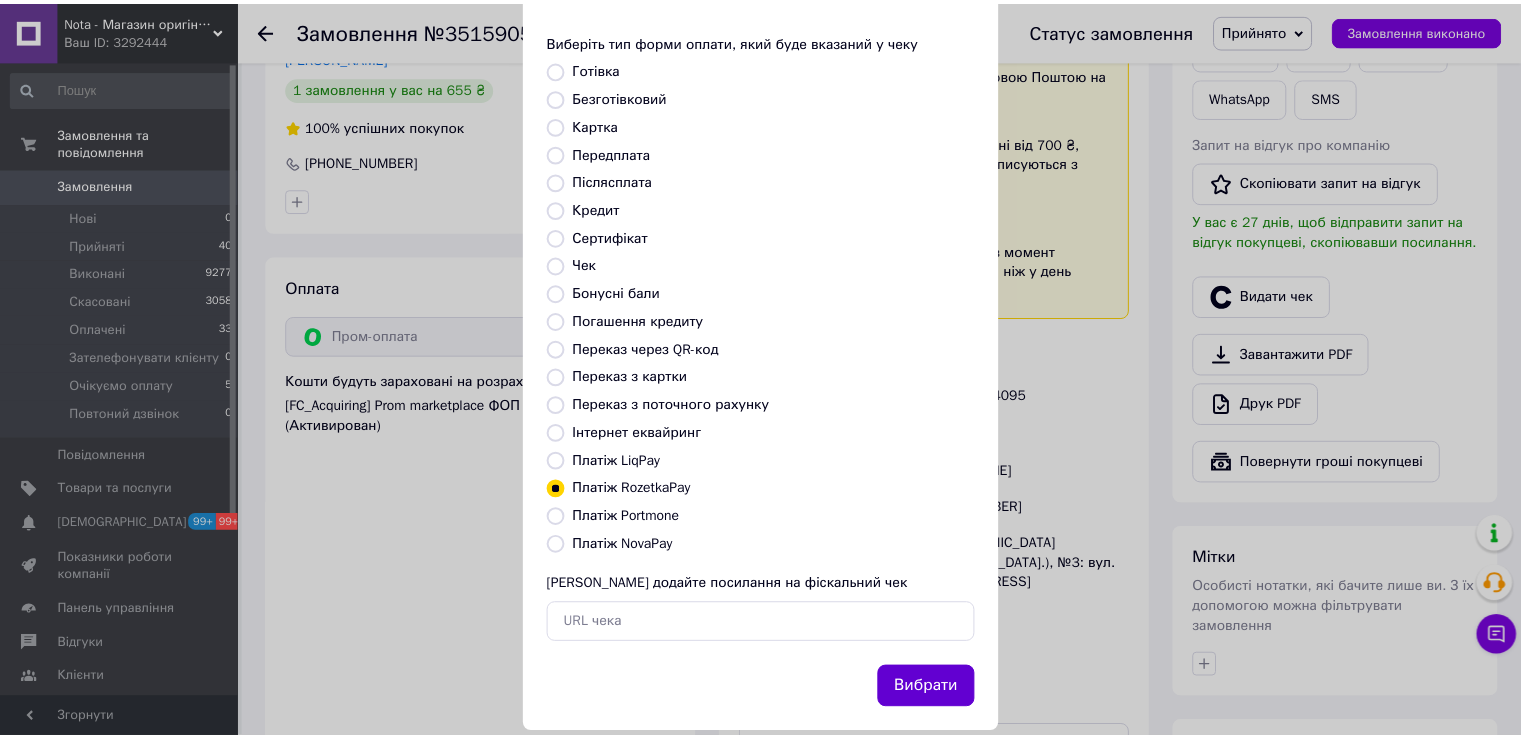 scroll, scrollTop: 120, scrollLeft: 0, axis: vertical 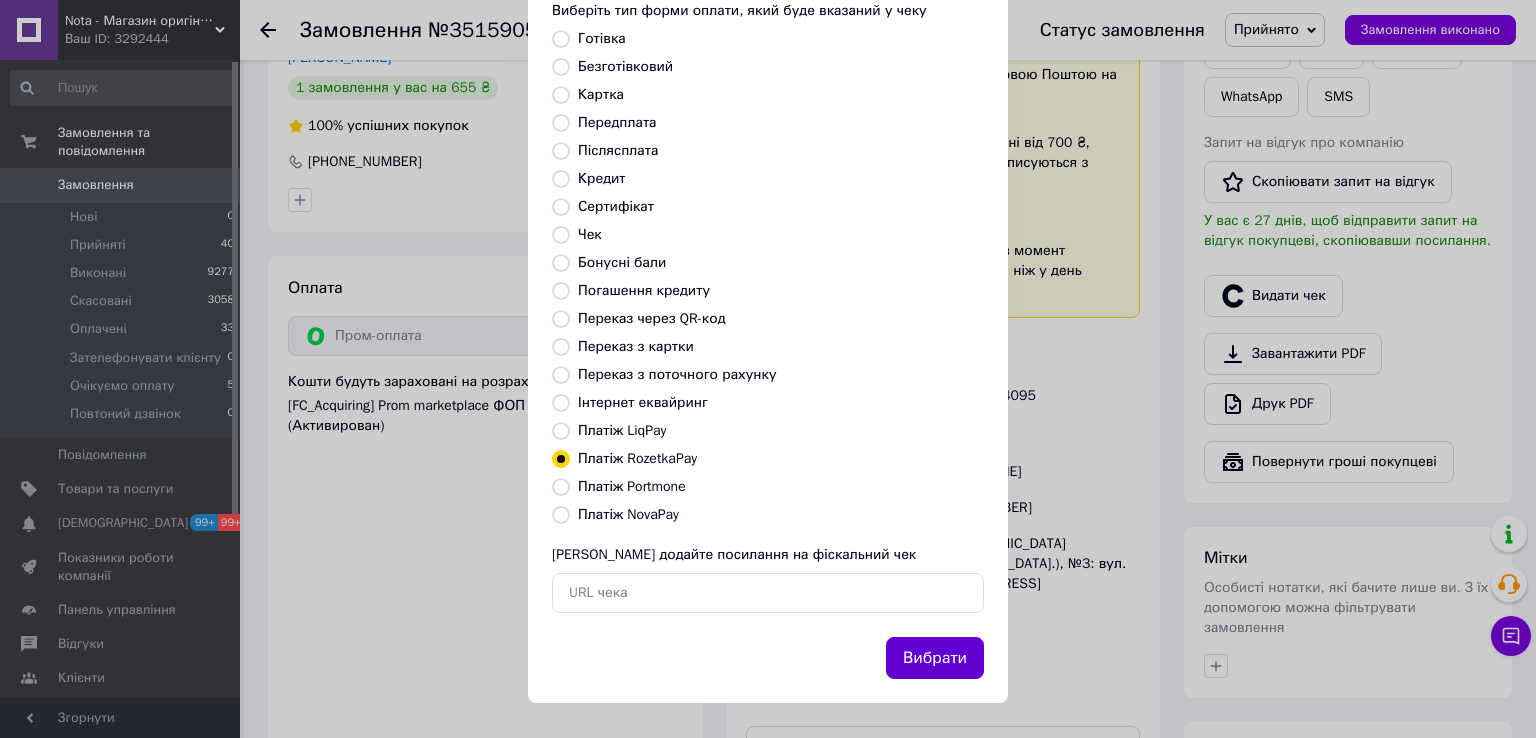 click on "Вибрати" at bounding box center (935, 658) 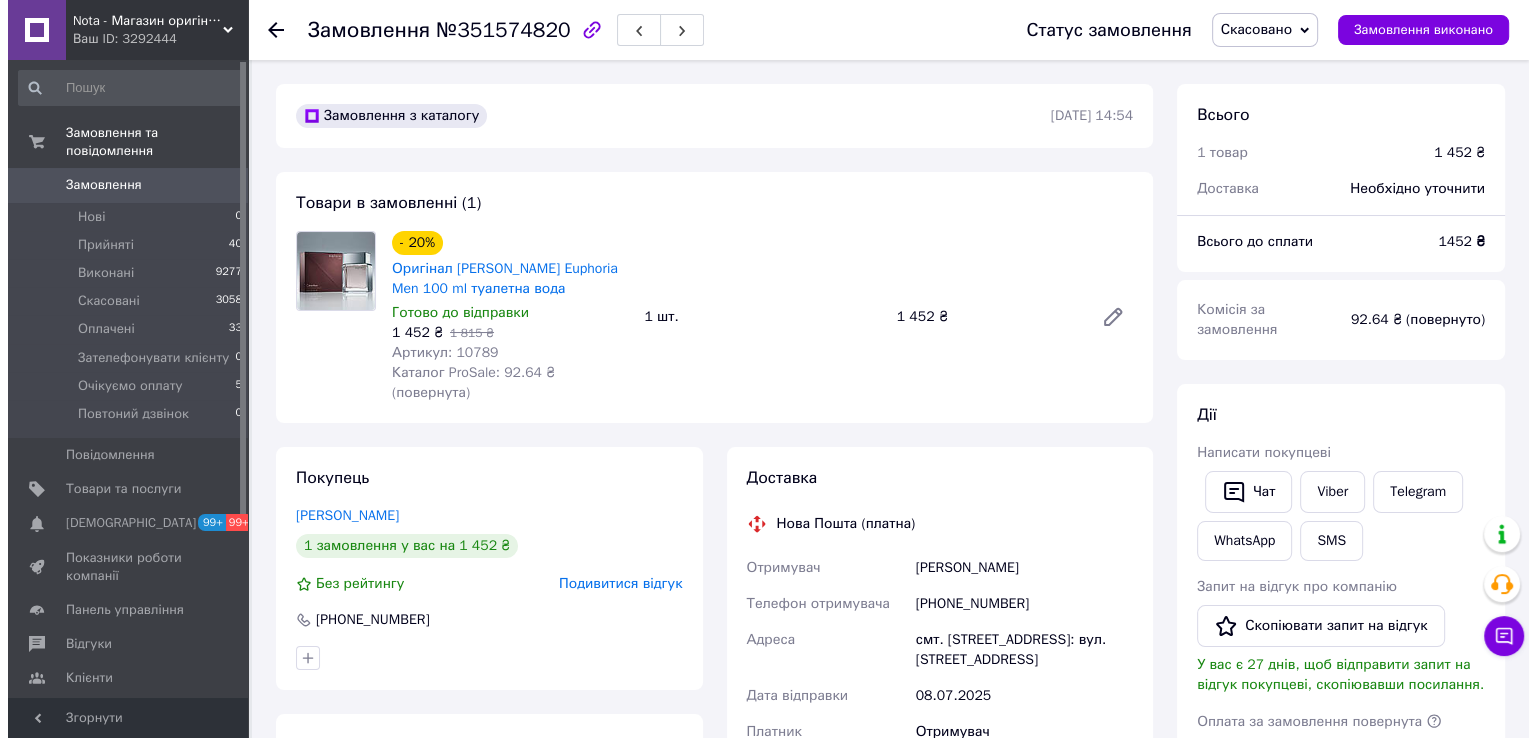 scroll, scrollTop: 166, scrollLeft: 0, axis: vertical 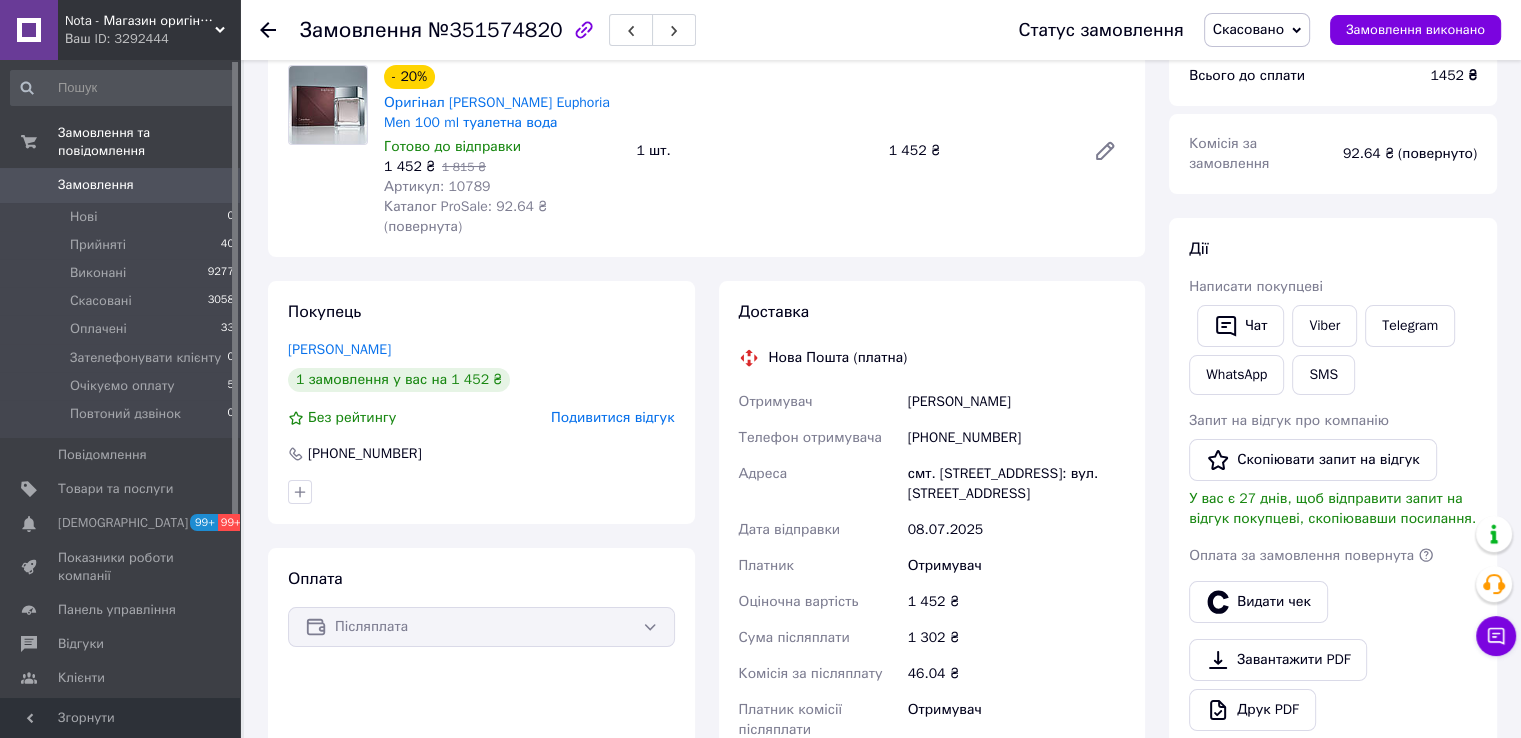 click on "Подивитися відгук" at bounding box center (612, 417) 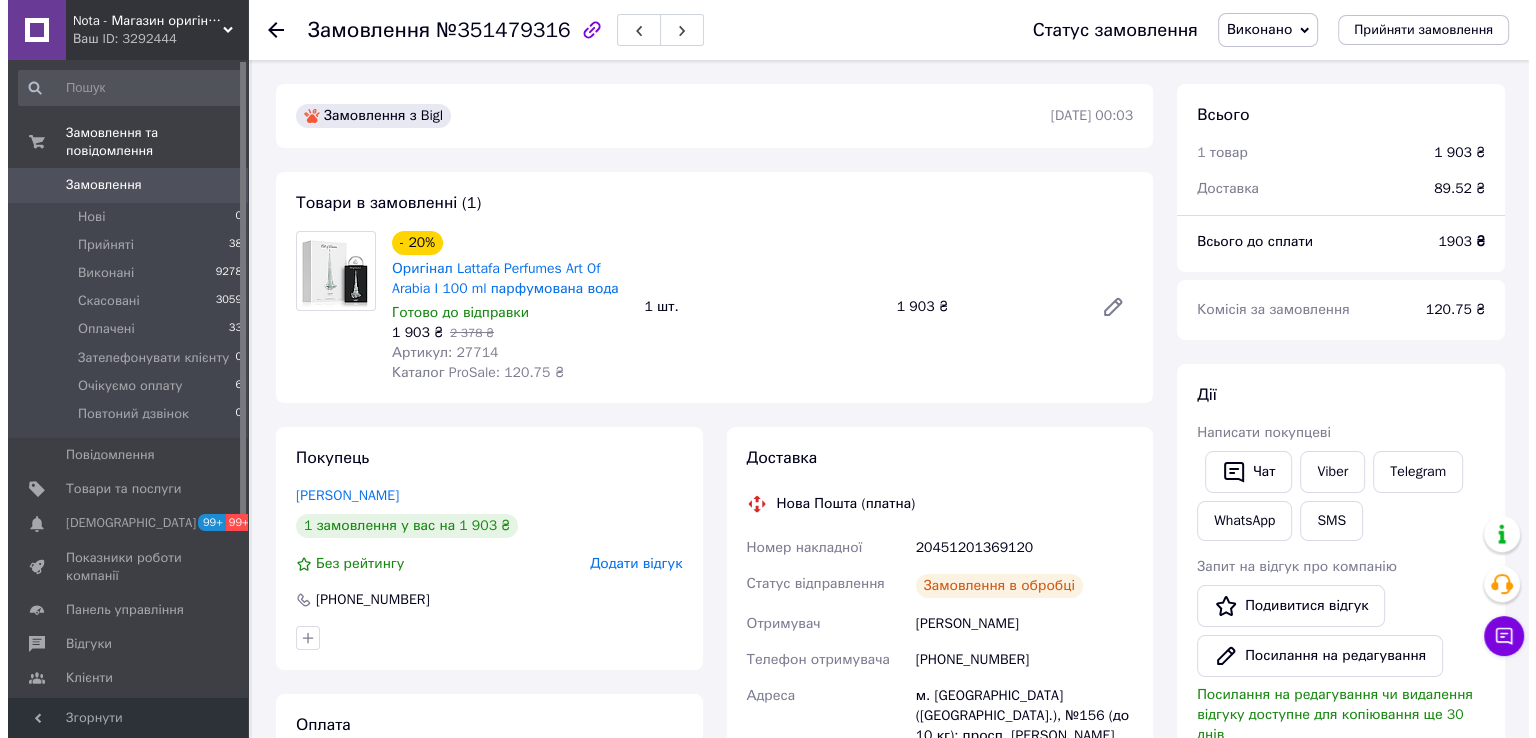 scroll, scrollTop: 166, scrollLeft: 0, axis: vertical 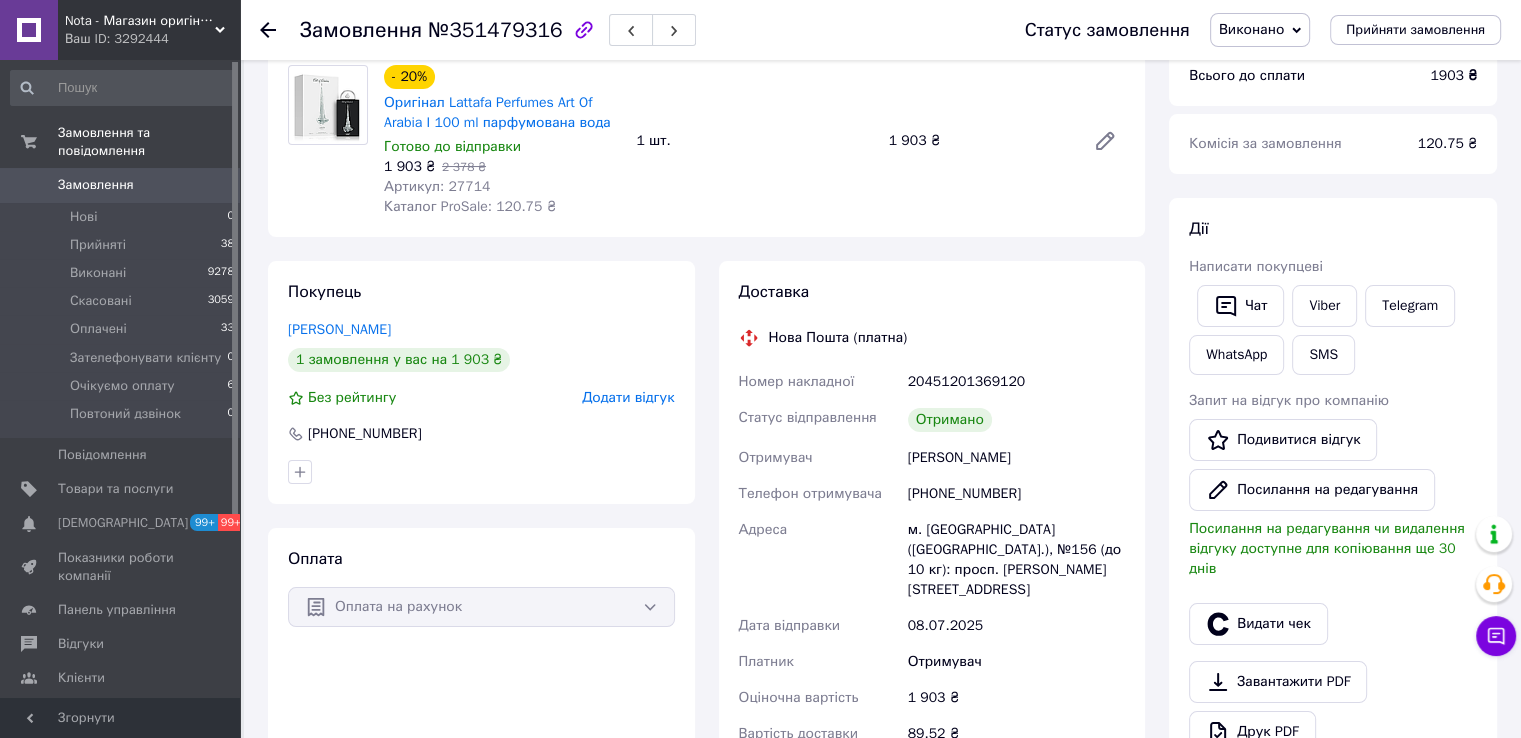 click on "Додати відгук" at bounding box center [628, 397] 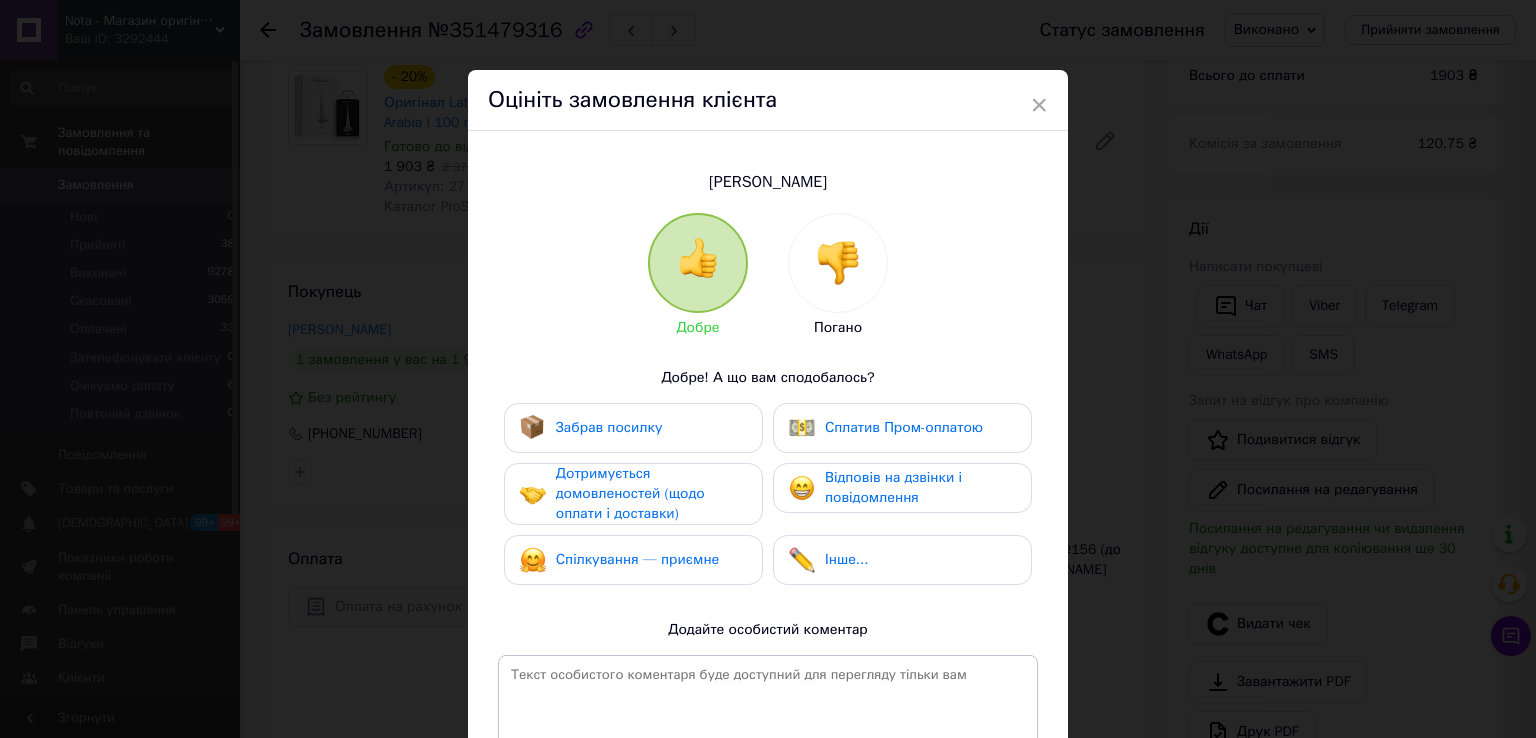 click on "Забрав посилку" at bounding box center (633, 428) 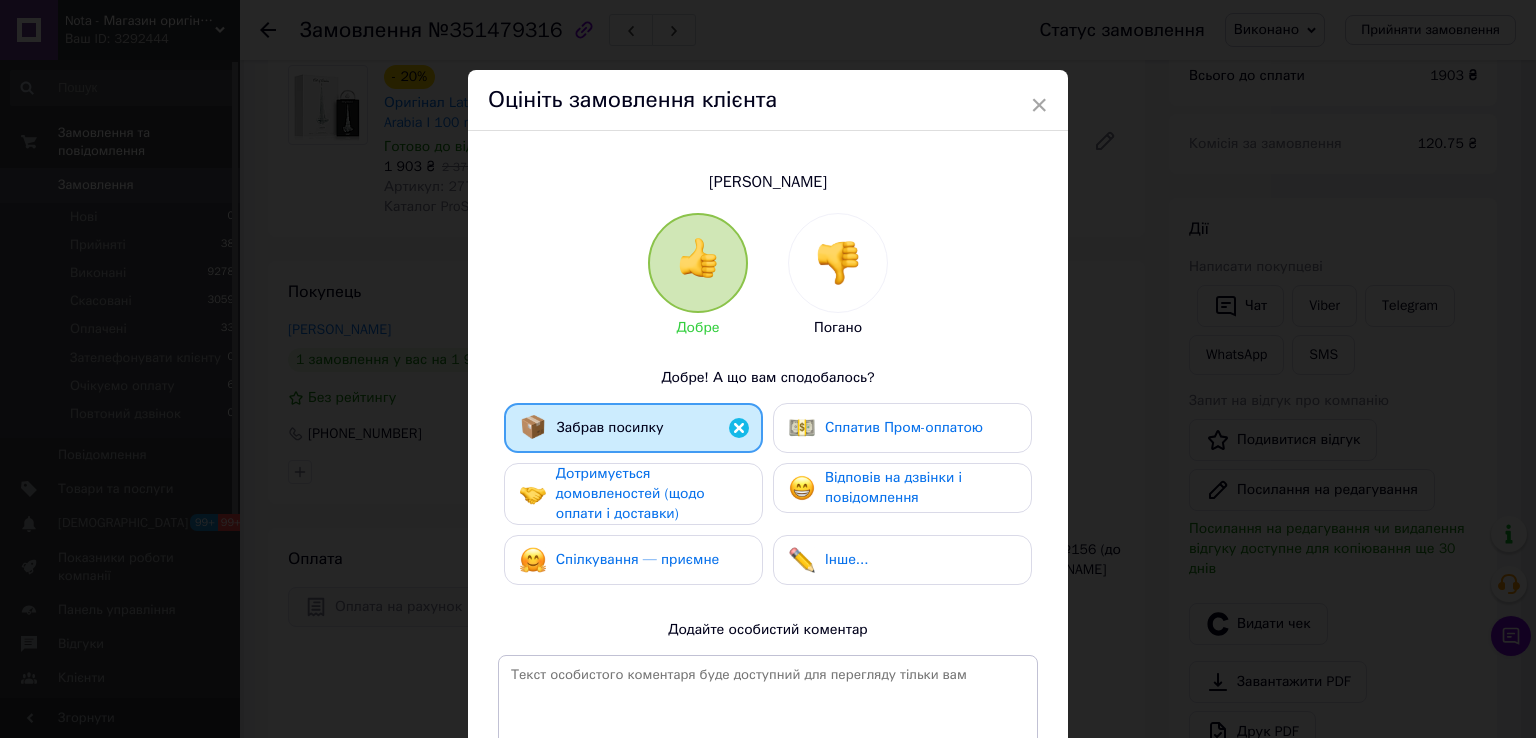 click on "Дотримується домовленостей (щодо оплати і доставки)" at bounding box center [630, 493] 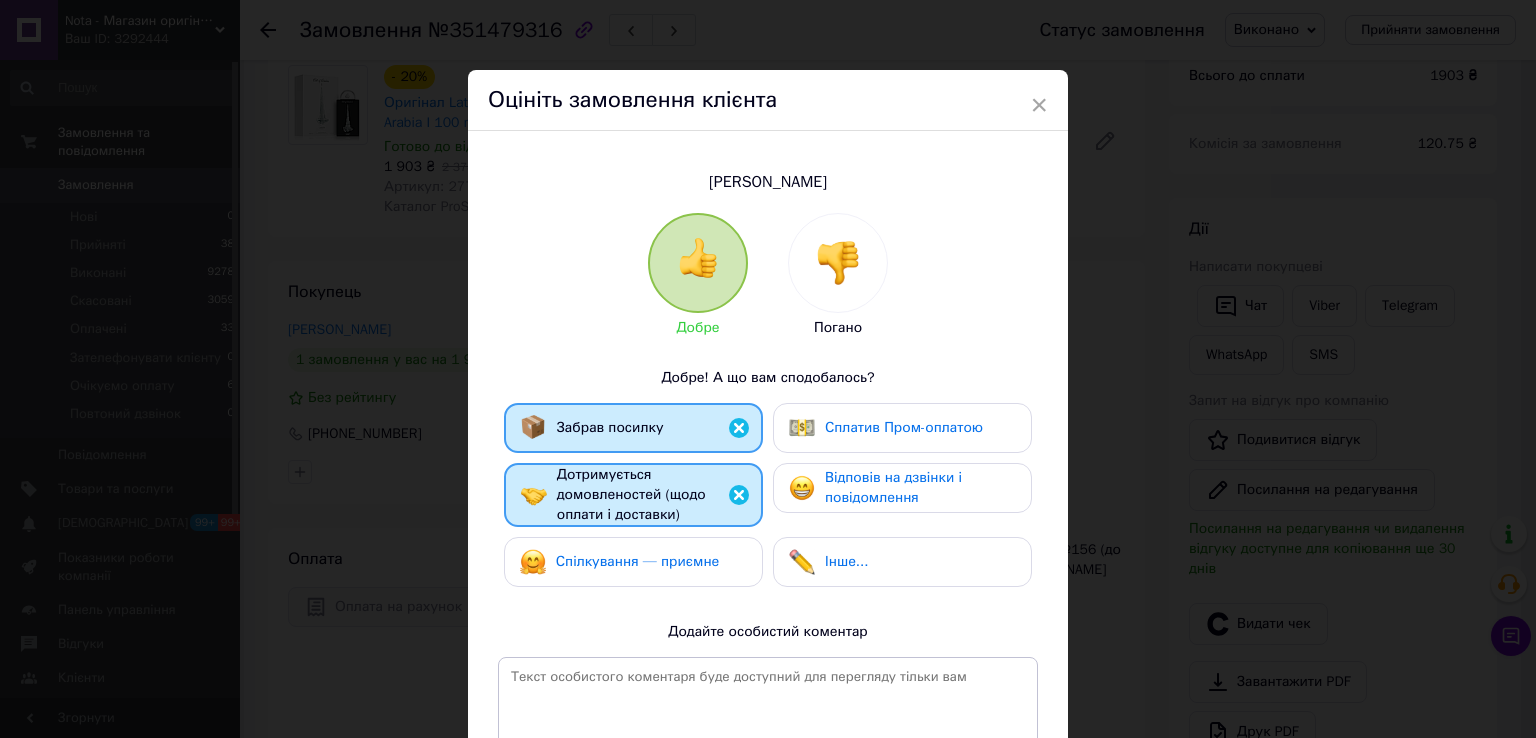 click on "Спілкування — приємне" at bounding box center [638, 561] 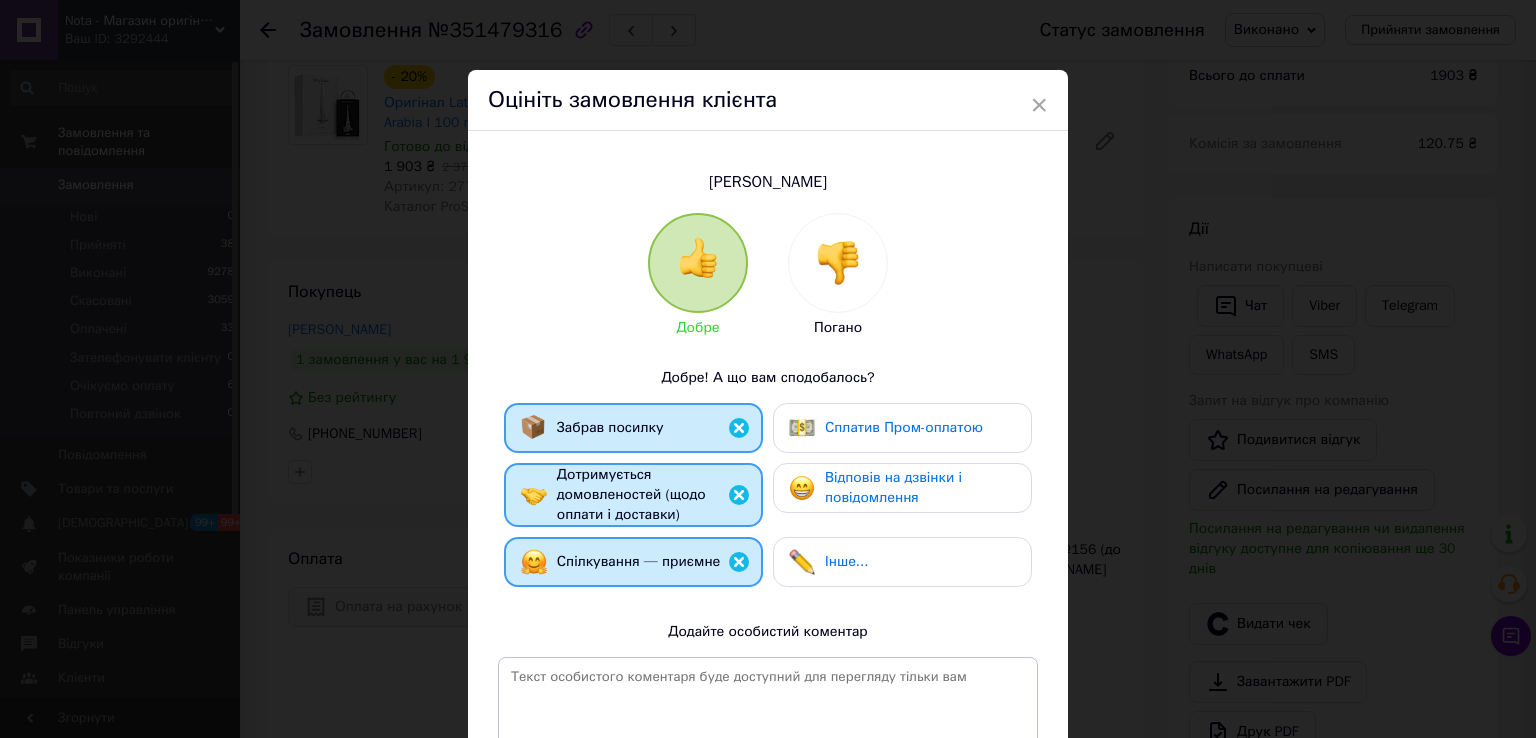 click on "Відповів на дзвінки і повідомлення" at bounding box center [893, 487] 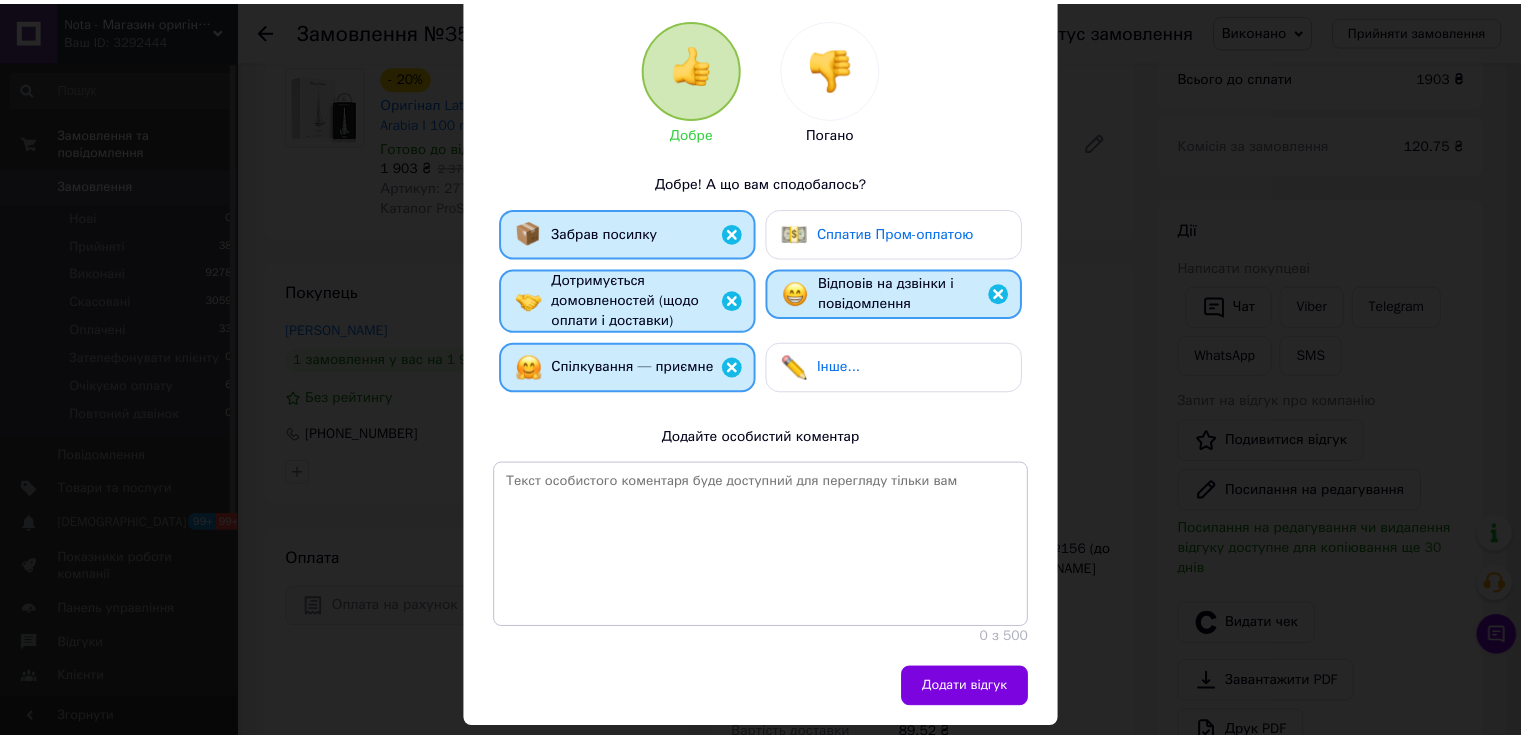 scroll, scrollTop: 252, scrollLeft: 0, axis: vertical 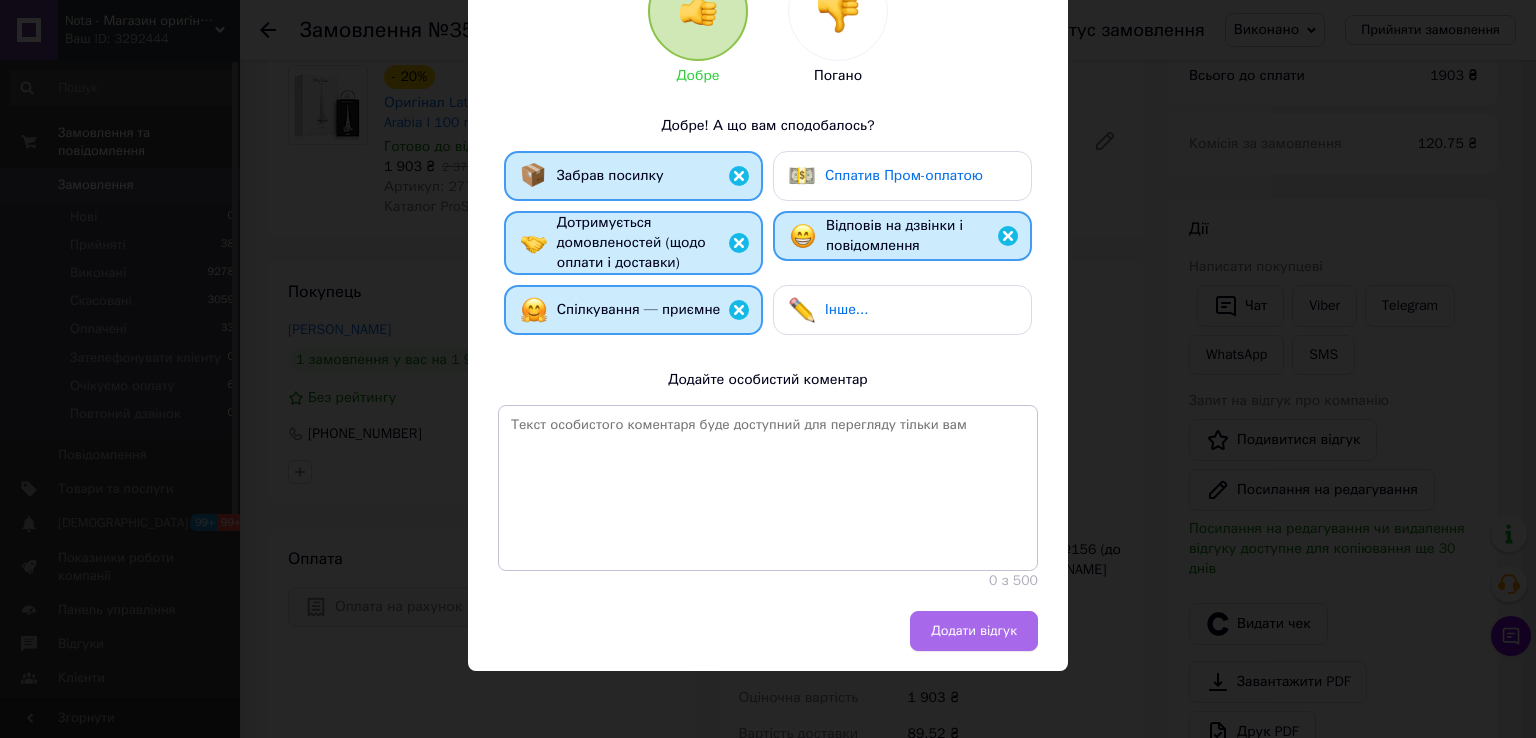 click on "Додати відгук" at bounding box center (974, 631) 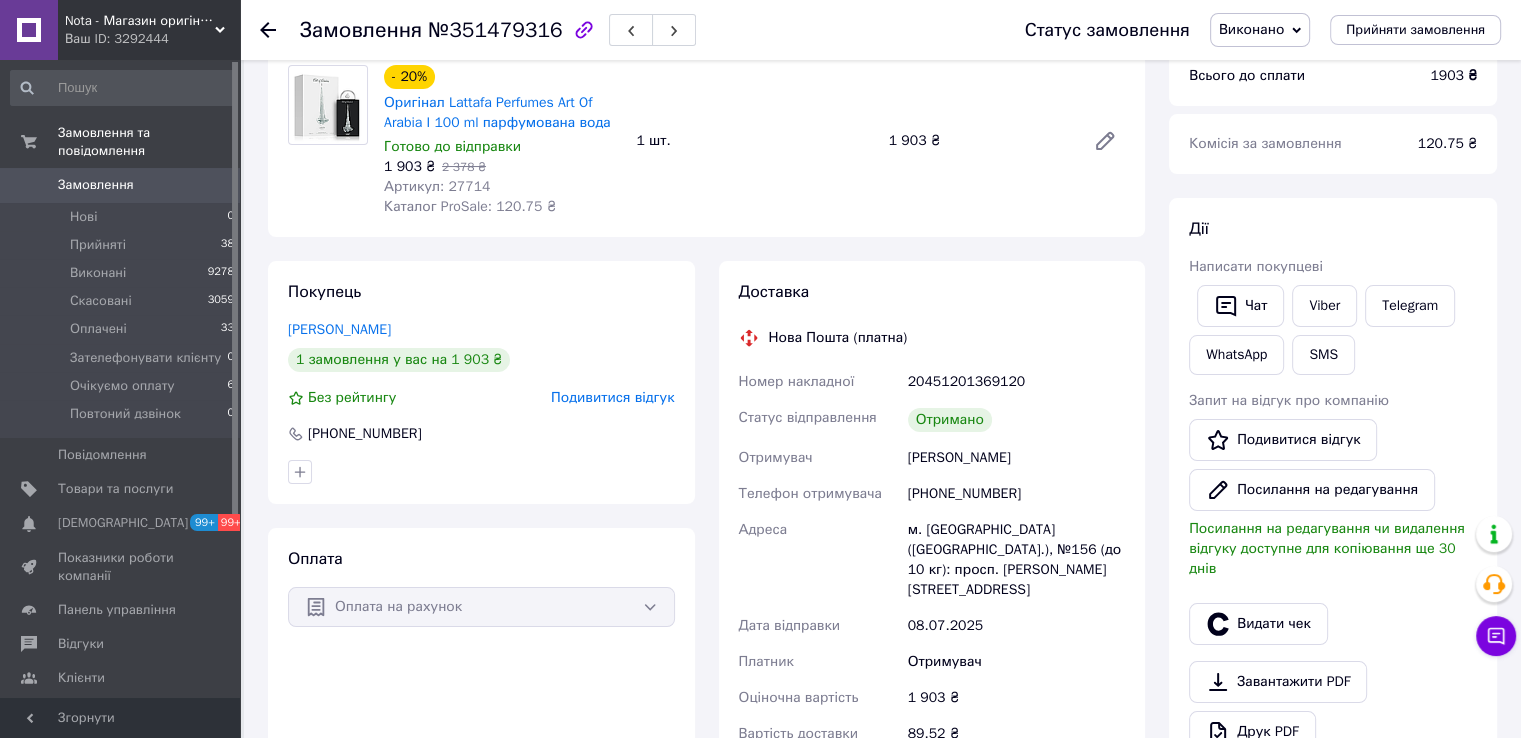 click on "Відгуки" at bounding box center [81, 644] 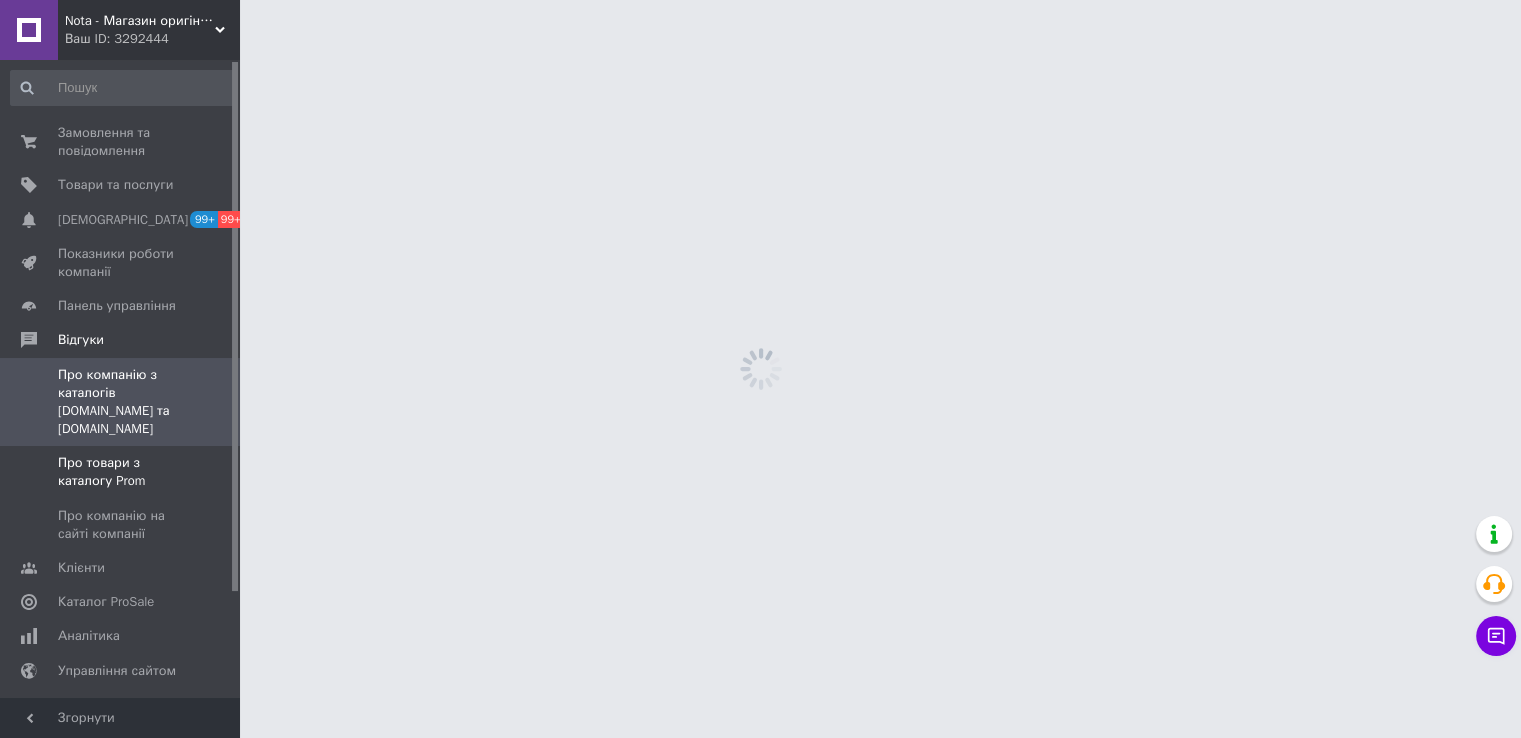 scroll, scrollTop: 0, scrollLeft: 0, axis: both 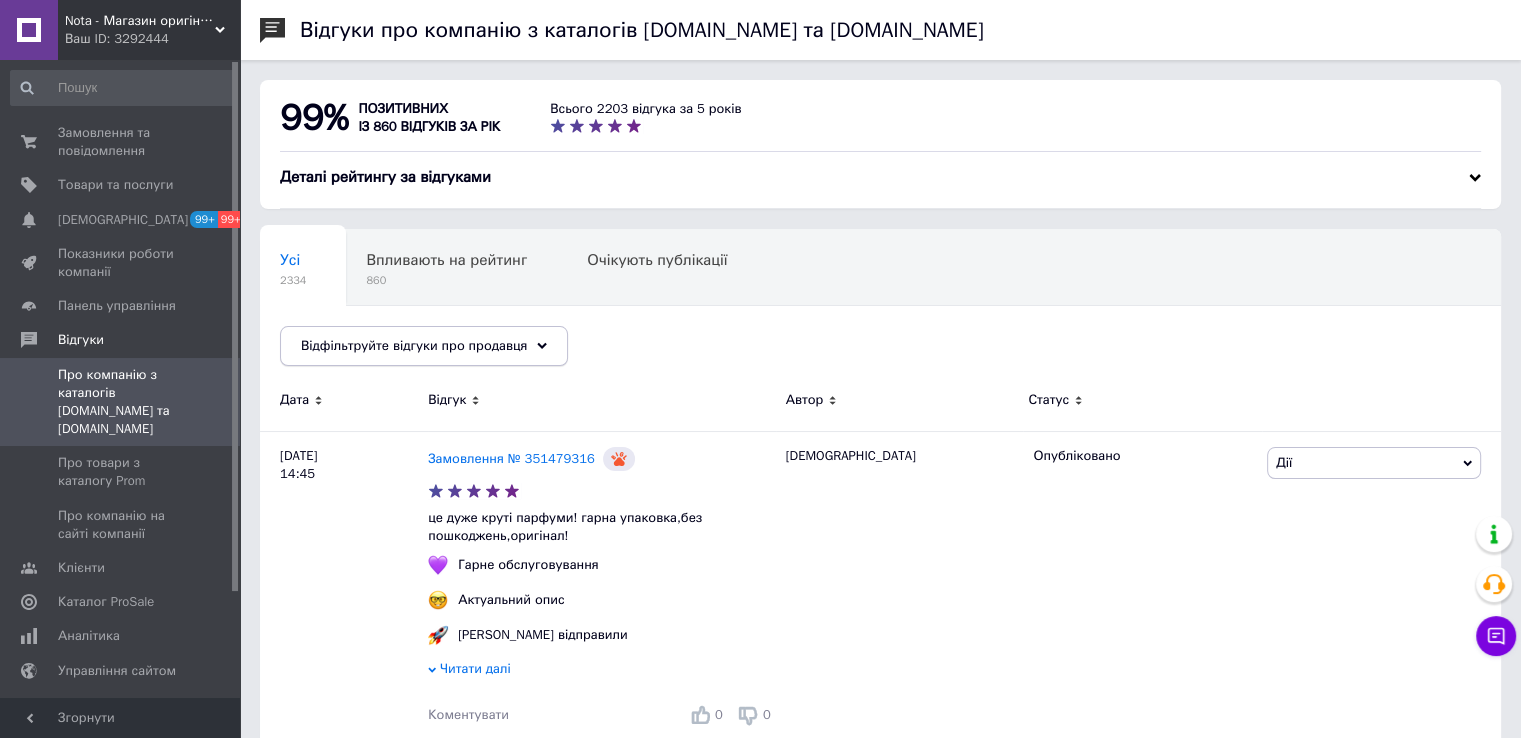 click on "Відфільтруйте відгуки про продавця" at bounding box center (414, 345) 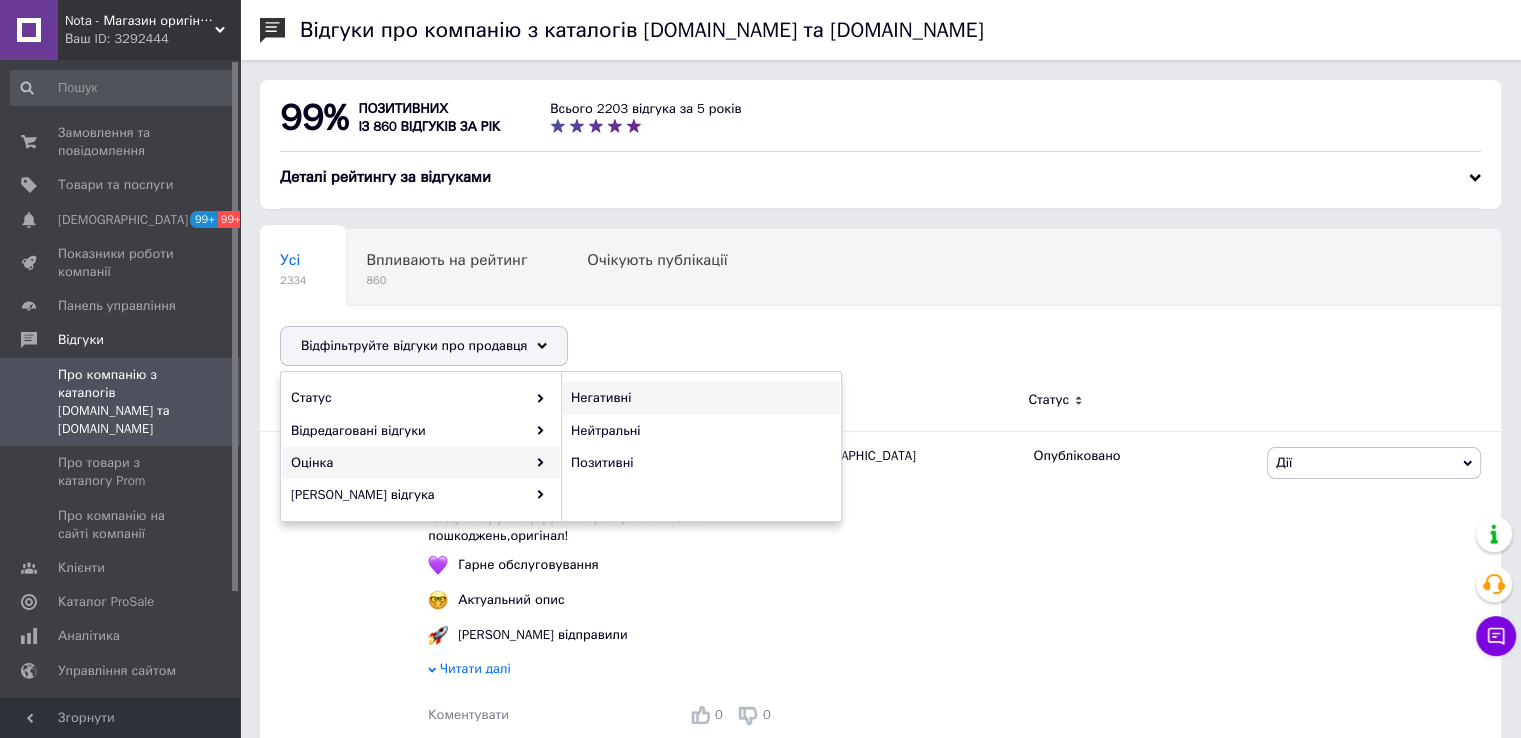 click on "Негативні" at bounding box center (698, 398) 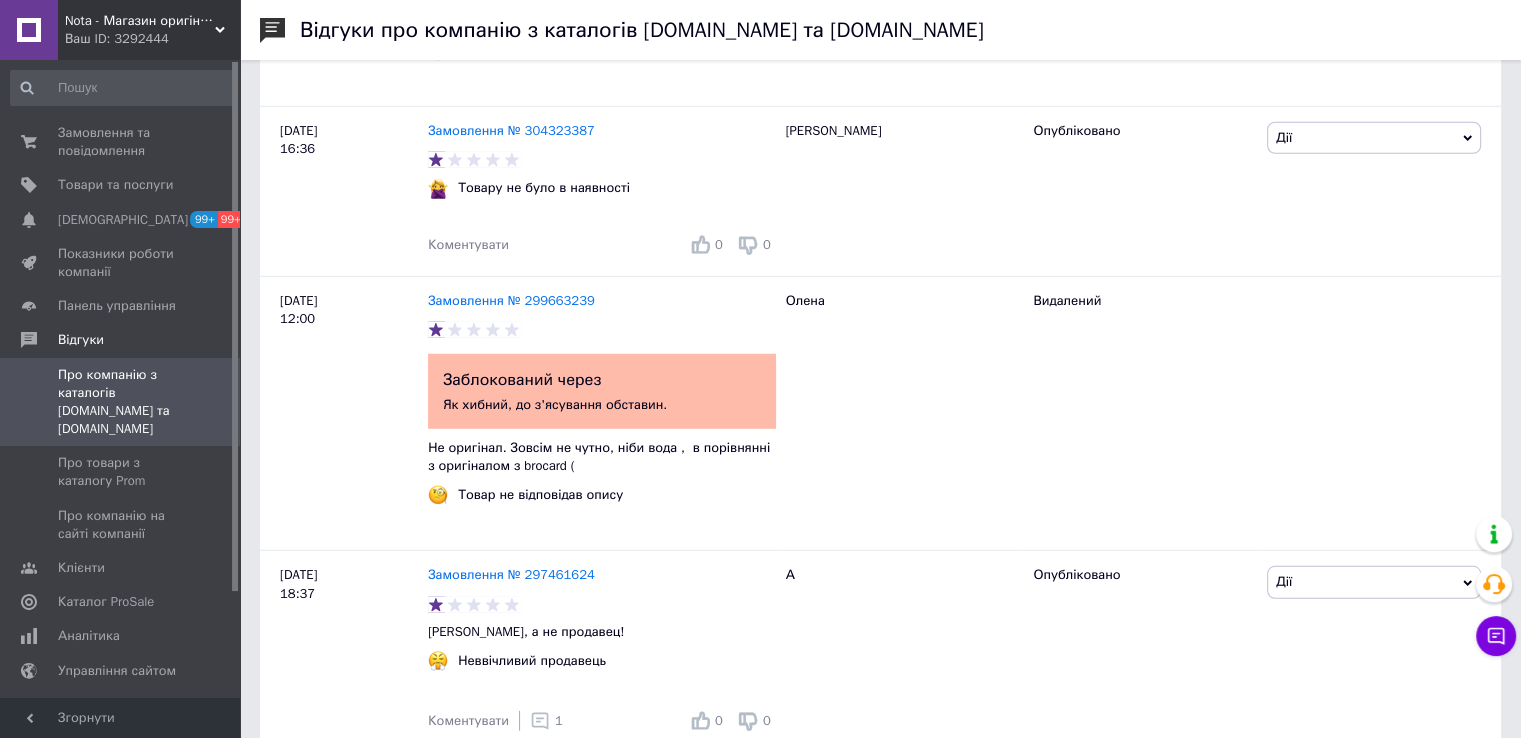 scroll, scrollTop: 5500, scrollLeft: 0, axis: vertical 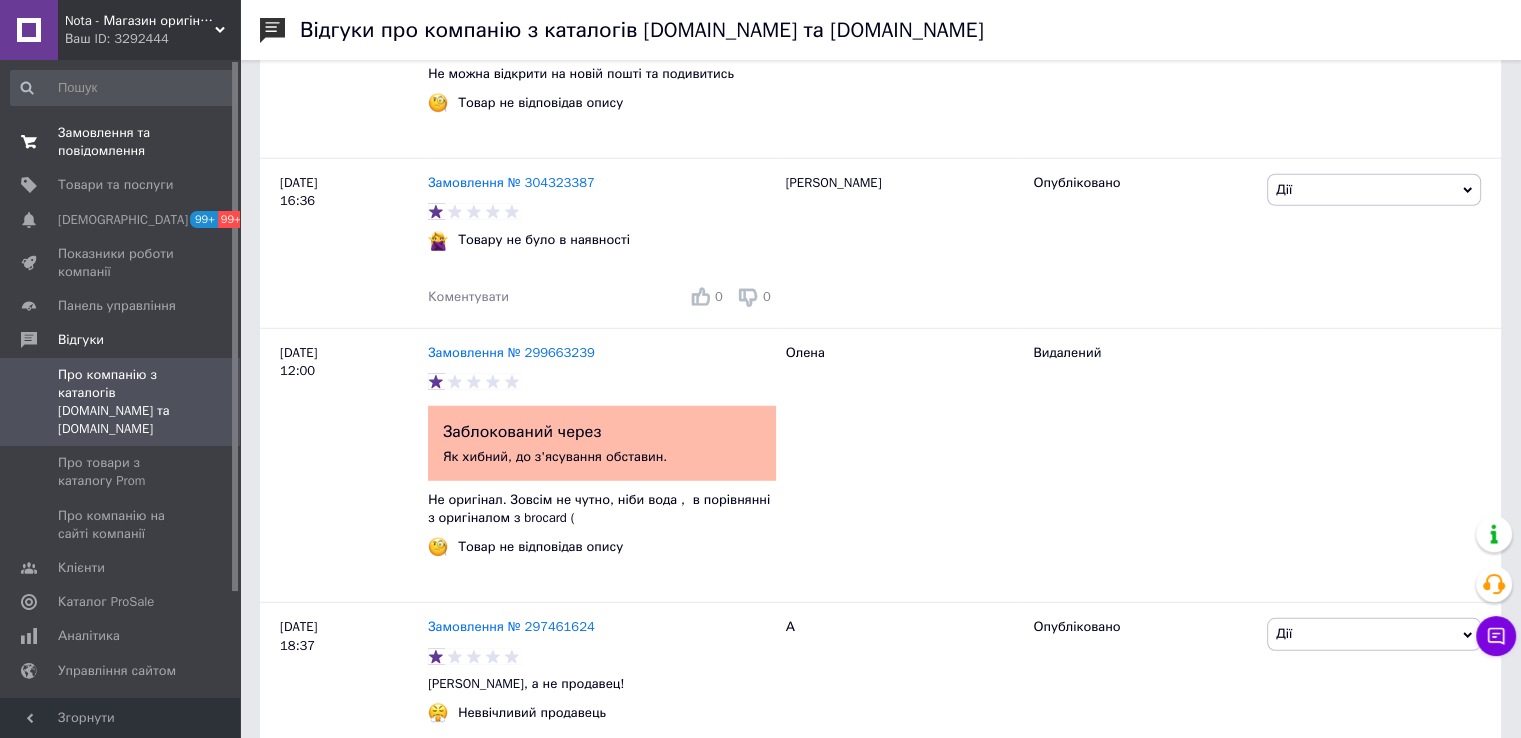 click on "Замовлення та повідомлення" at bounding box center [121, 142] 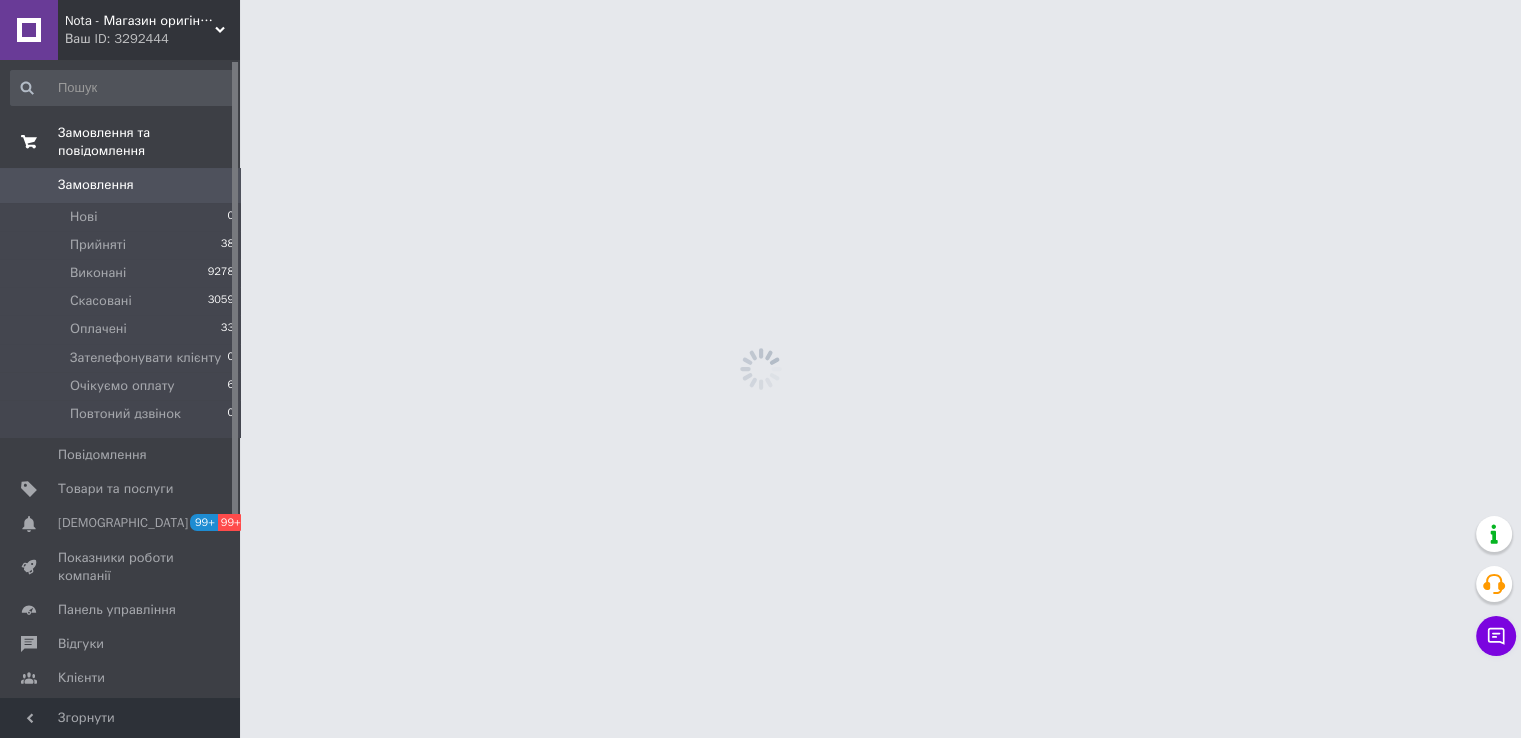scroll, scrollTop: 0, scrollLeft: 0, axis: both 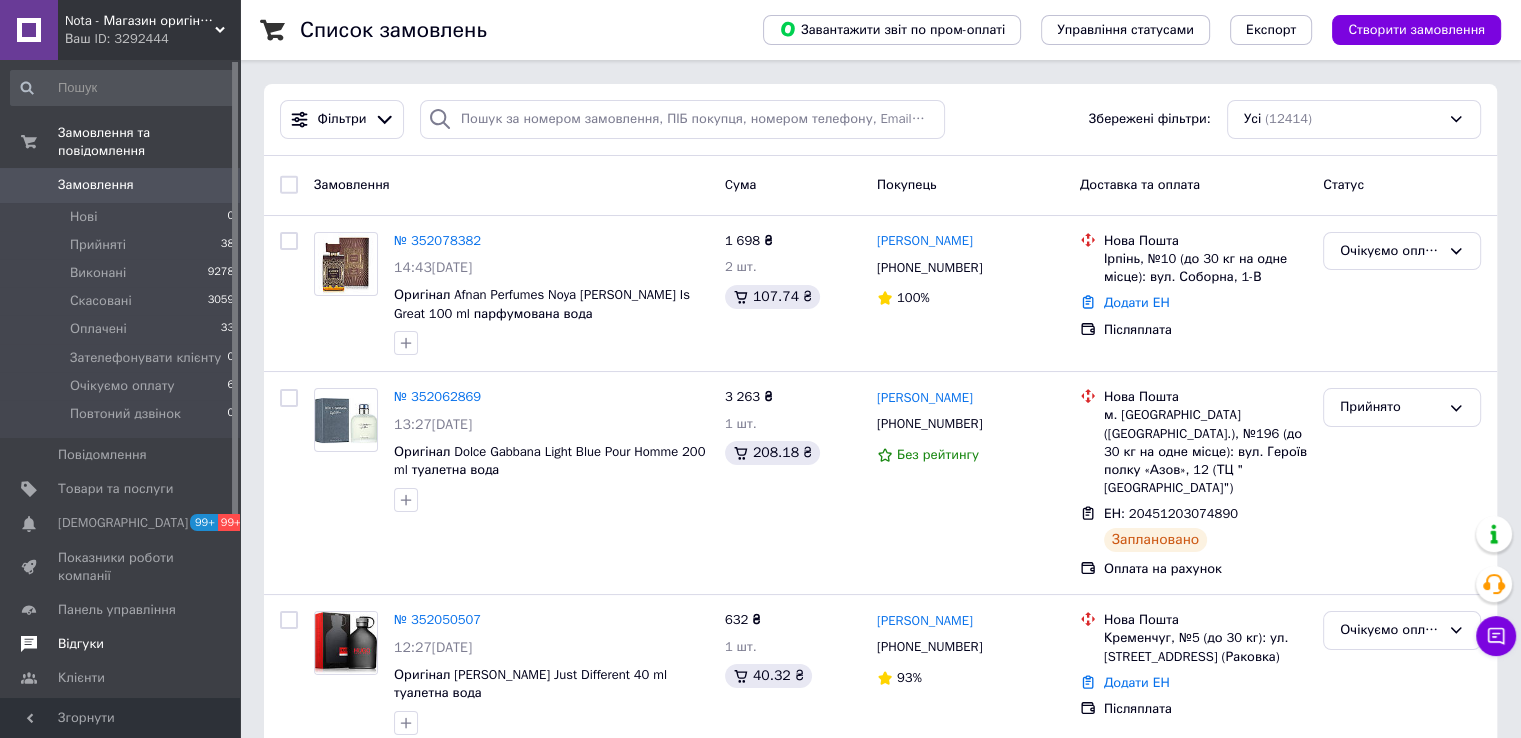 click on "Відгуки" at bounding box center (121, 644) 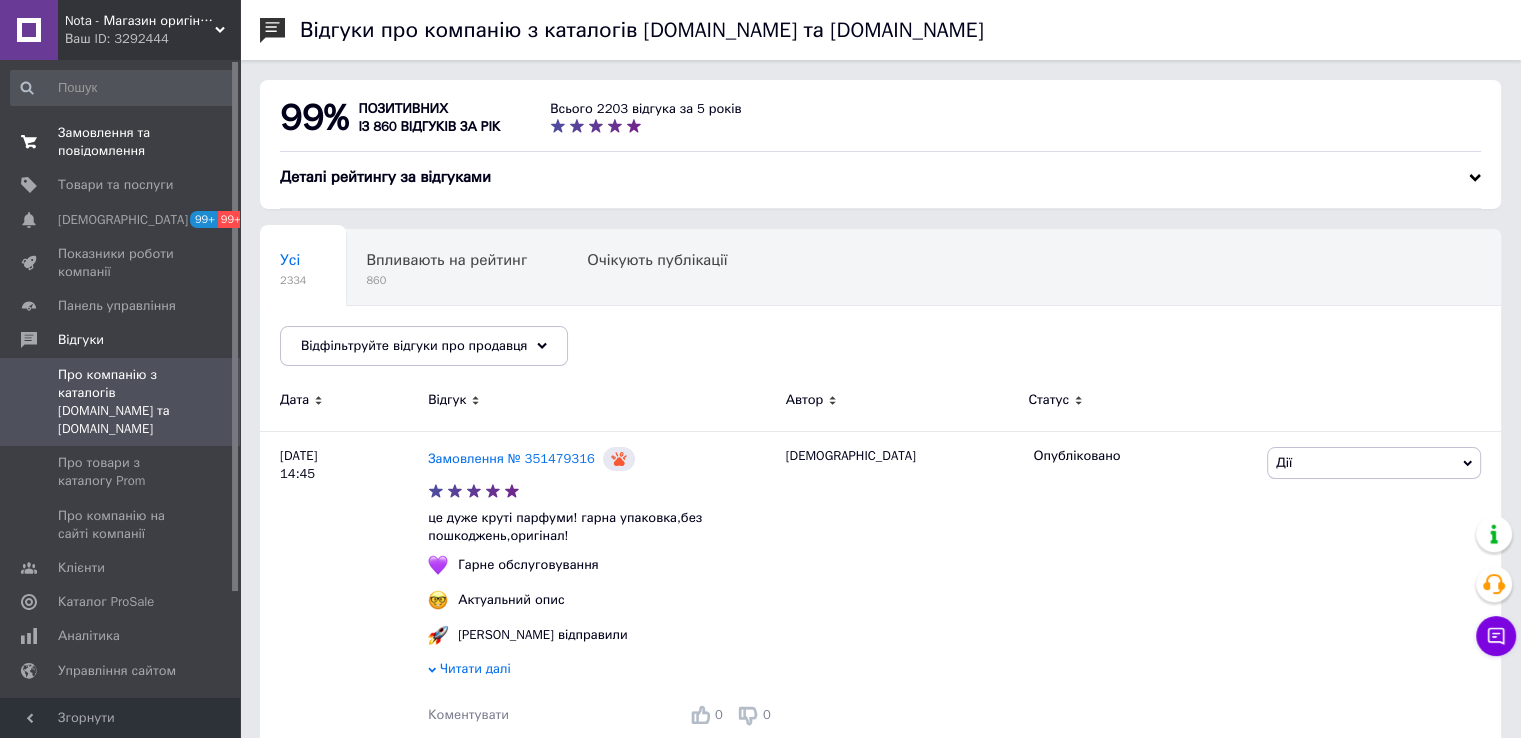 click on "Замовлення та повідомлення" at bounding box center [121, 142] 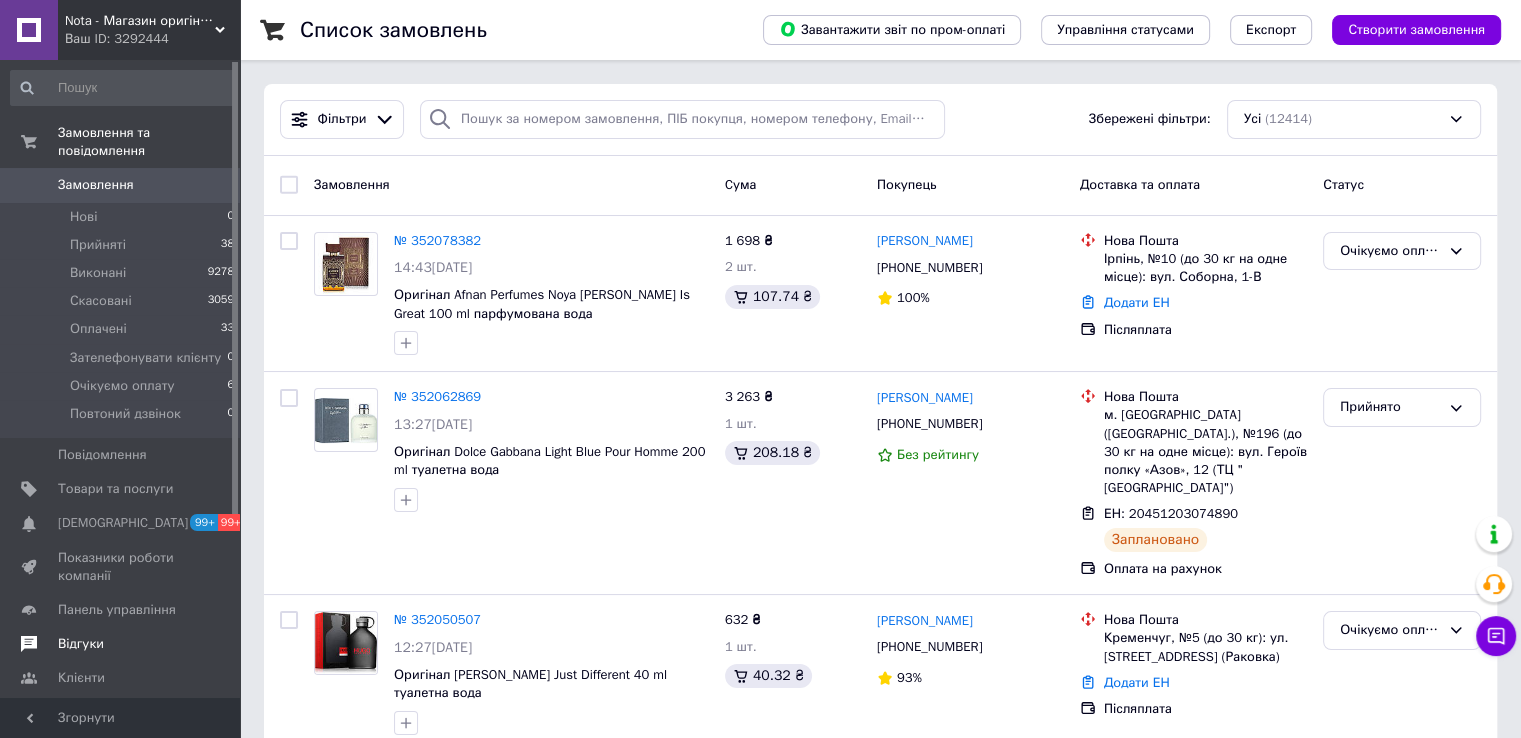 click on "Відгуки" at bounding box center (81, 644) 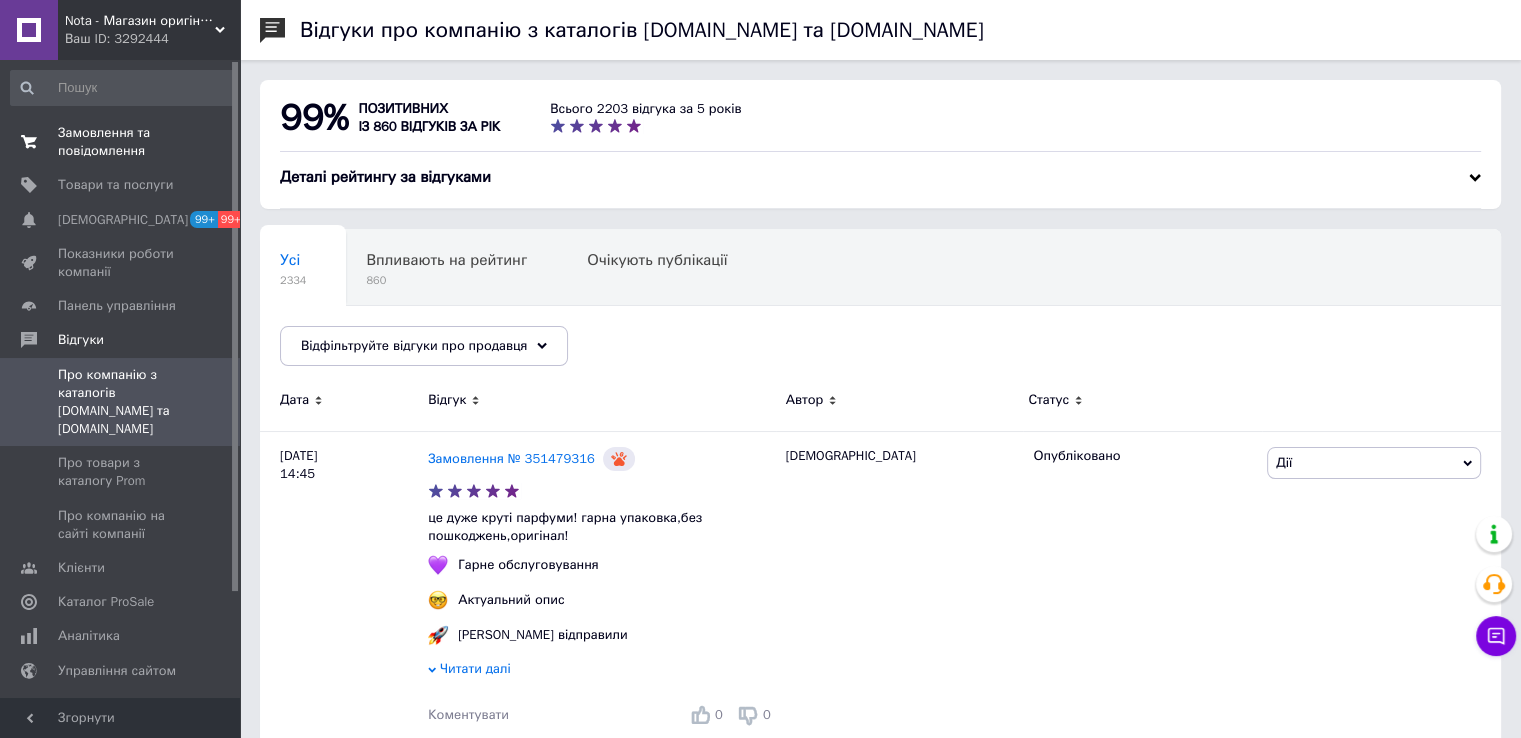 click on "Замовлення та повідомлення" at bounding box center (121, 142) 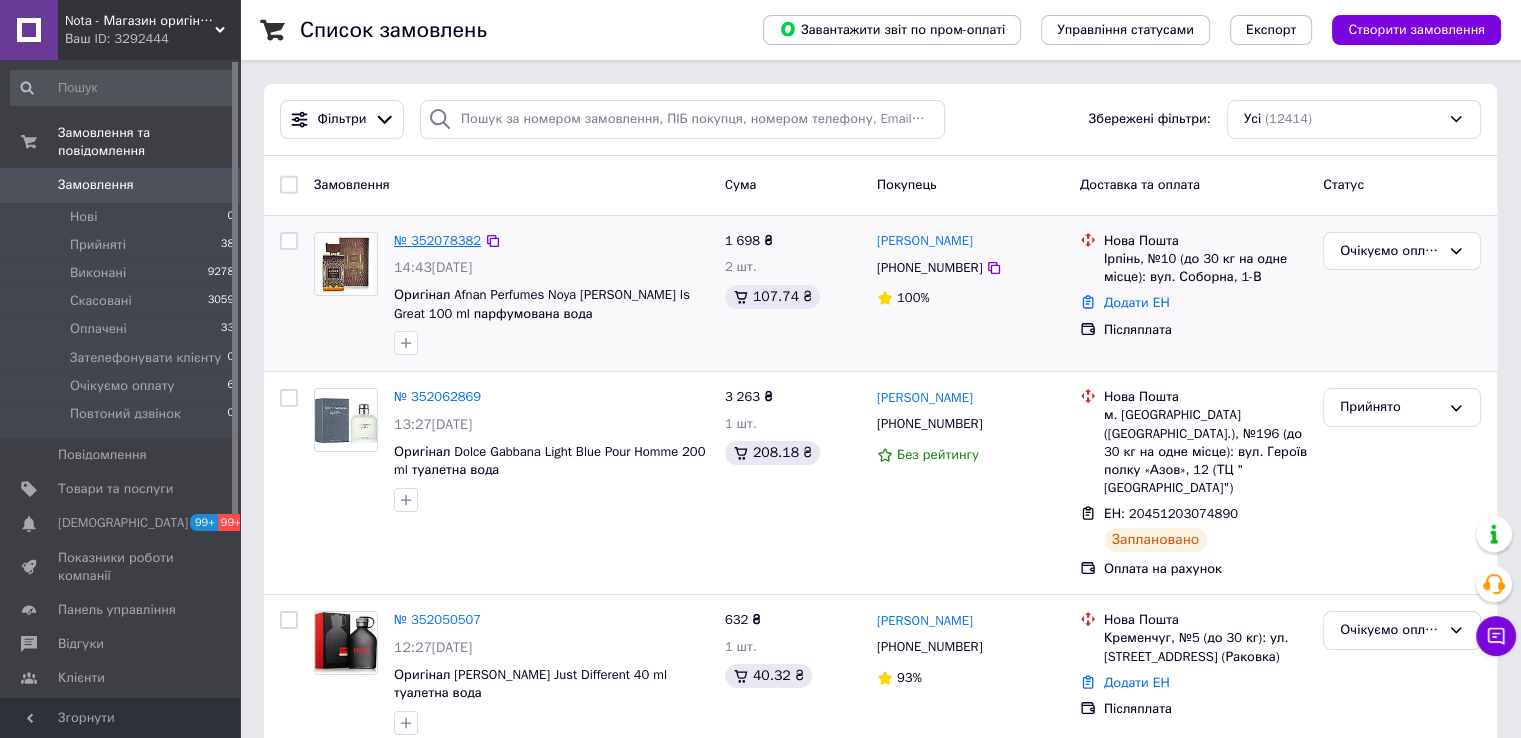 click on "№ 352078382" at bounding box center [437, 240] 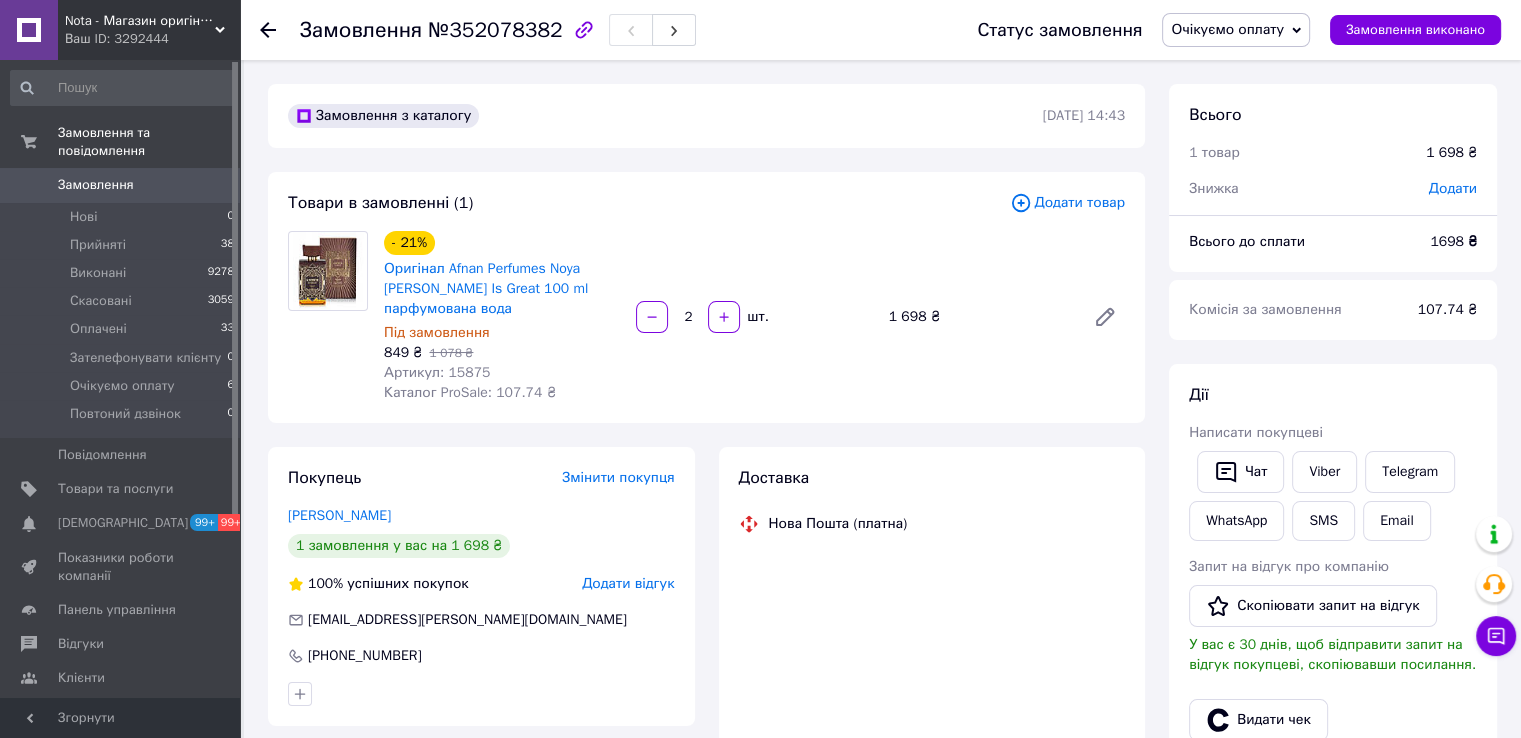 click on "Артикул: 15875" at bounding box center [437, 372] 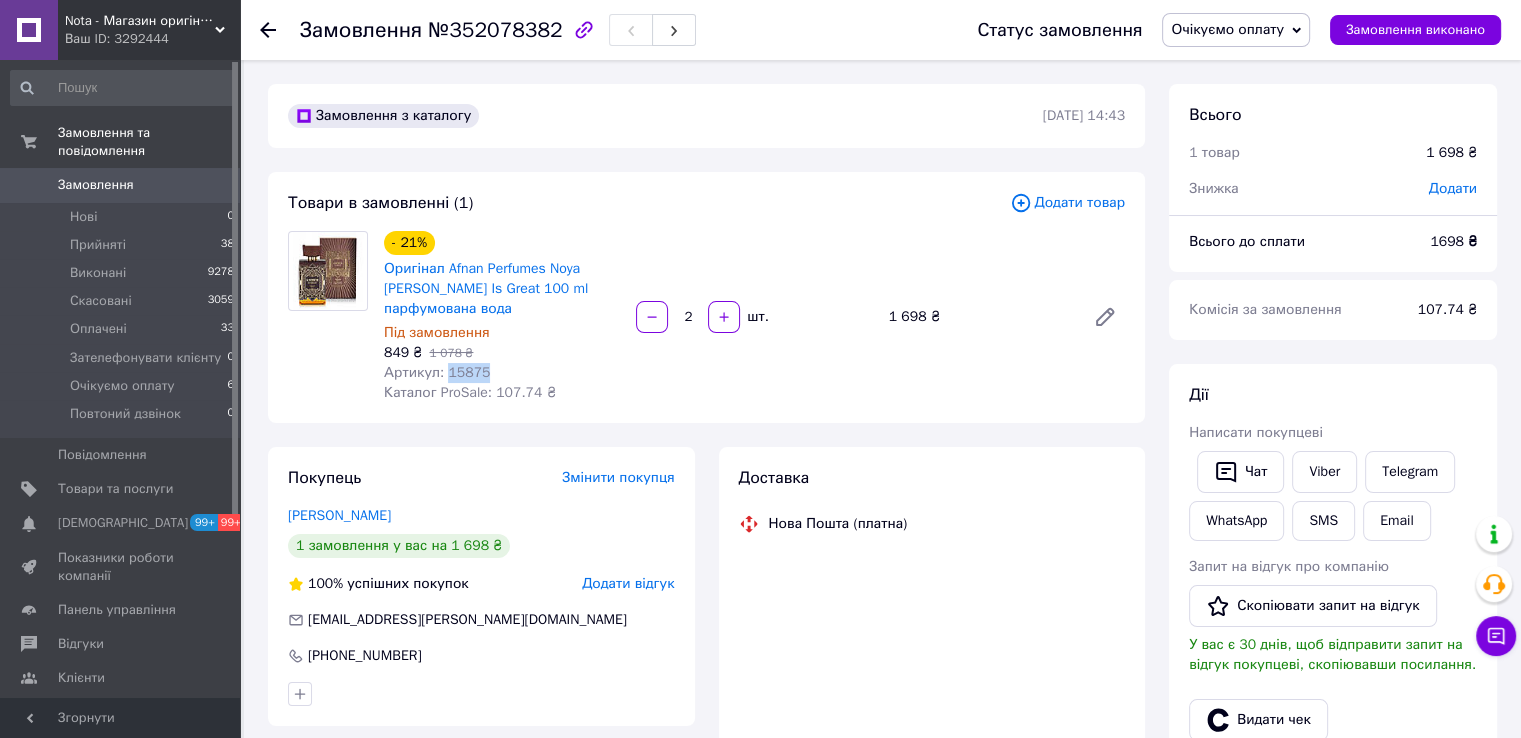 click on "Артикул: 15875" at bounding box center [437, 372] 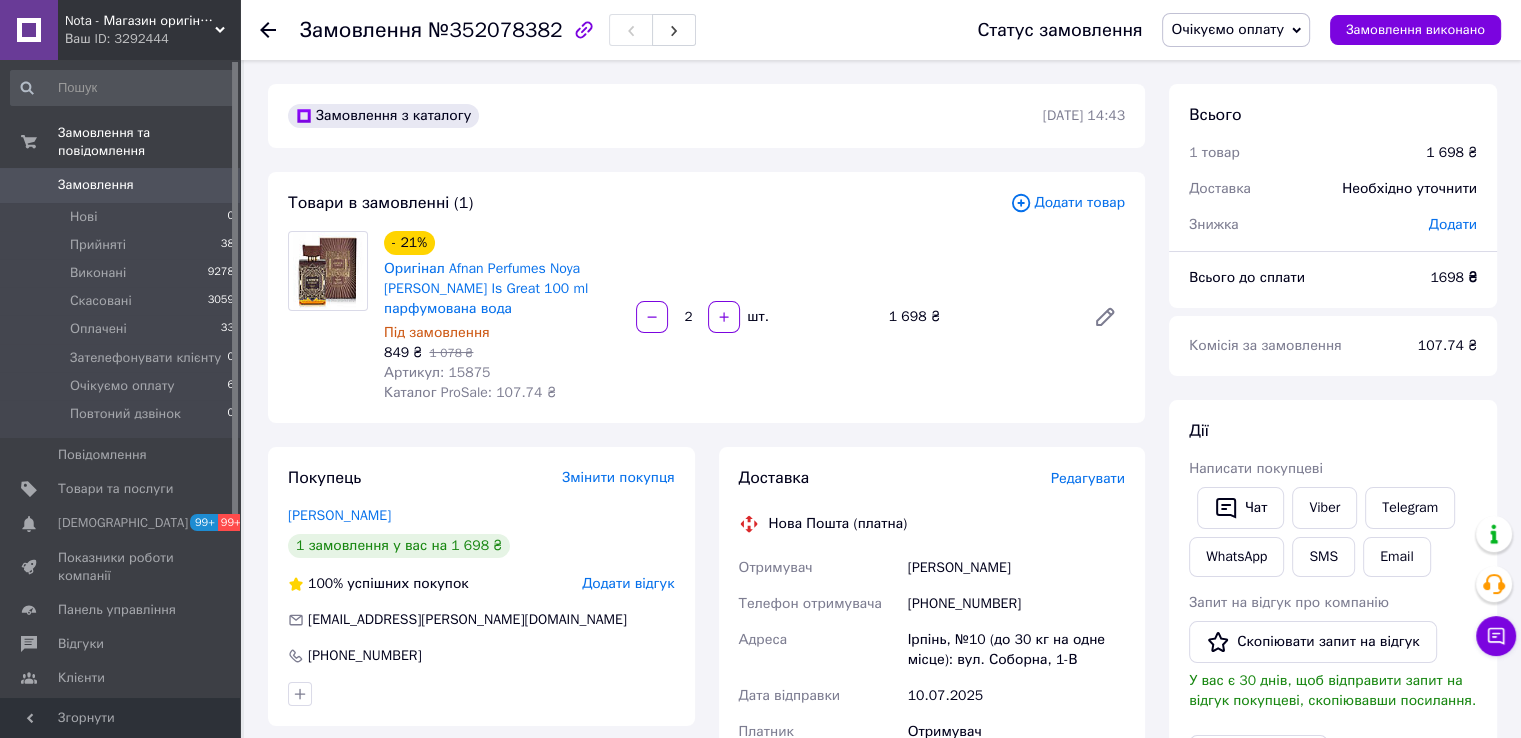 click on "№352078382" at bounding box center [495, 30] 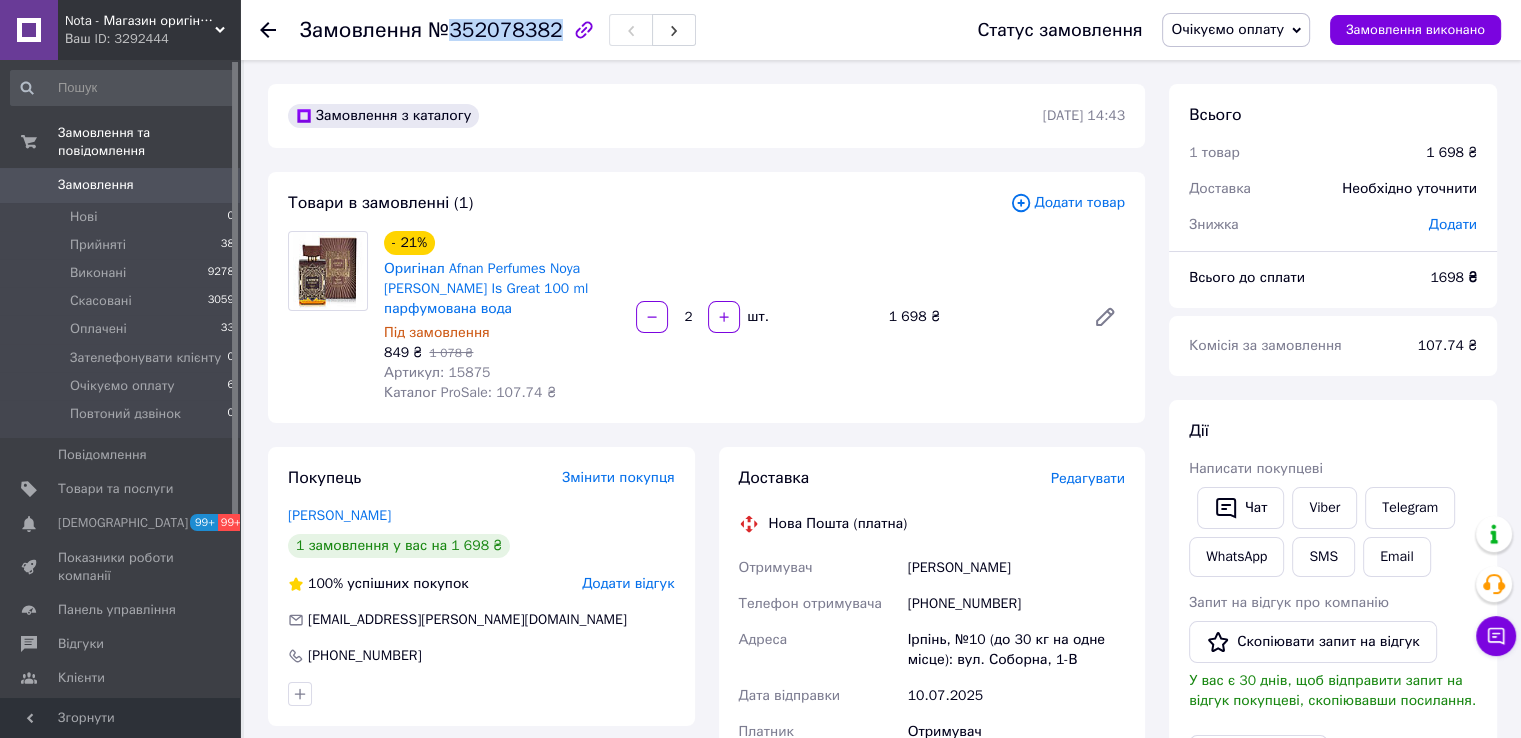 click on "№352078382" at bounding box center (495, 30) 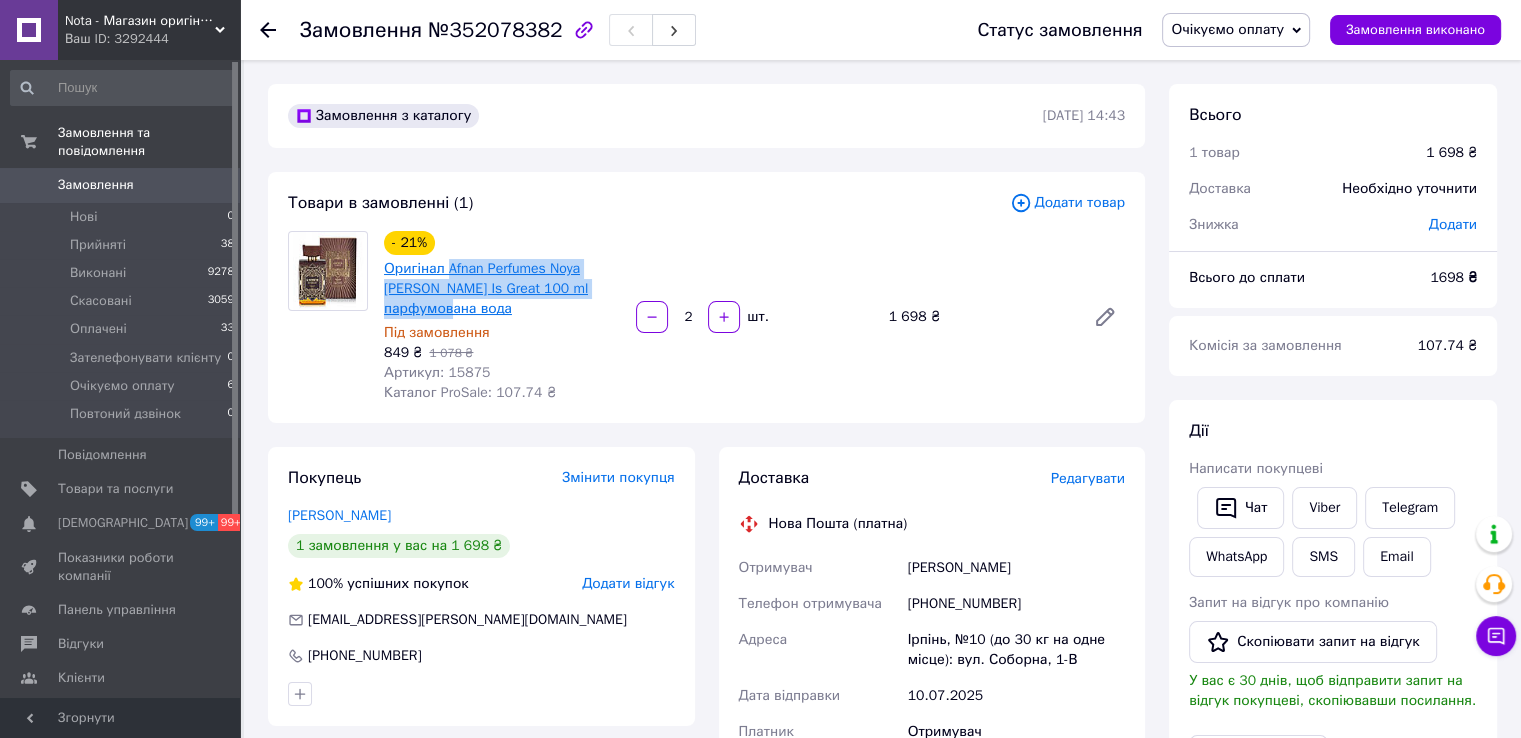 drag, startPoint x: 468, startPoint y: 307, endPoint x: 446, endPoint y: 273, distance: 40.496914 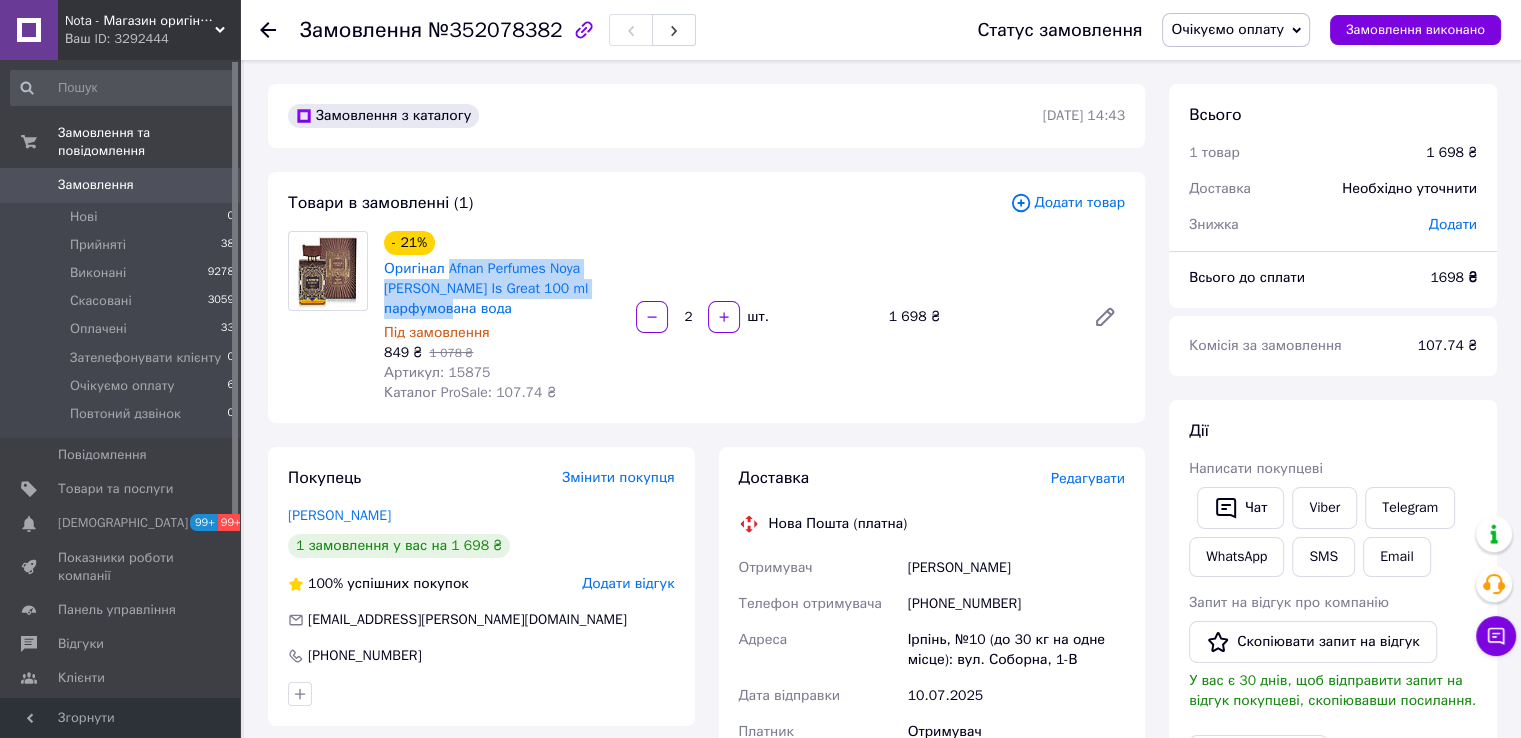 copy on "Afnan Perfumes Noya [PERSON_NAME] Is Great 100 ml парфумована вода" 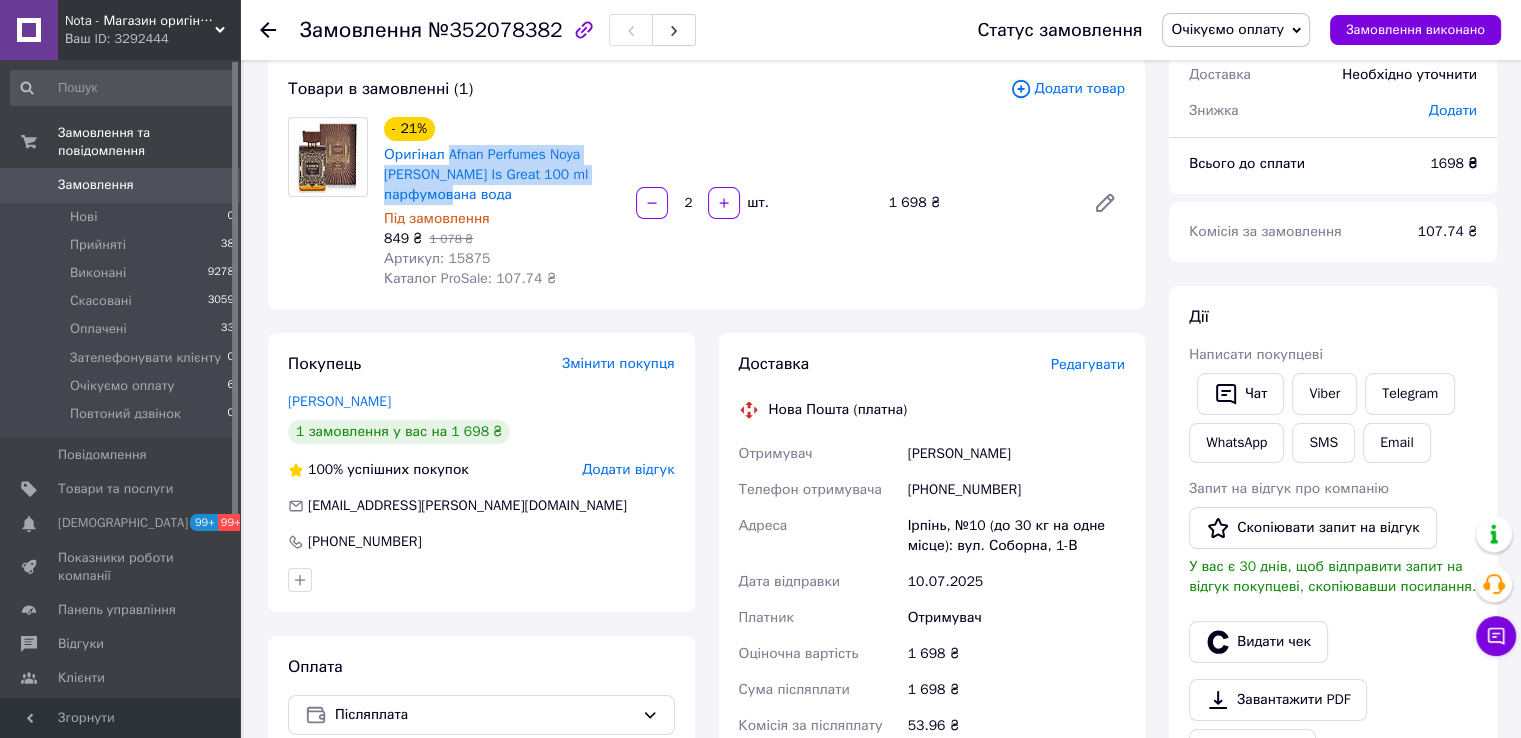 scroll, scrollTop: 166, scrollLeft: 0, axis: vertical 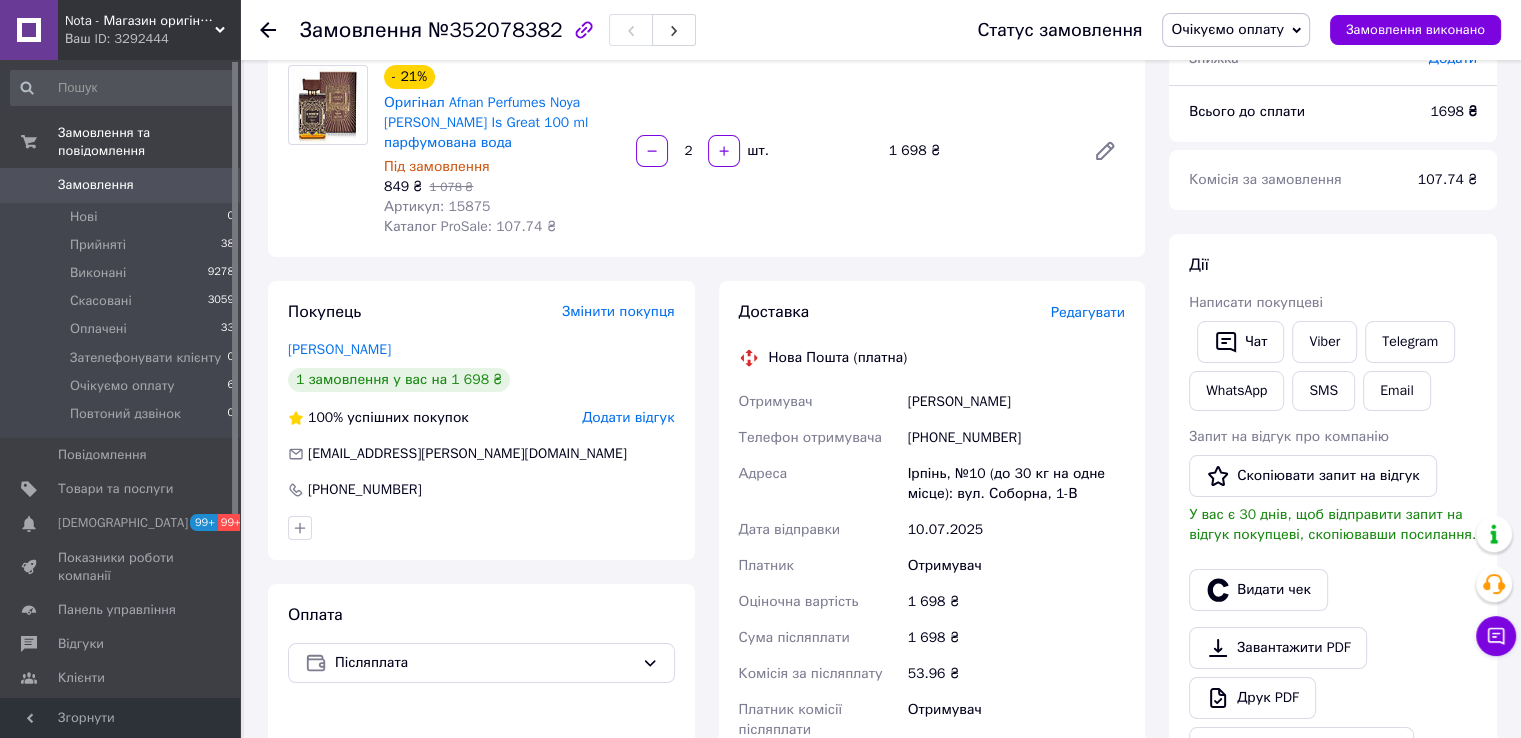 click on "[PERSON_NAME]" at bounding box center (1016, 402) 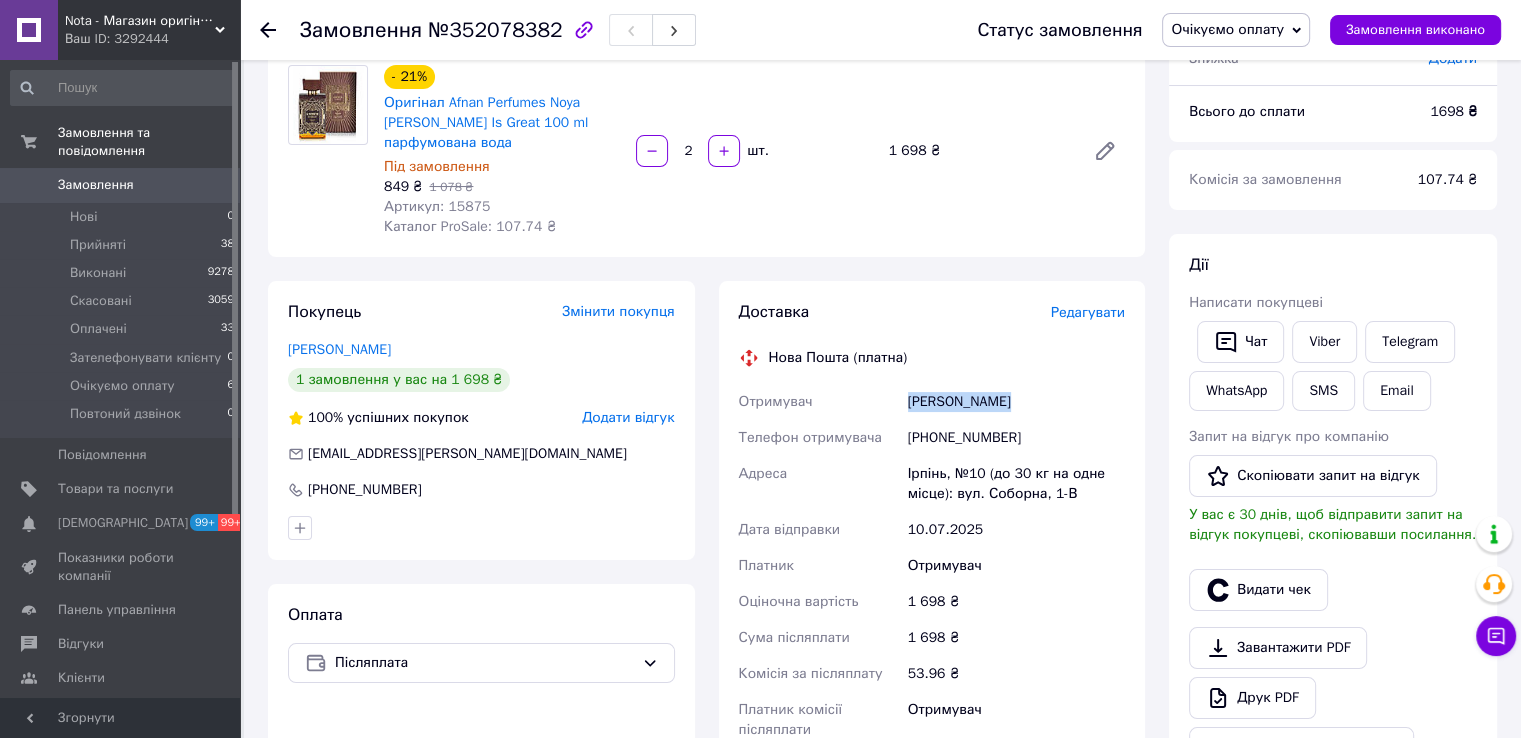 click on "[PERSON_NAME]" at bounding box center [1016, 402] 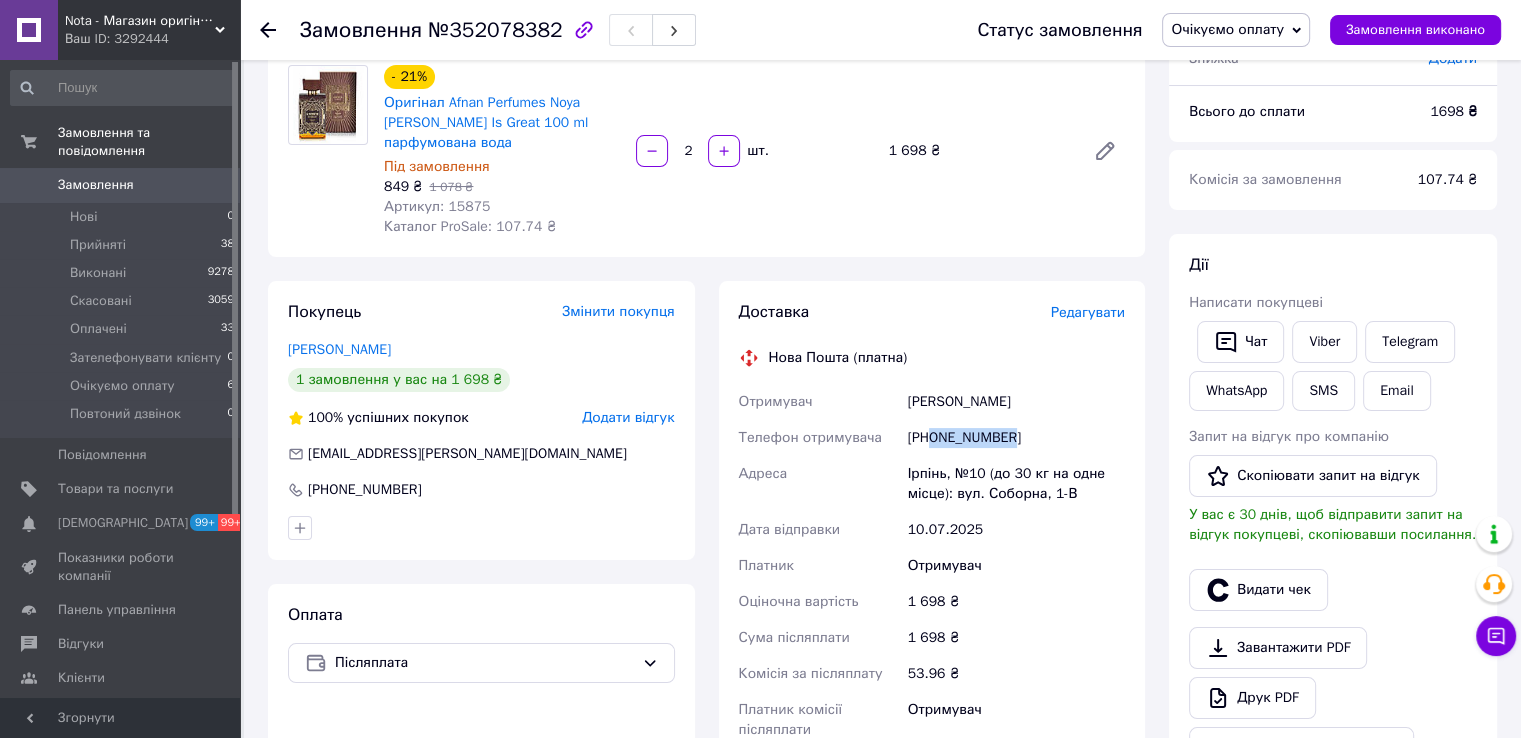 drag, startPoint x: 1039, startPoint y: 453, endPoint x: 932, endPoint y: 438, distance: 108.04629 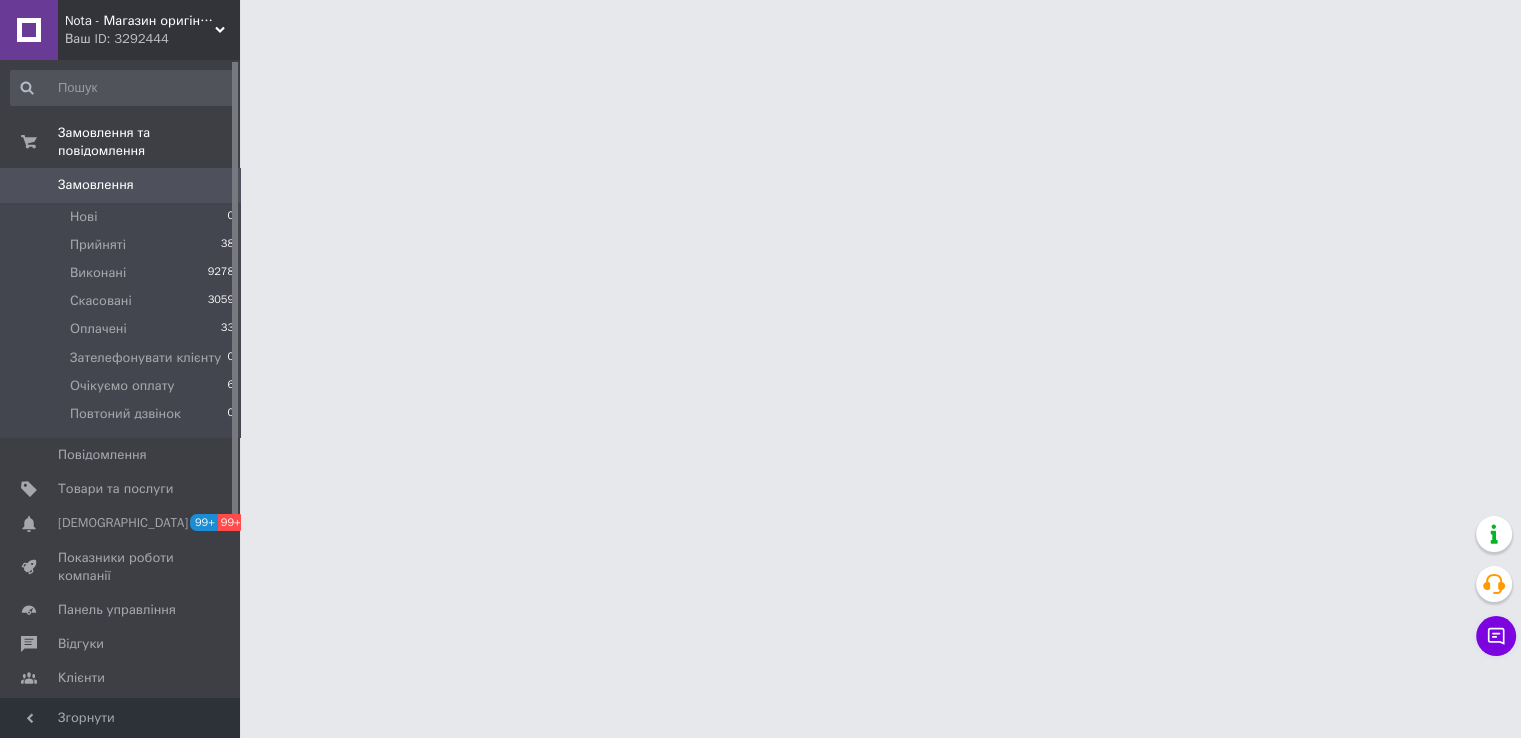 scroll, scrollTop: 0, scrollLeft: 0, axis: both 